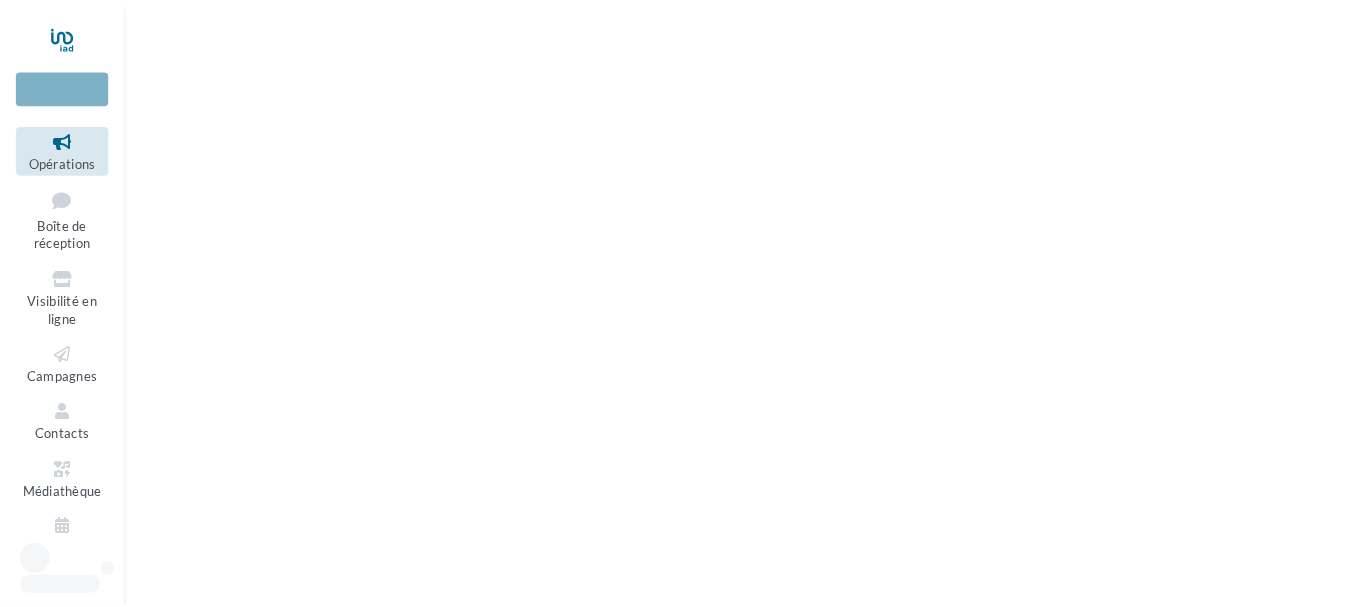 scroll, scrollTop: 0, scrollLeft: 0, axis: both 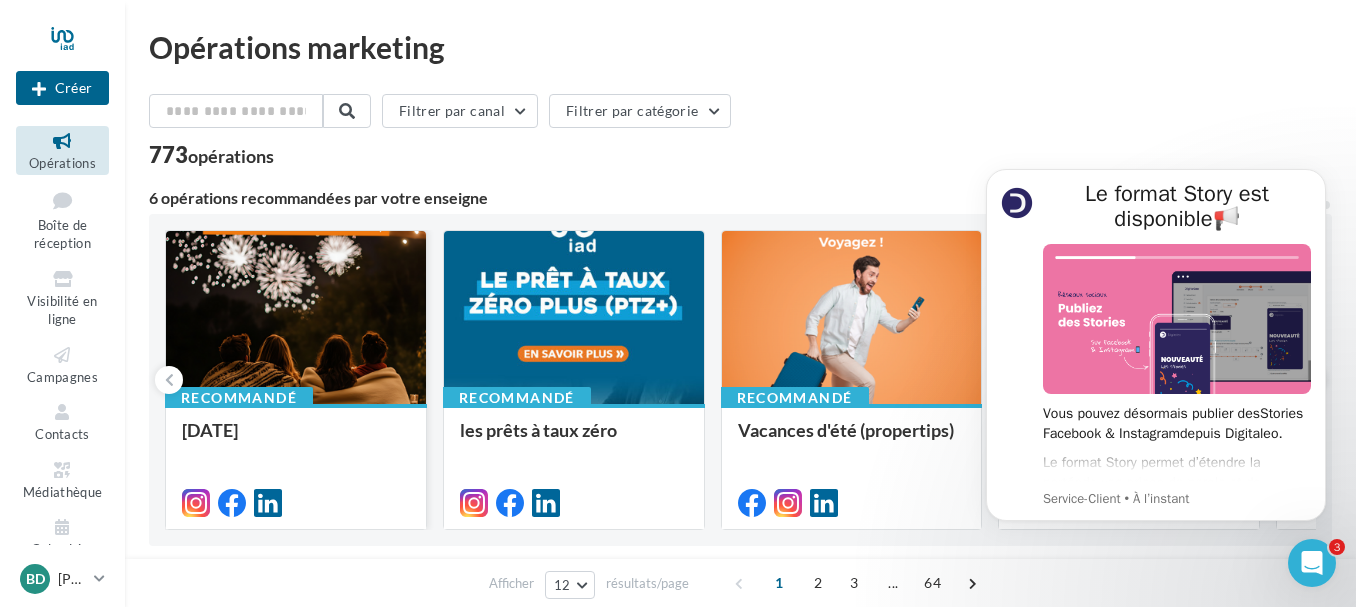 click on "Recommandé" at bounding box center [239, 398] 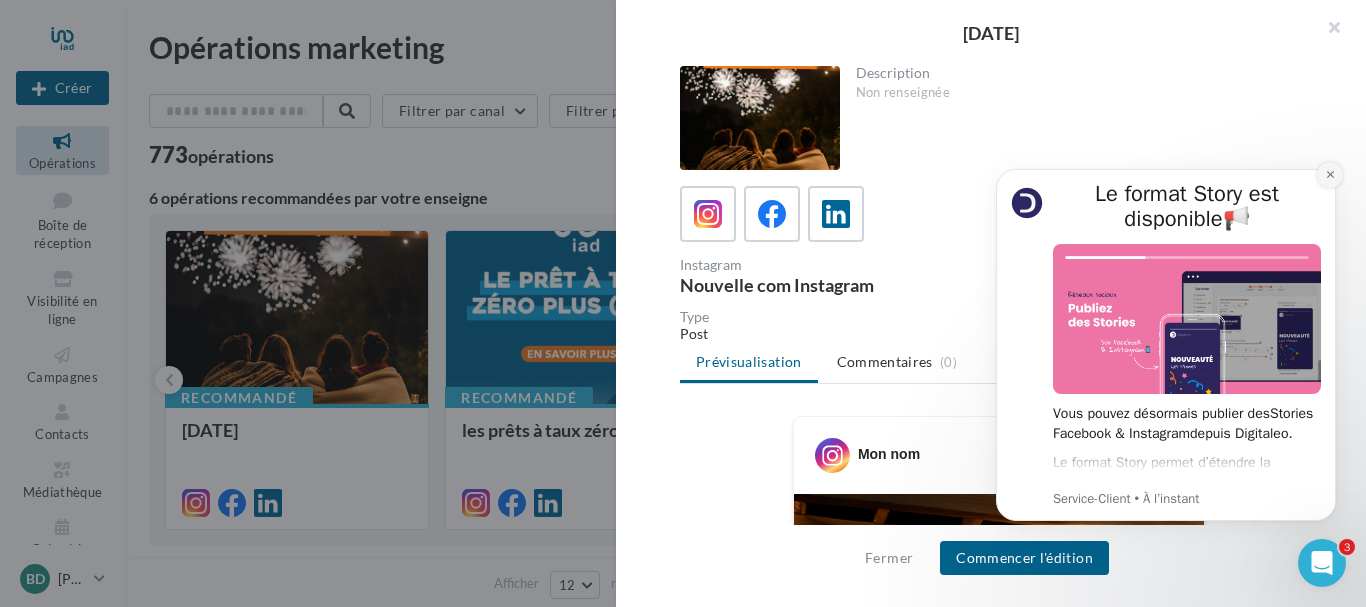 click 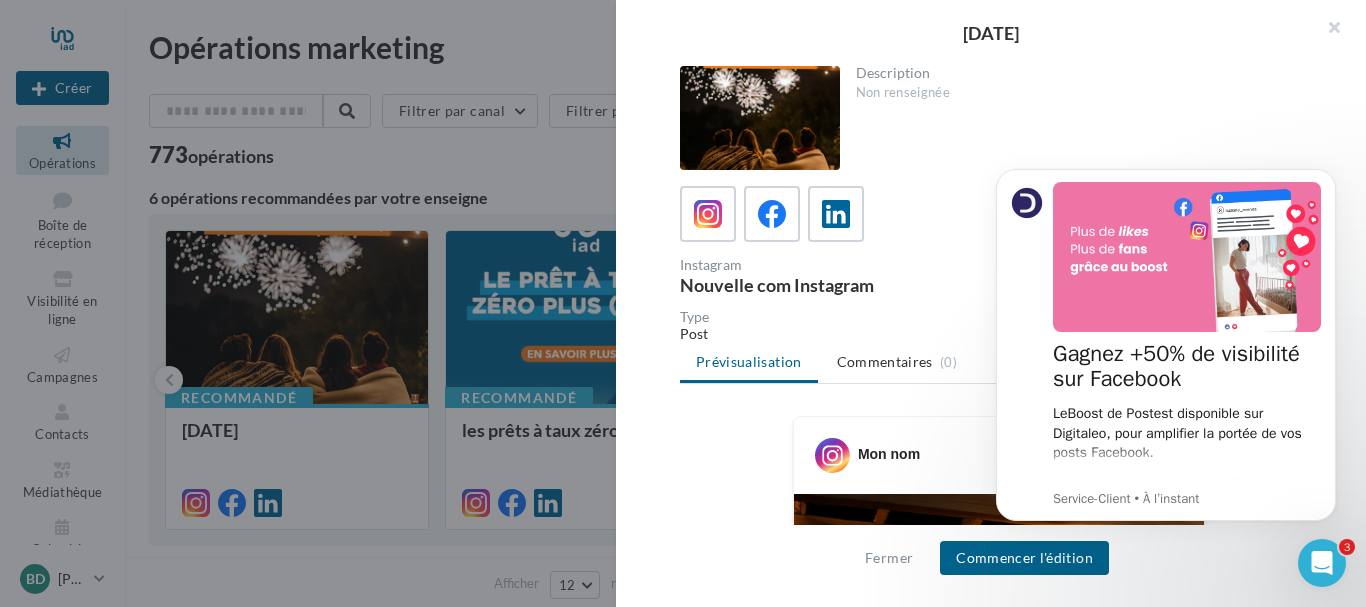 click 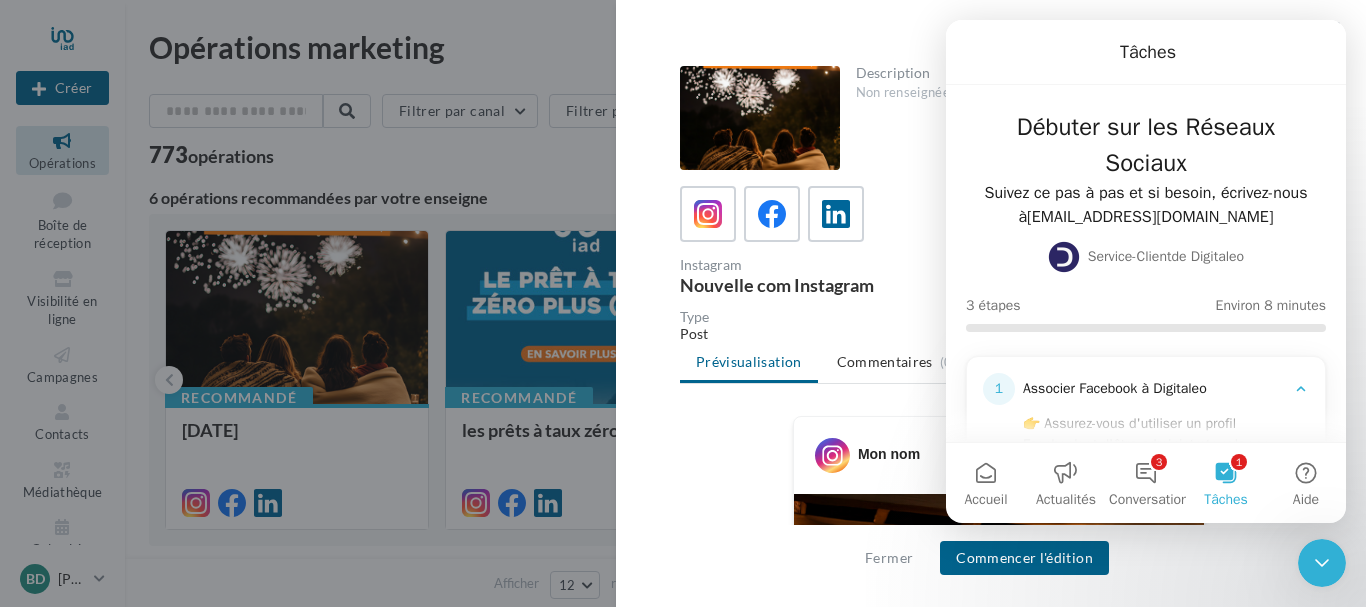 scroll, scrollTop: 0, scrollLeft: 0, axis: both 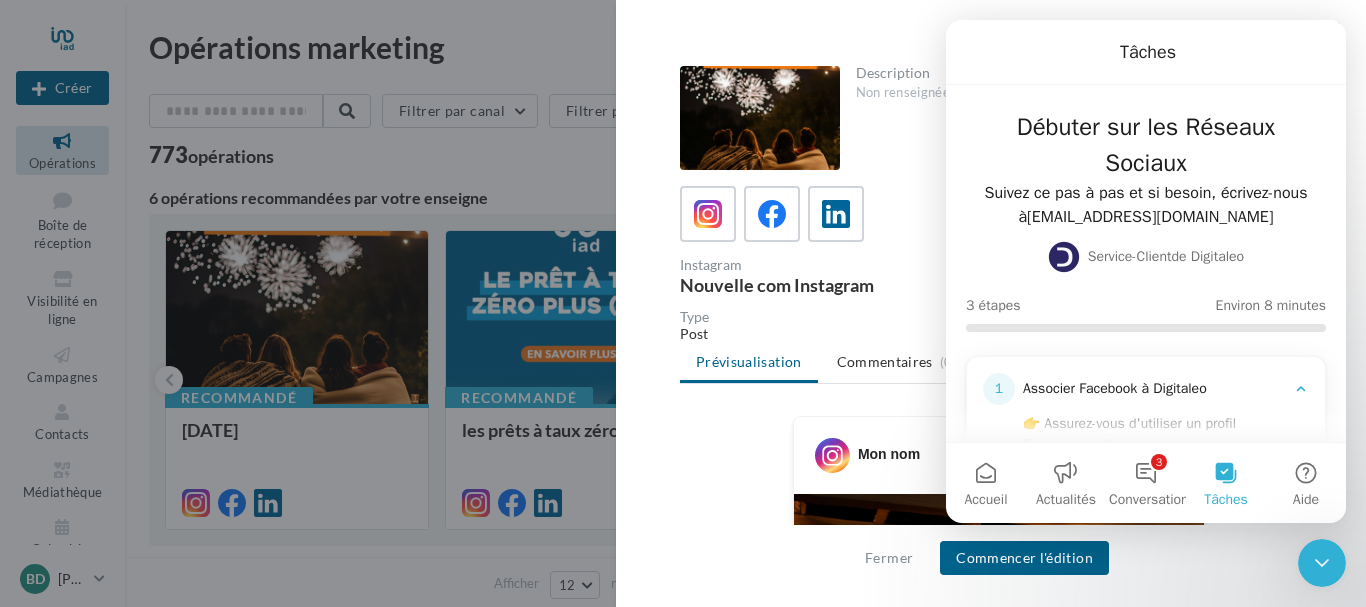 drag, startPoint x: 747, startPoint y: 498, endPoint x: 733, endPoint y: 480, distance: 22.803509 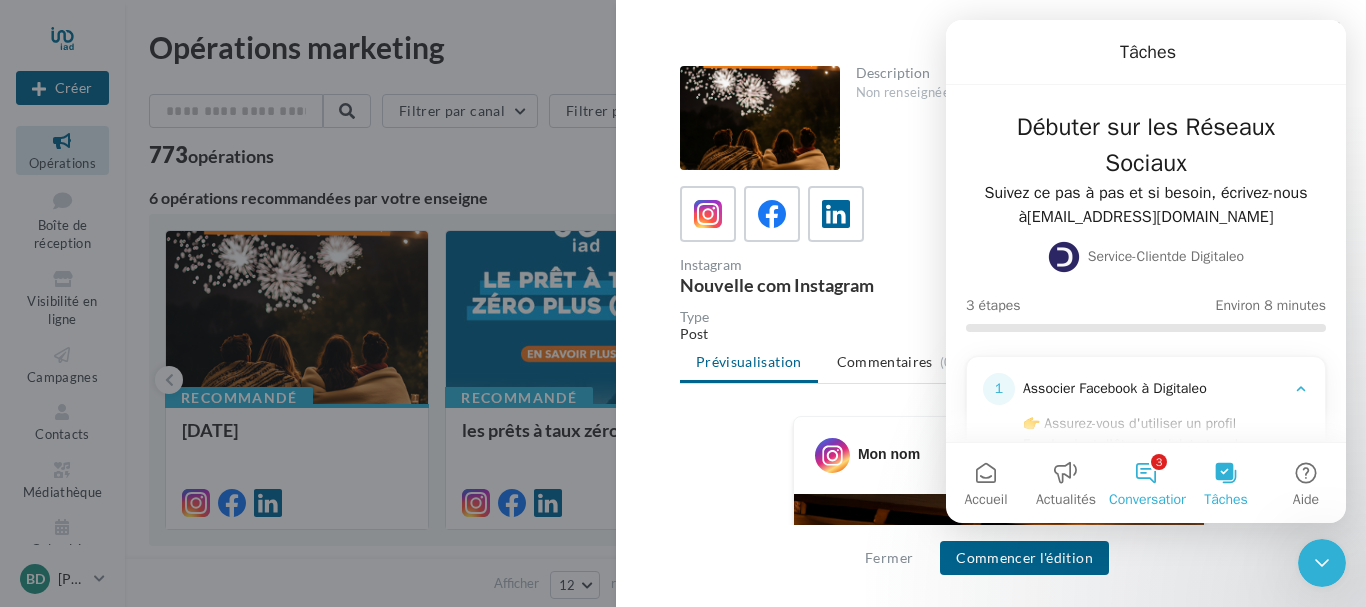 click on "Conversations" at bounding box center (1152, 500) 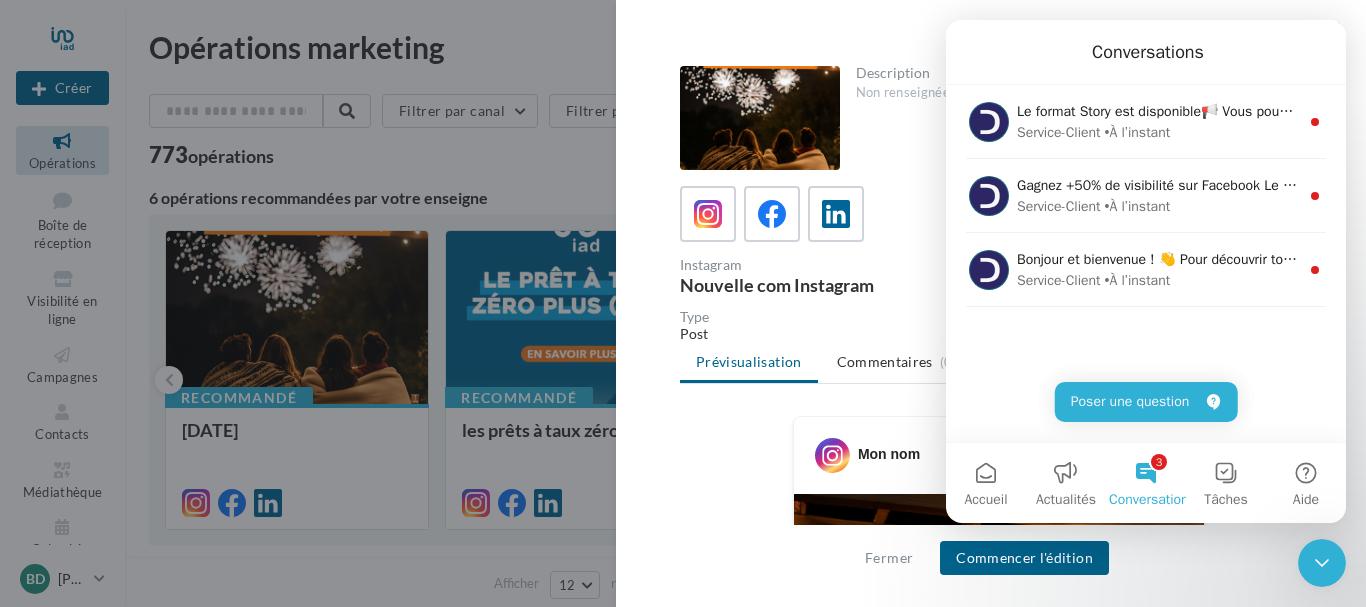 click at bounding box center [1322, 563] 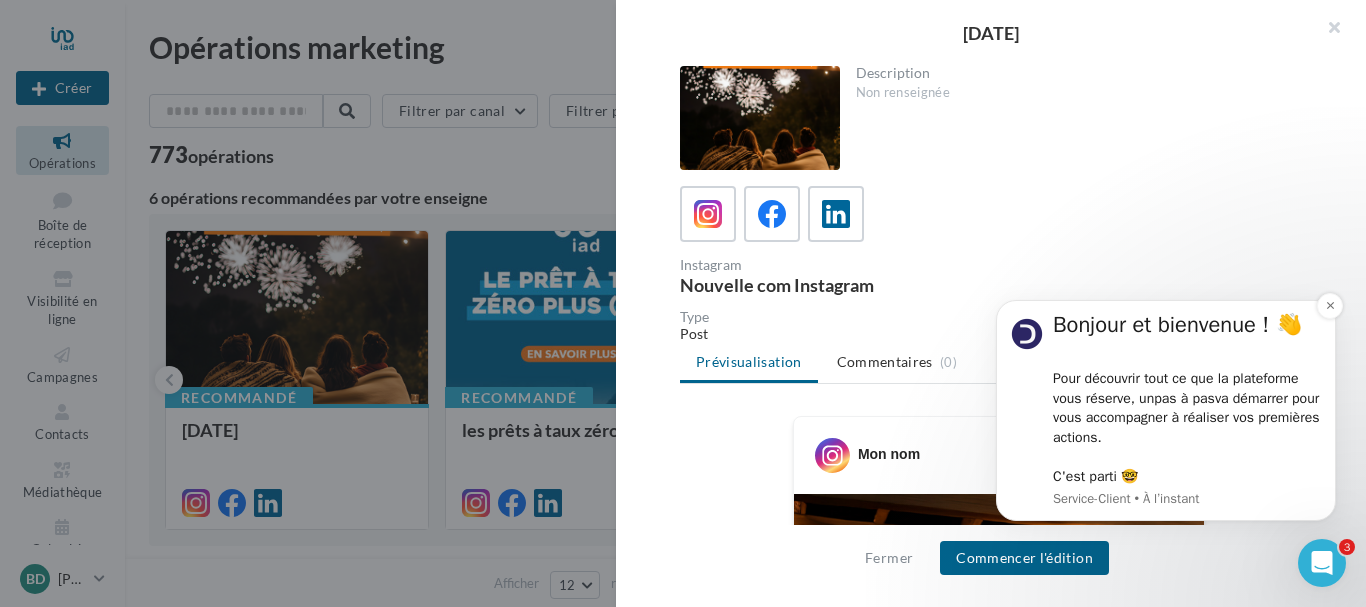 scroll, scrollTop: 0, scrollLeft: 0, axis: both 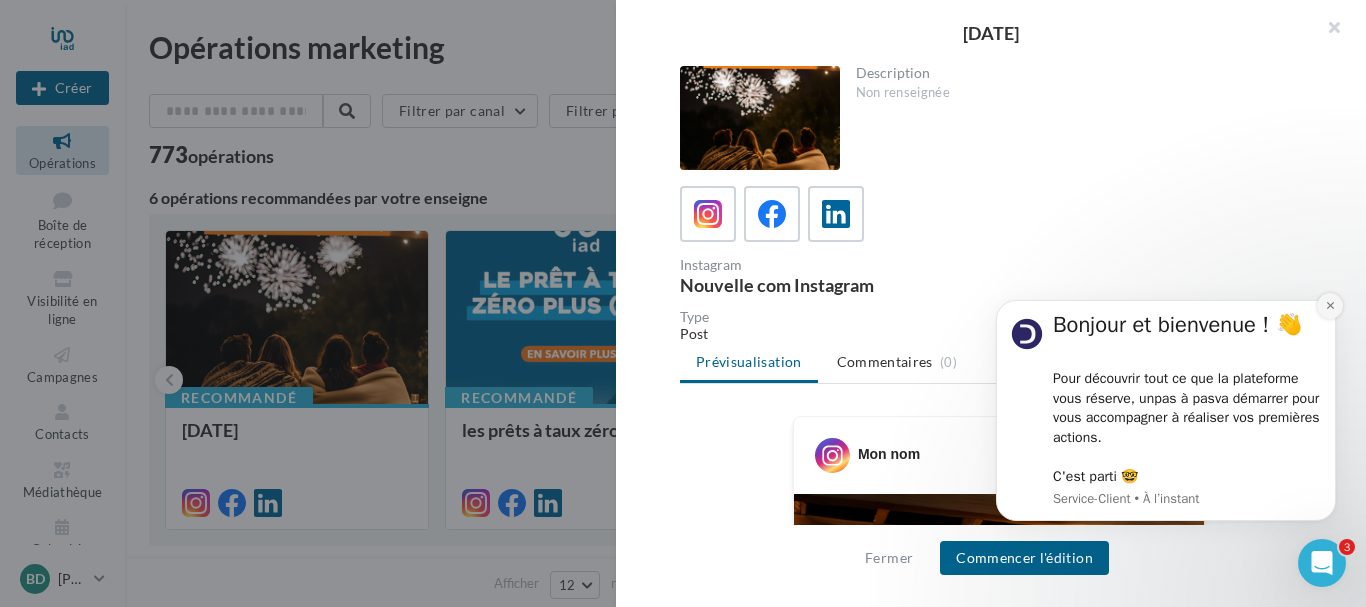 click 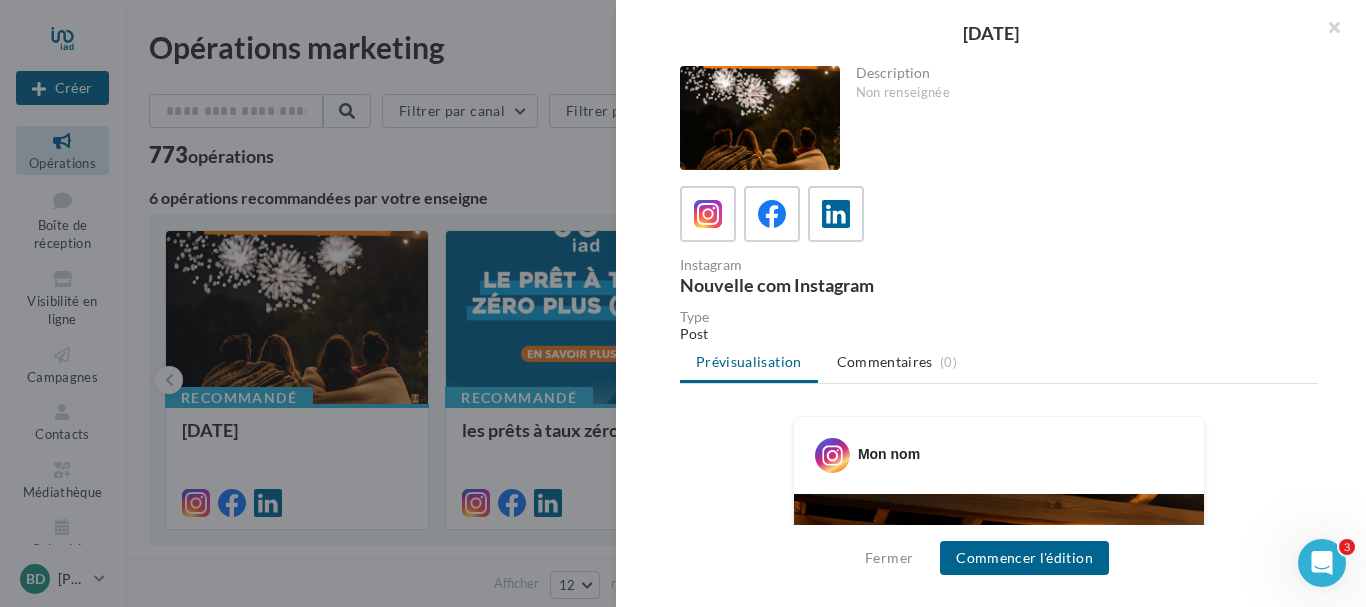 click on "Description
Non renseignée
Instagram
Nouvelle com Instagram
Type
Post
Prévisualisation
Commentaires
(0)
Mon nom" at bounding box center (999, 304) 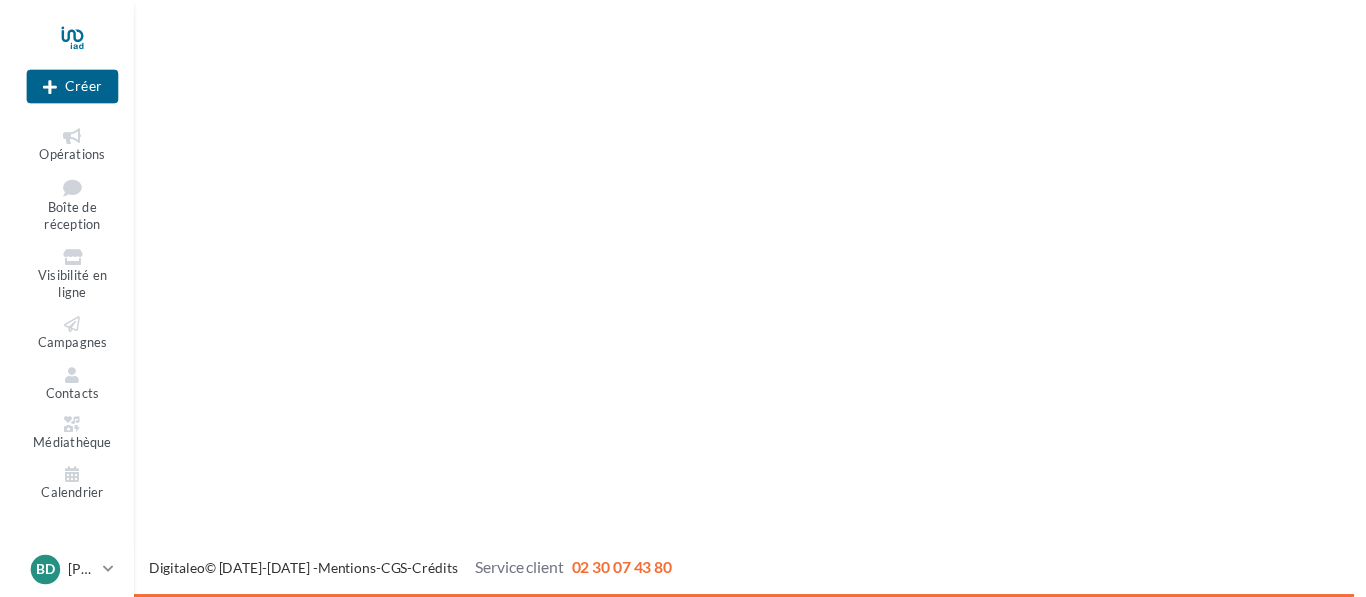 scroll, scrollTop: 0, scrollLeft: 0, axis: both 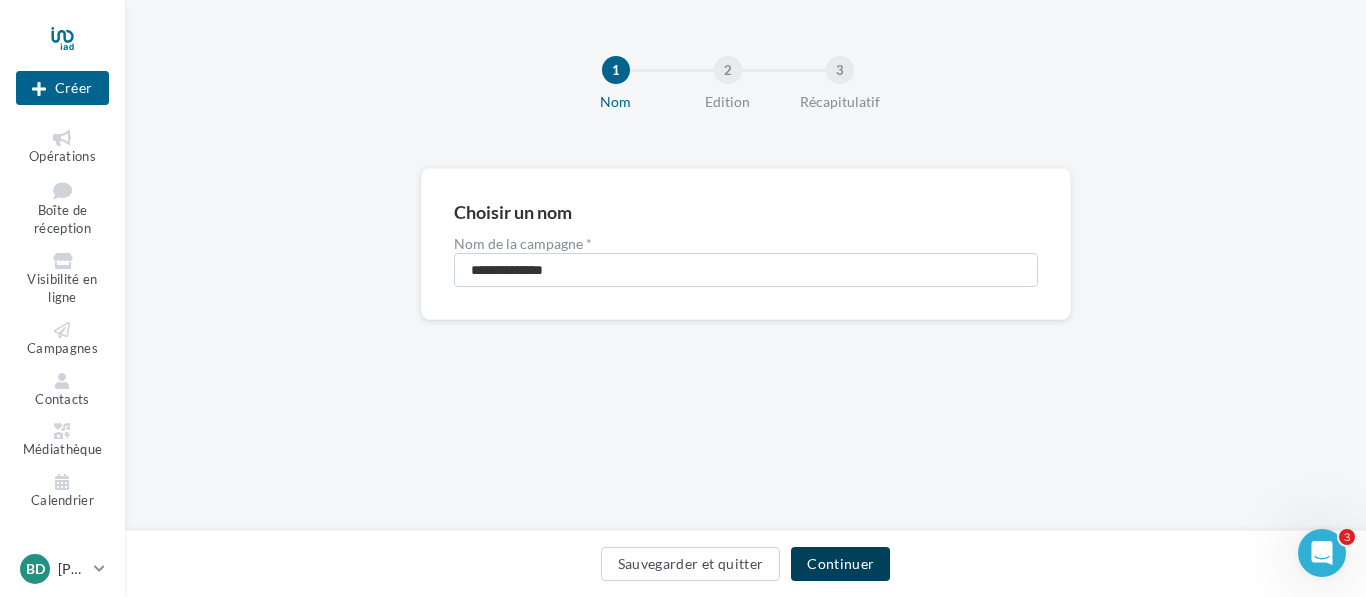 click on "Continuer" at bounding box center (840, 564) 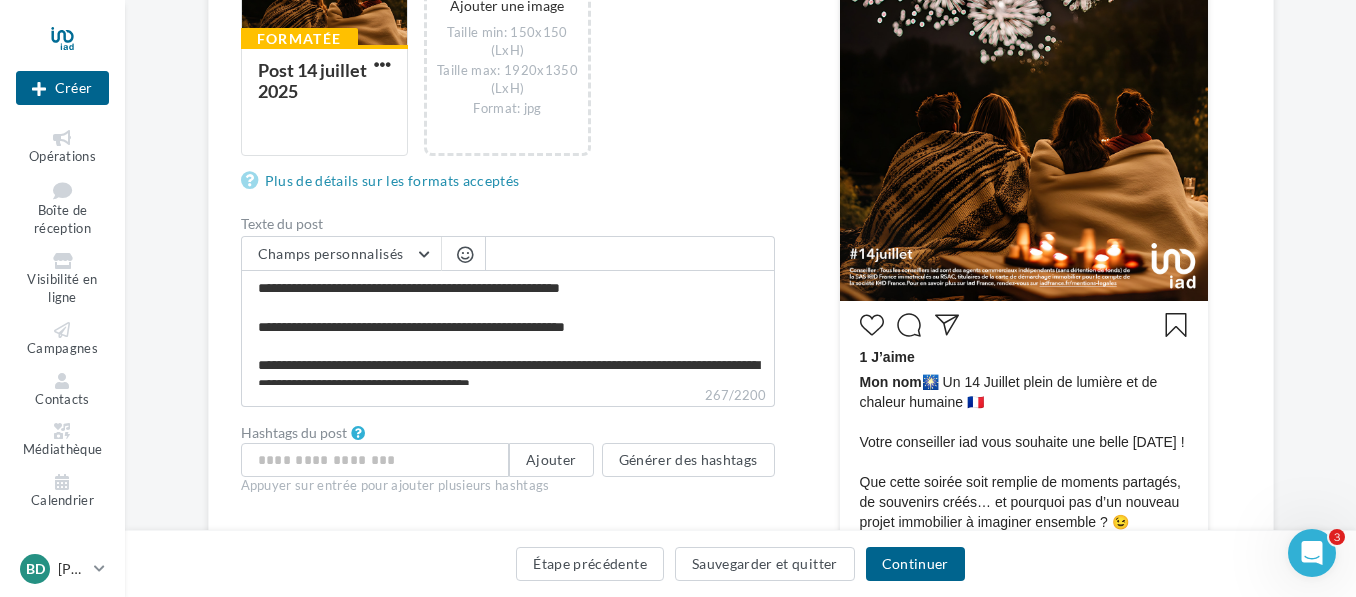 scroll, scrollTop: 494, scrollLeft: 0, axis: vertical 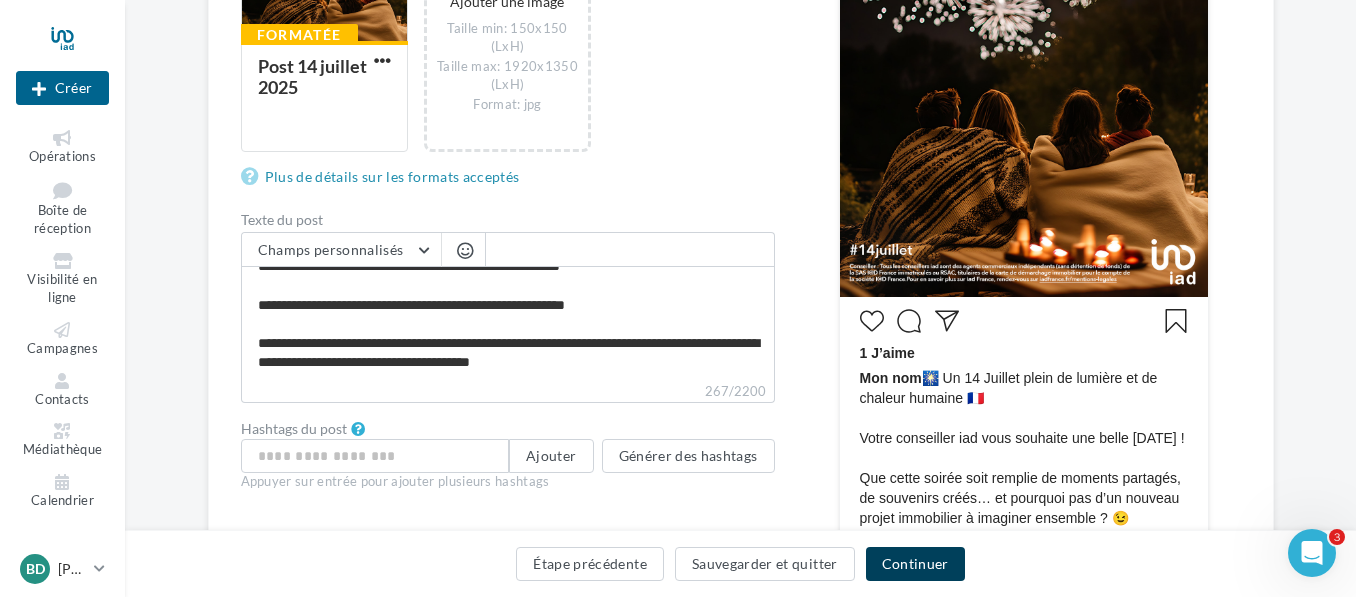 click on "Continuer" at bounding box center (915, 564) 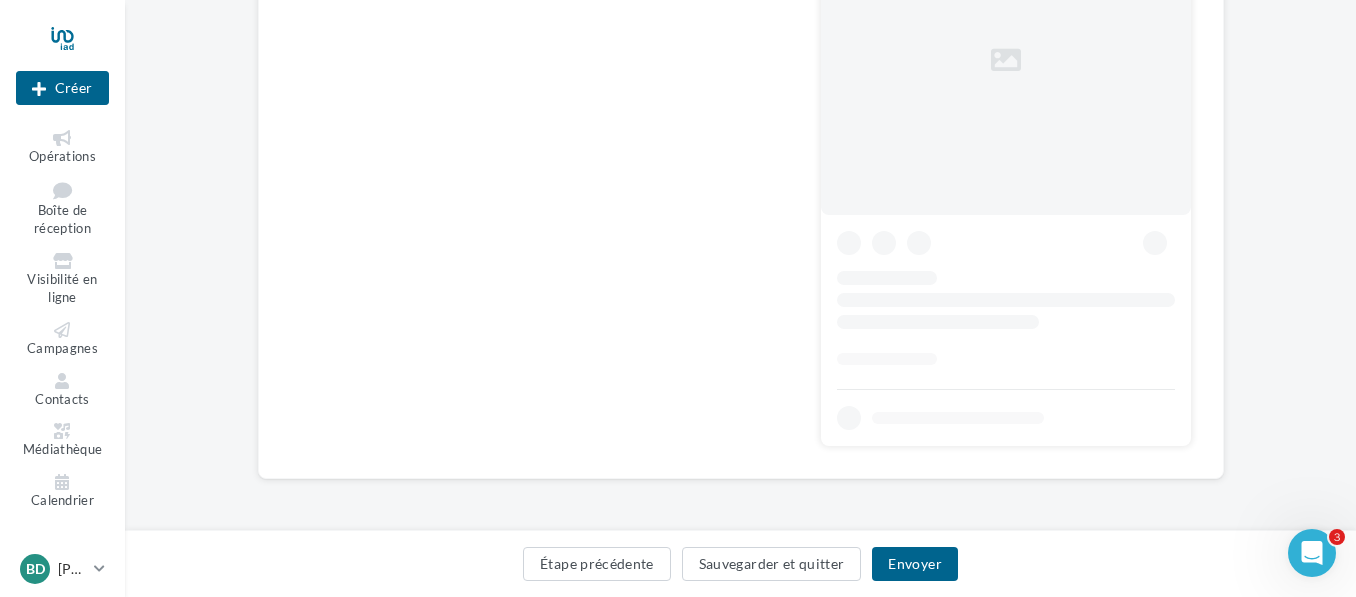 scroll, scrollTop: 0, scrollLeft: 0, axis: both 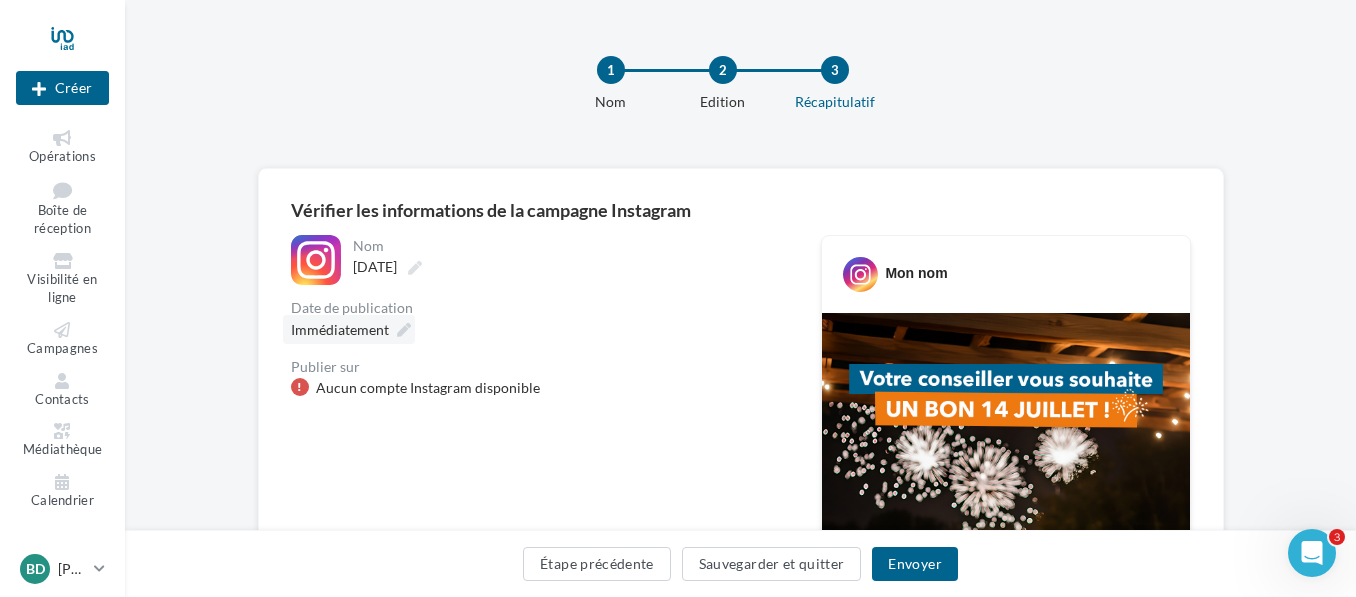 click on "Immédiatement" at bounding box center [340, 329] 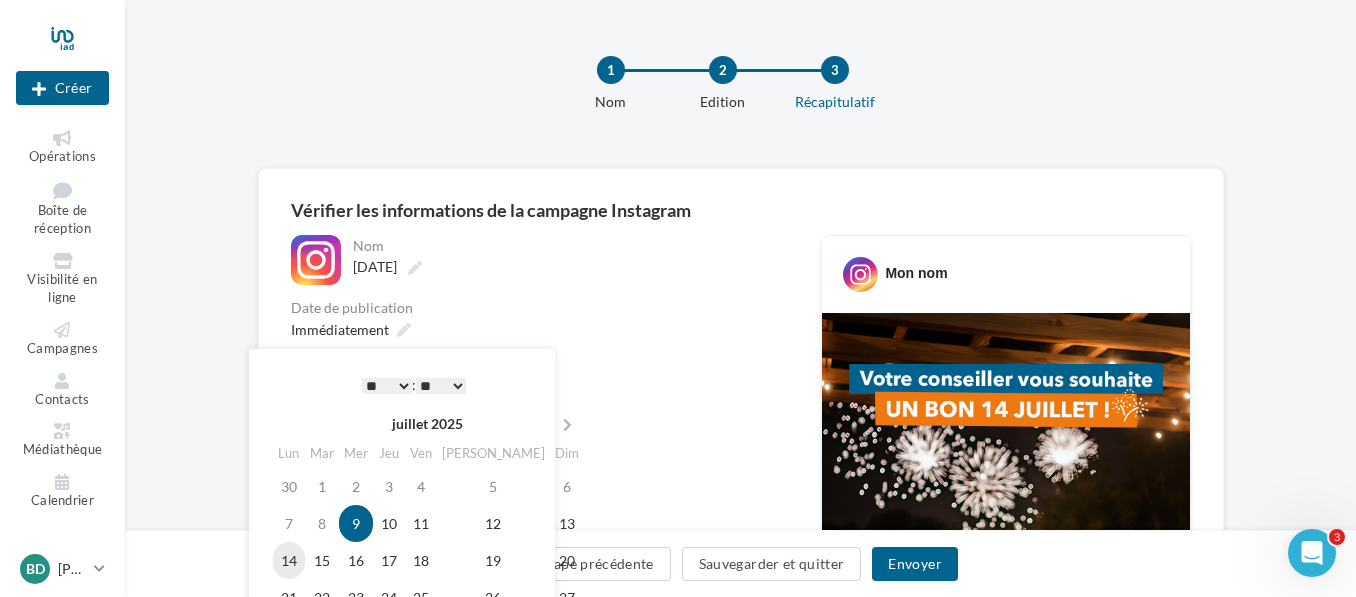 click on "14" at bounding box center [289, 560] 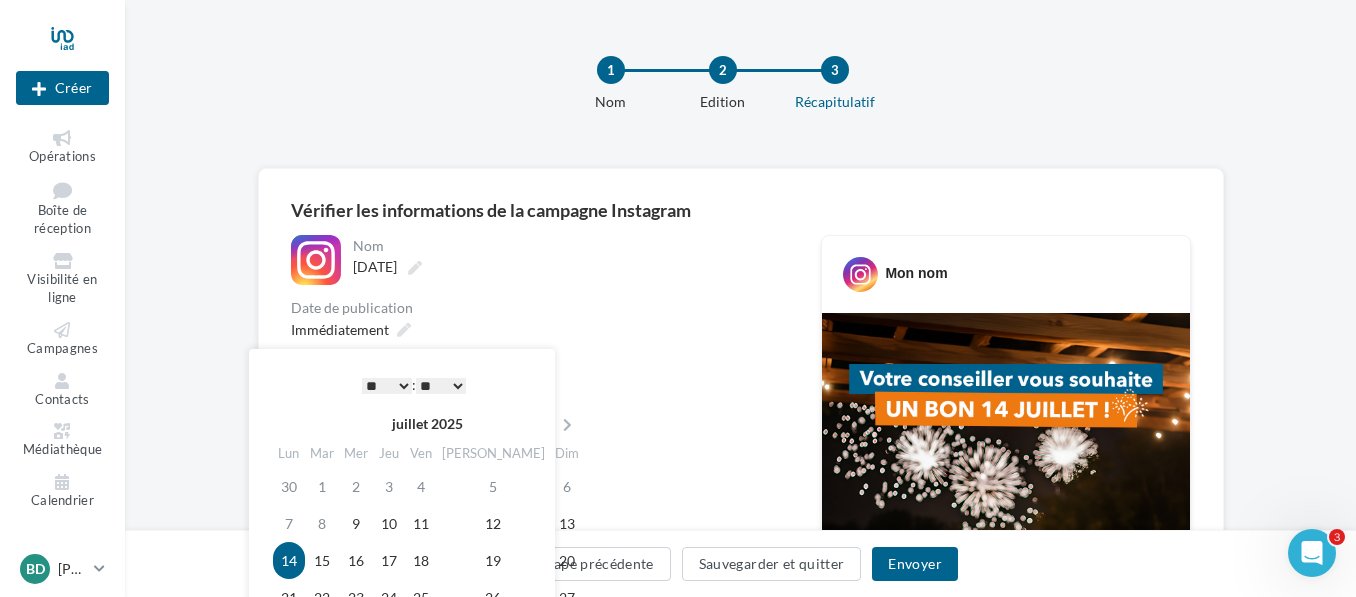click on "* * * * * * * * * * ** ** ** ** ** ** ** ** ** ** ** ** ** **" at bounding box center [387, 386] 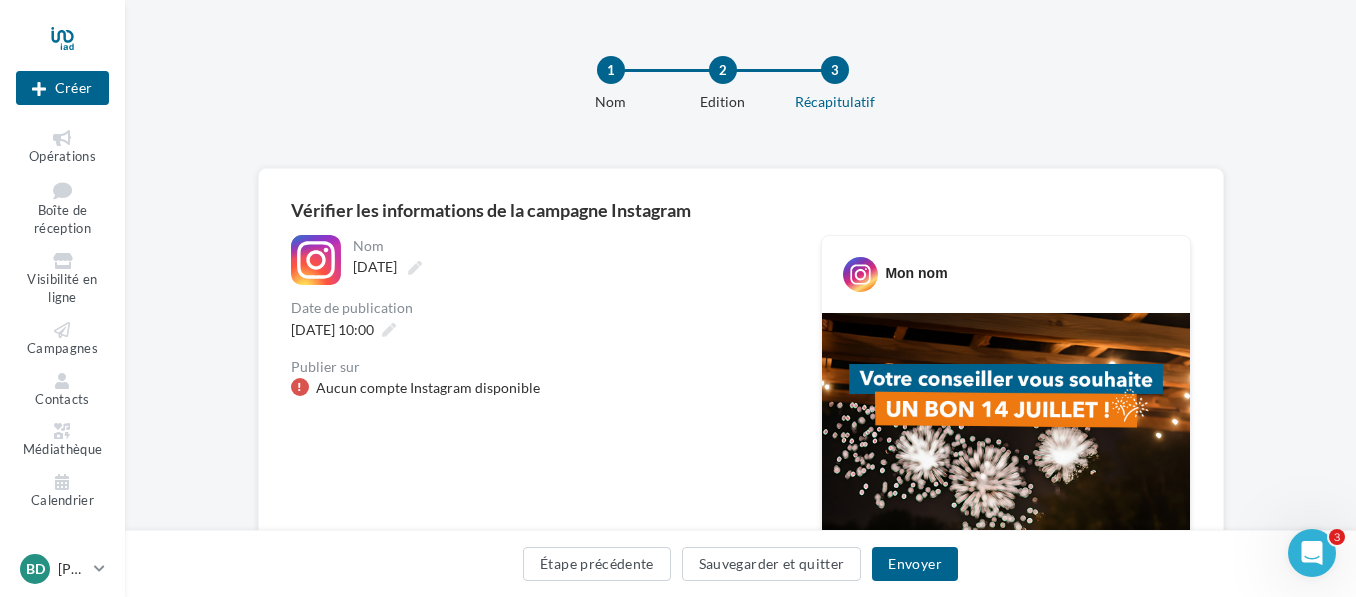 click on "Aucun compte Instagram disponible" at bounding box center (428, 388) 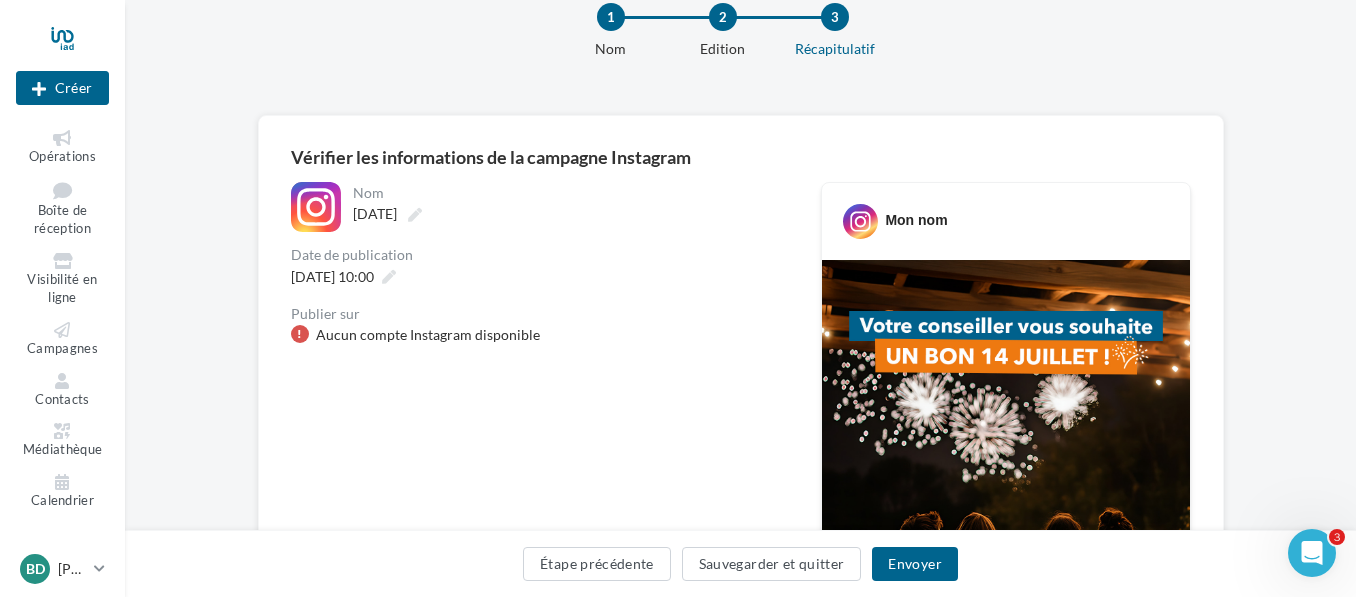 scroll, scrollTop: 28, scrollLeft: 0, axis: vertical 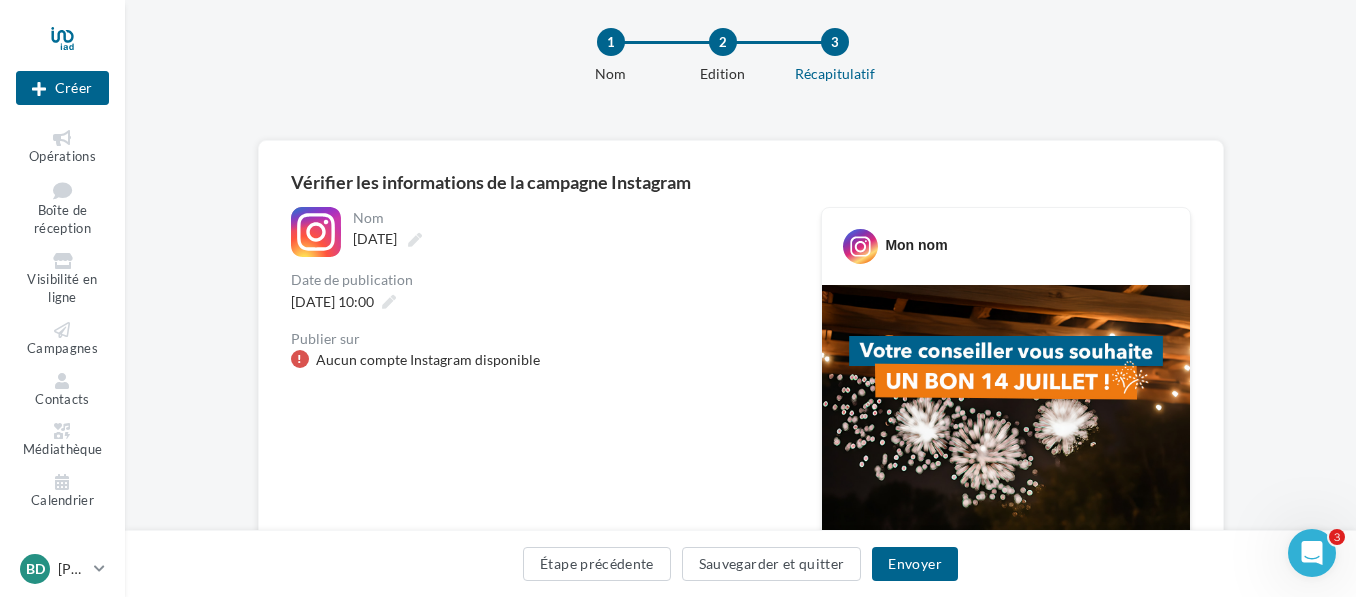 click on "Aucun compte Instagram disponible" at bounding box center [428, 360] 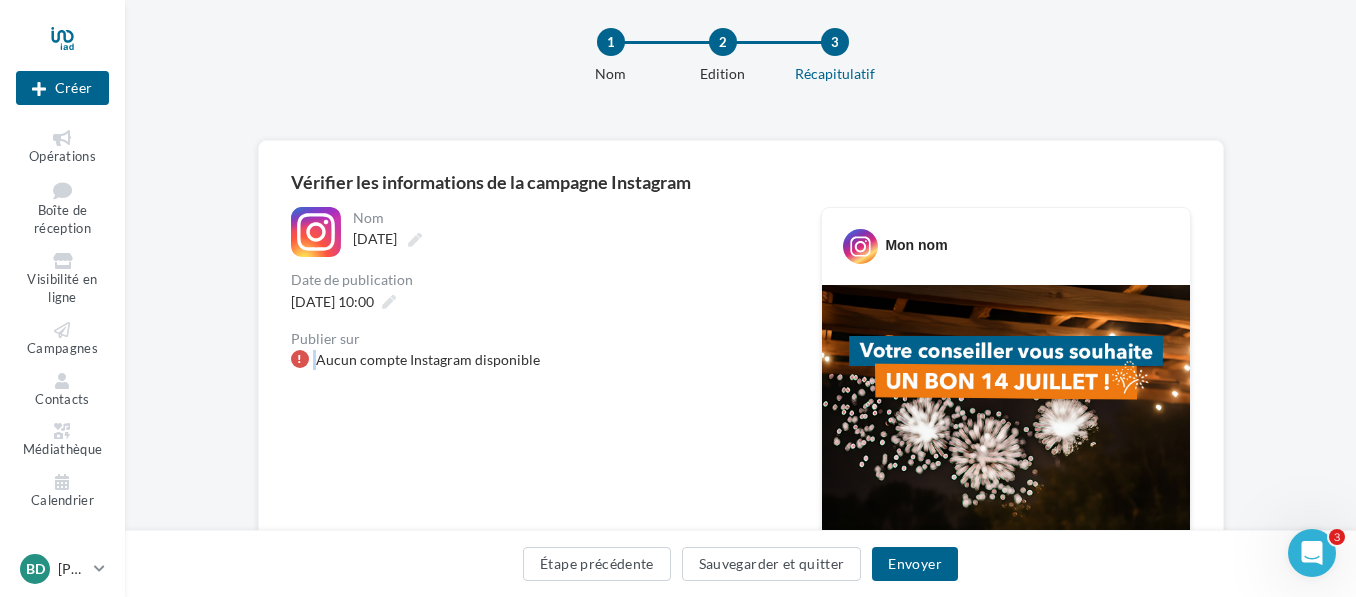click at bounding box center [300, 359] 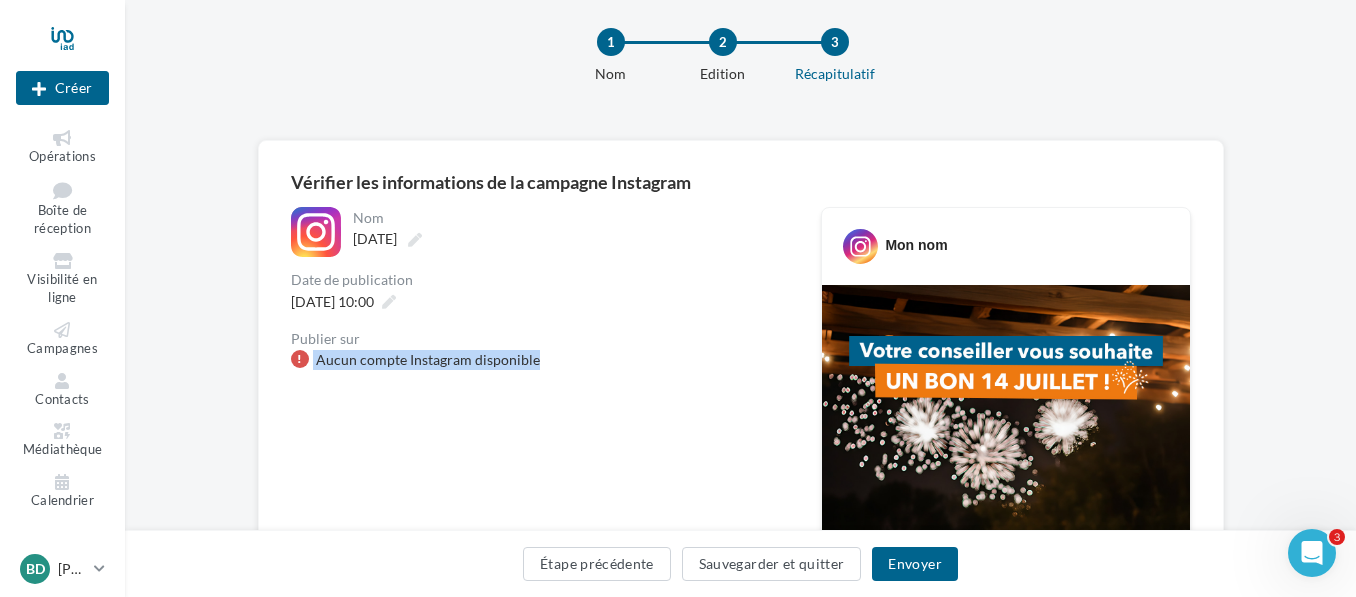 click at bounding box center [300, 359] 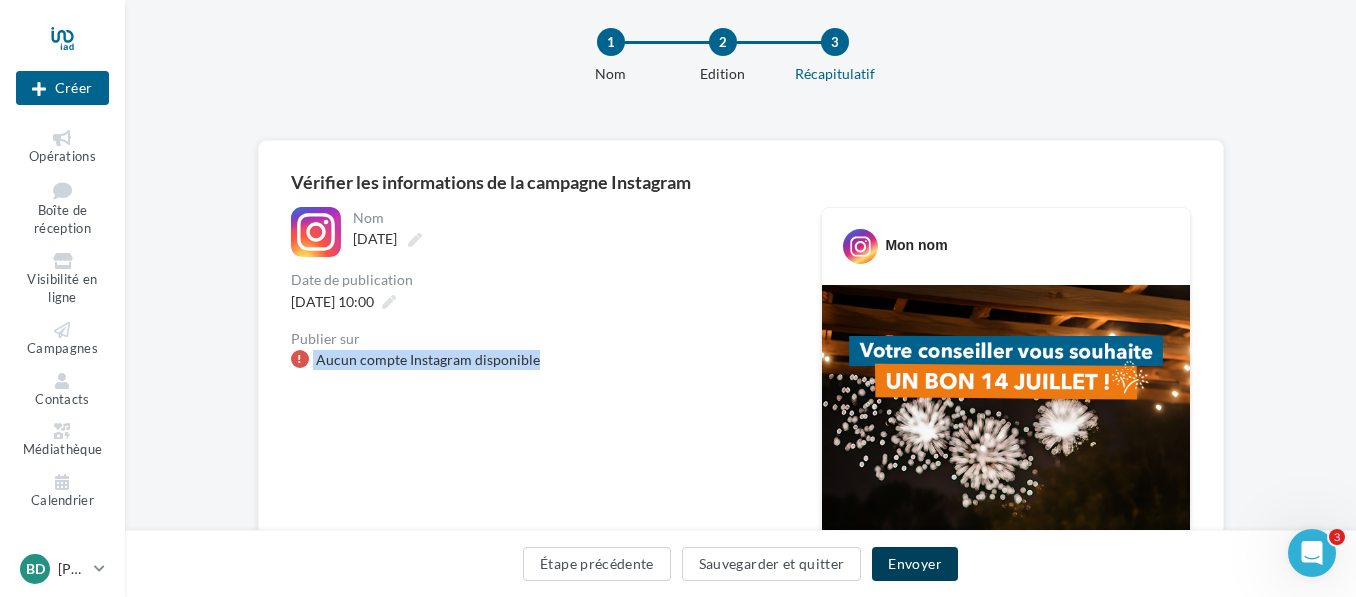 click on "Envoyer" at bounding box center (914, 564) 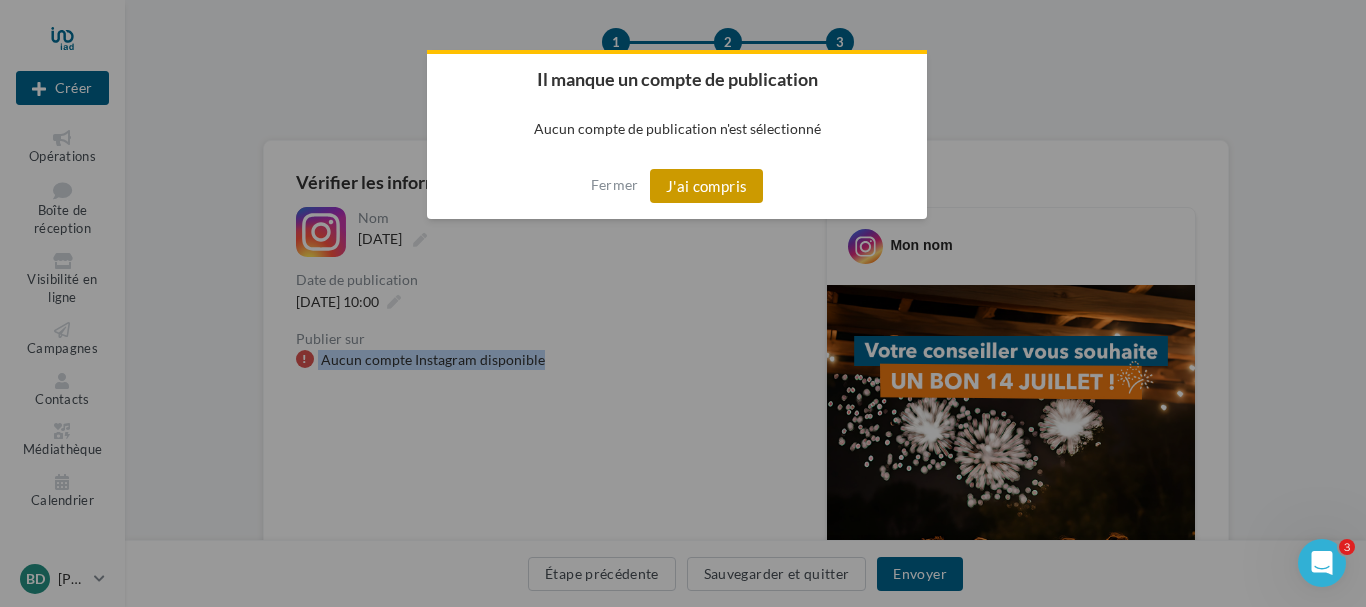 click on "J'ai compris" at bounding box center [707, 186] 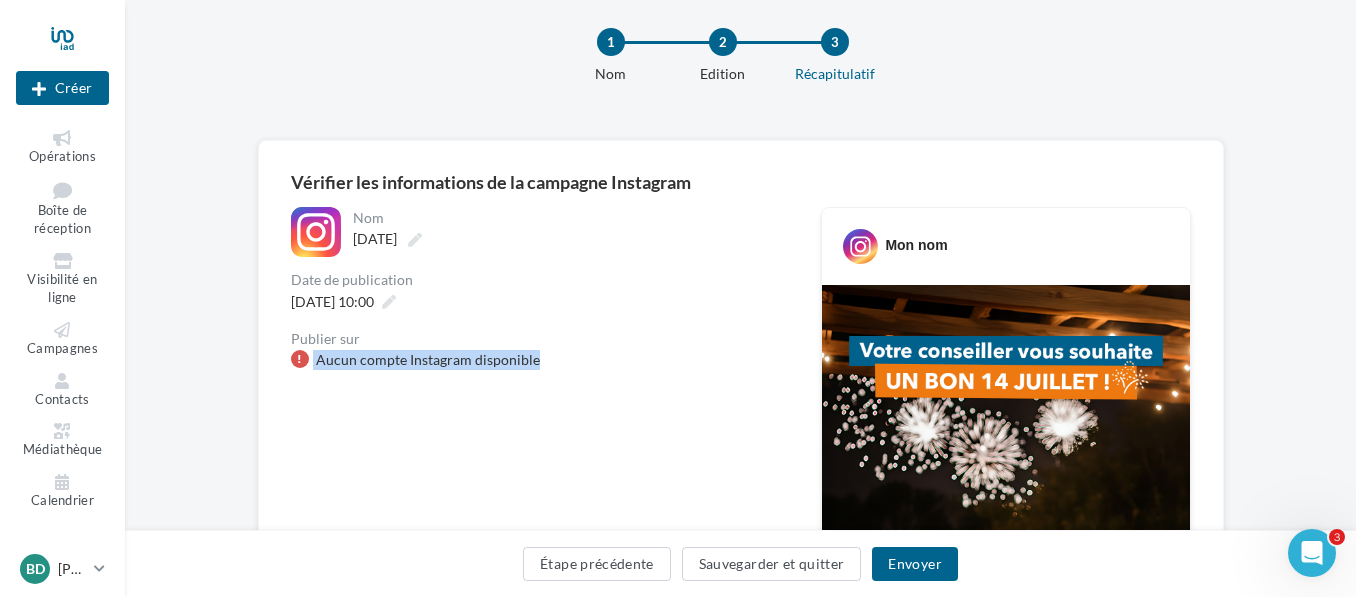 click on "**********" at bounding box center [540, 663] 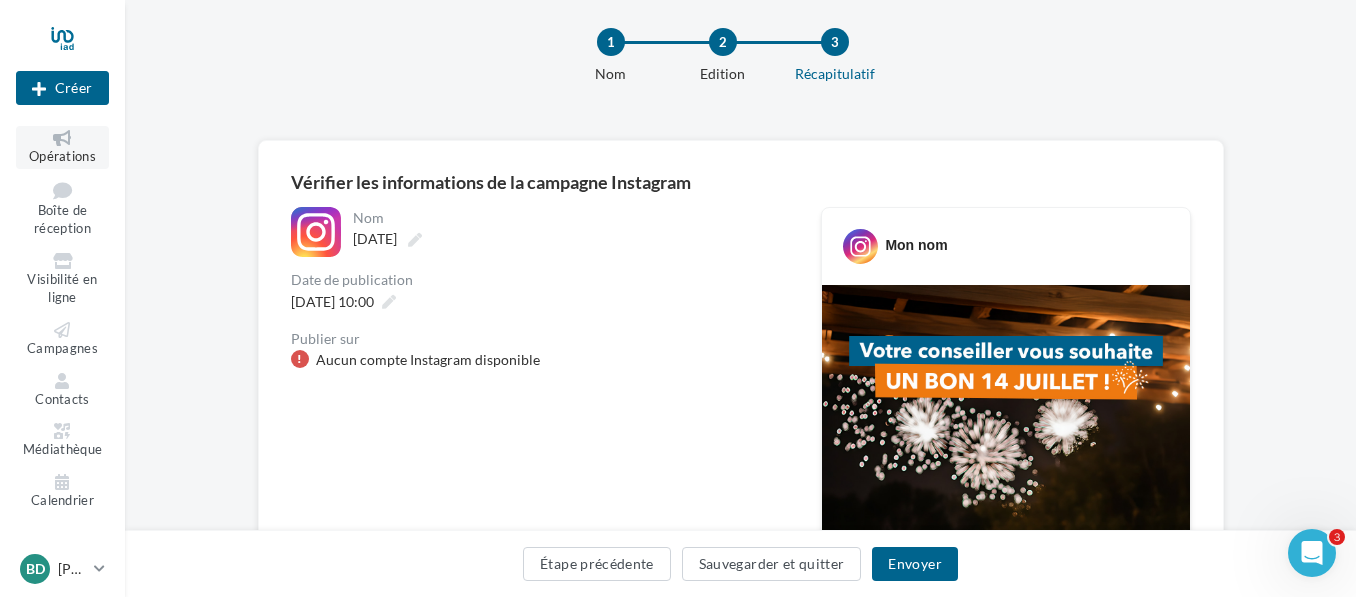 click at bounding box center [62, 138] 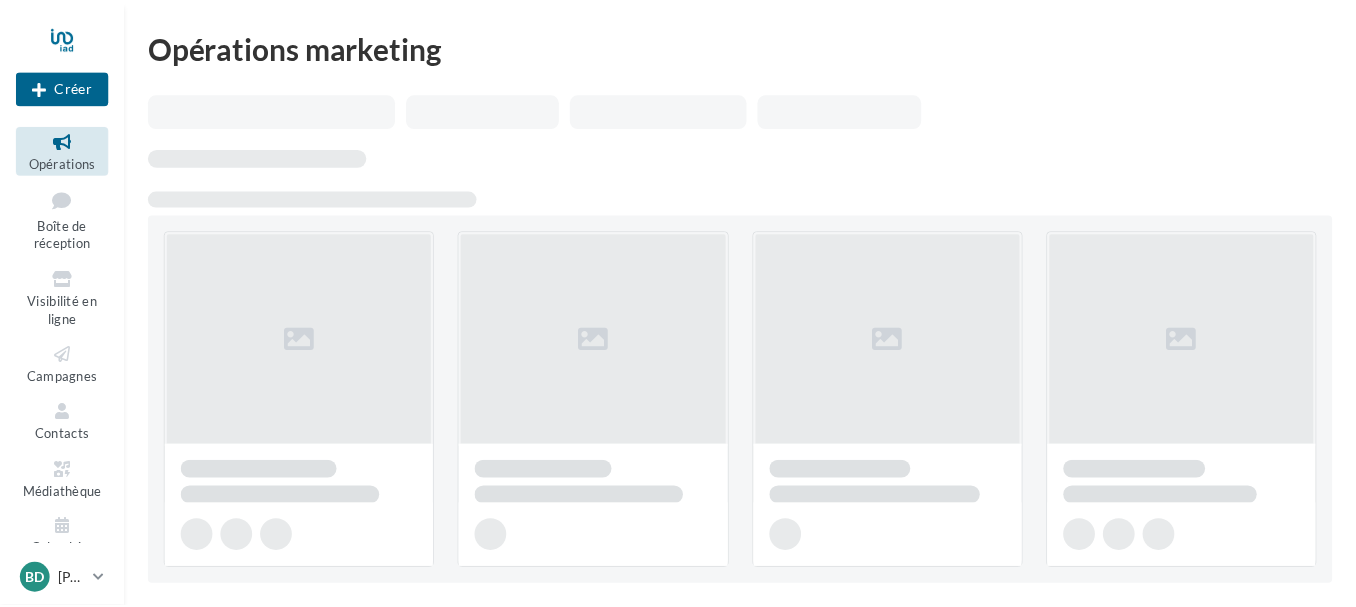 scroll, scrollTop: 0, scrollLeft: 0, axis: both 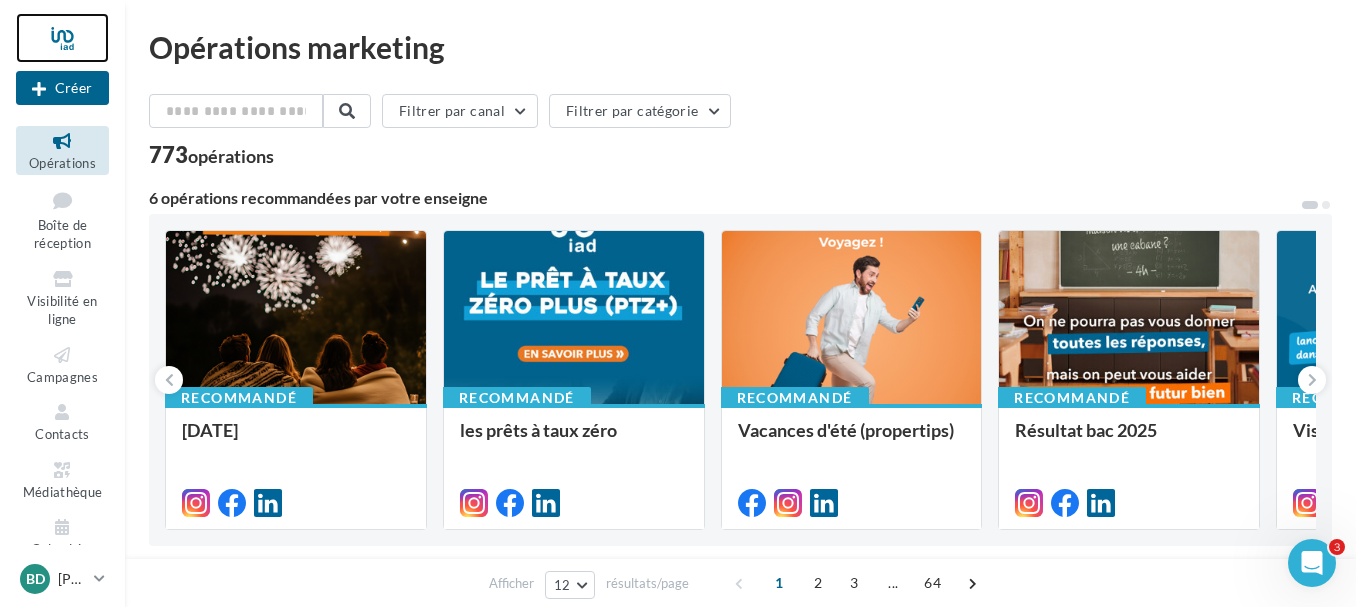 click at bounding box center (62, 38) 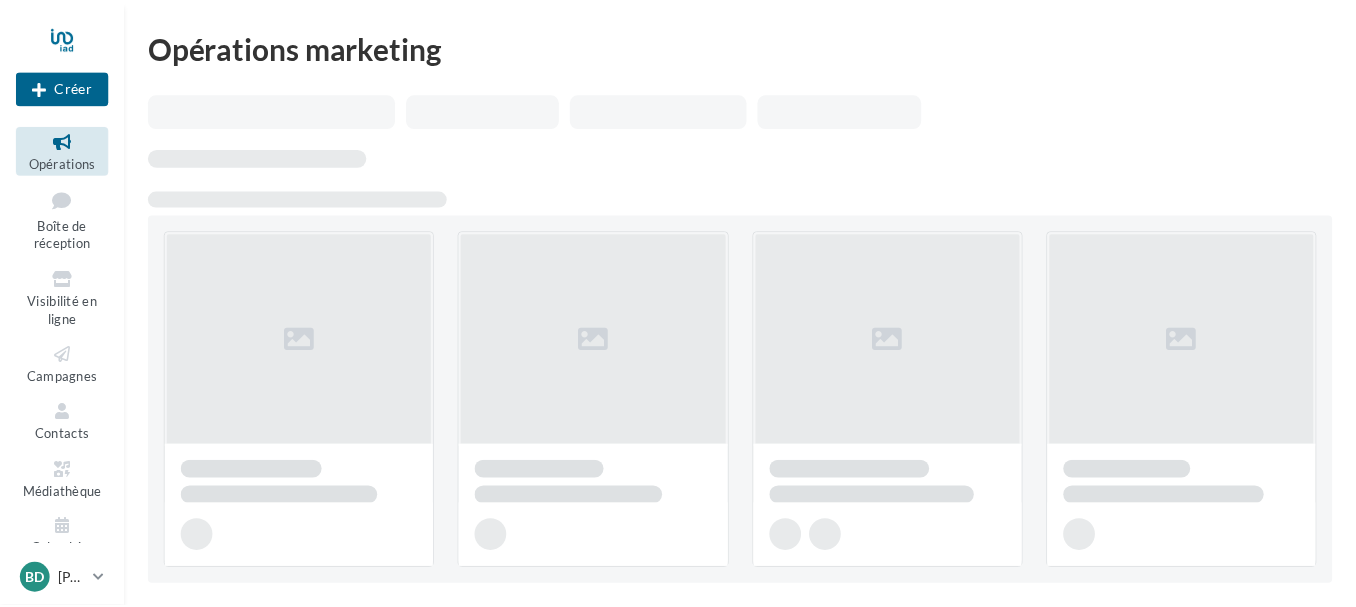 scroll, scrollTop: 0, scrollLeft: 0, axis: both 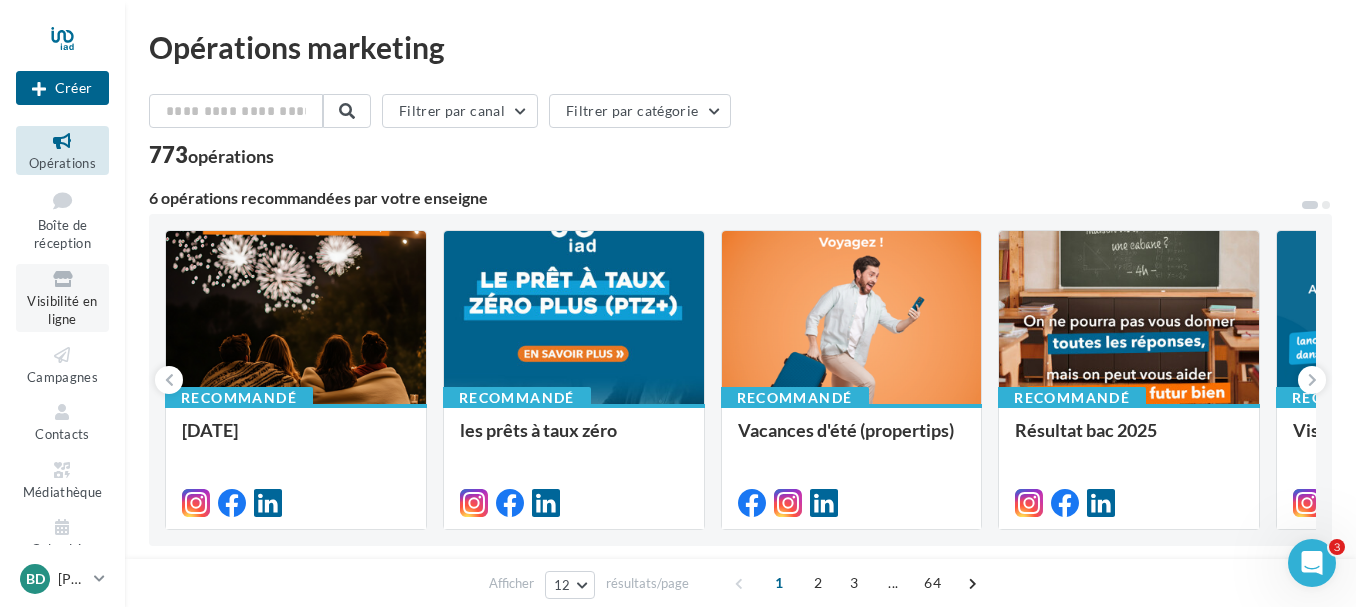 click on "Visibilité en ligne" at bounding box center (62, 298) 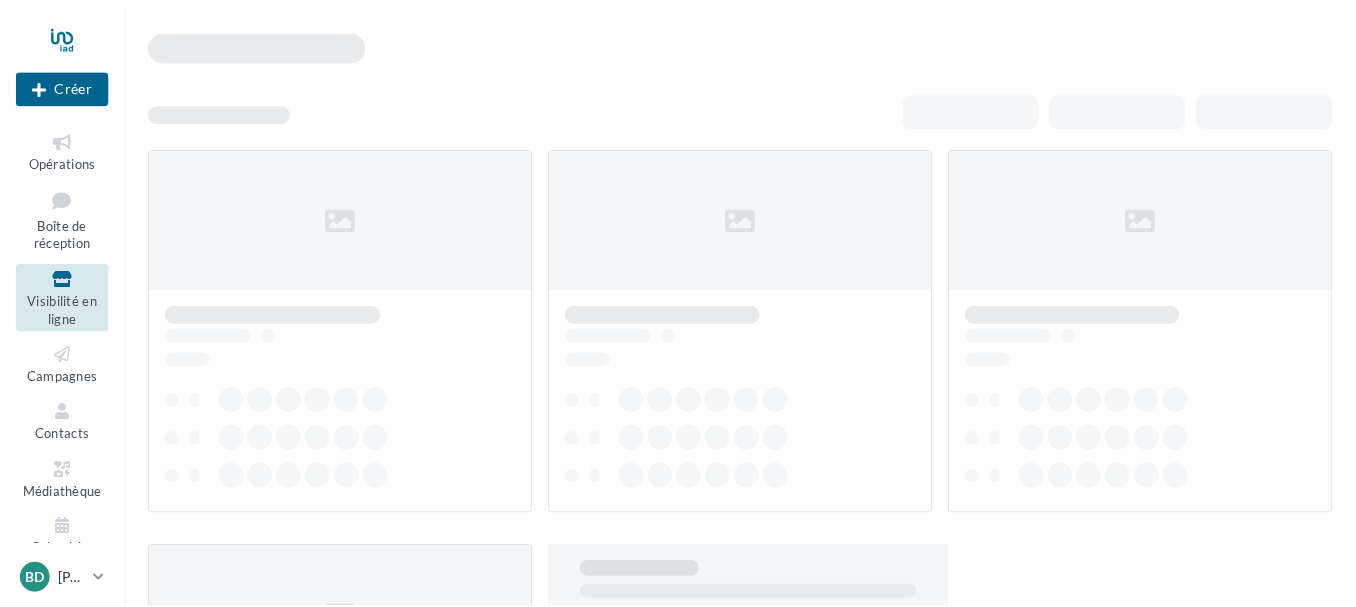 scroll, scrollTop: 0, scrollLeft: 0, axis: both 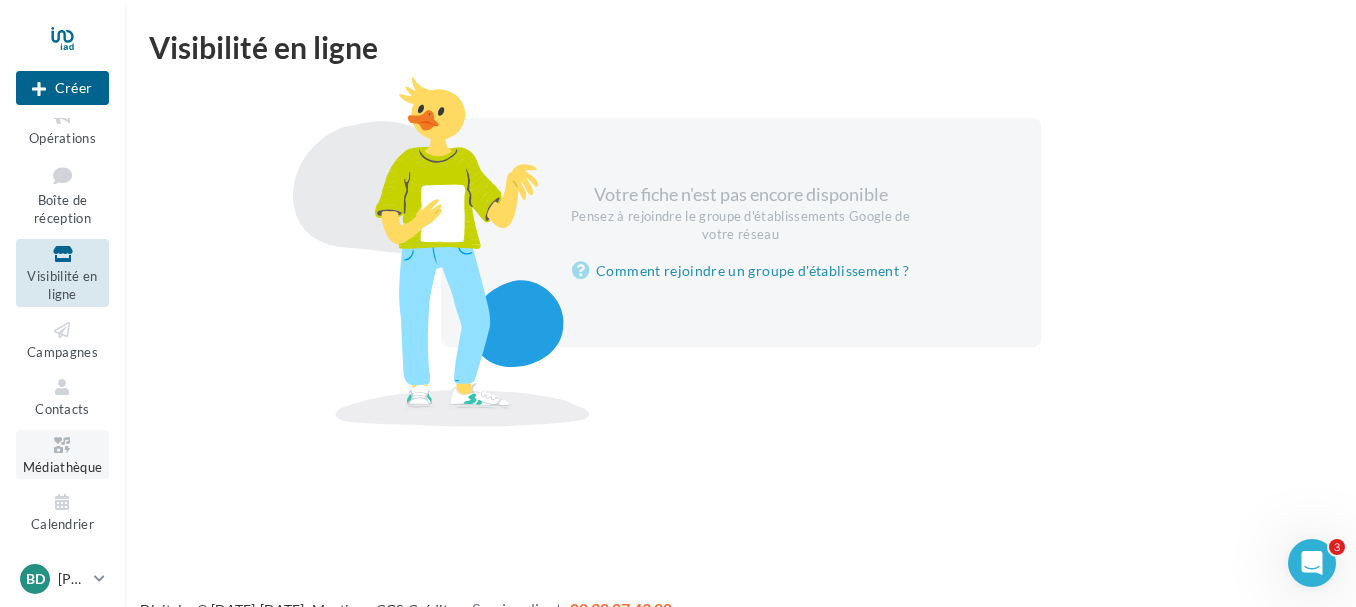 click at bounding box center (62, 445) 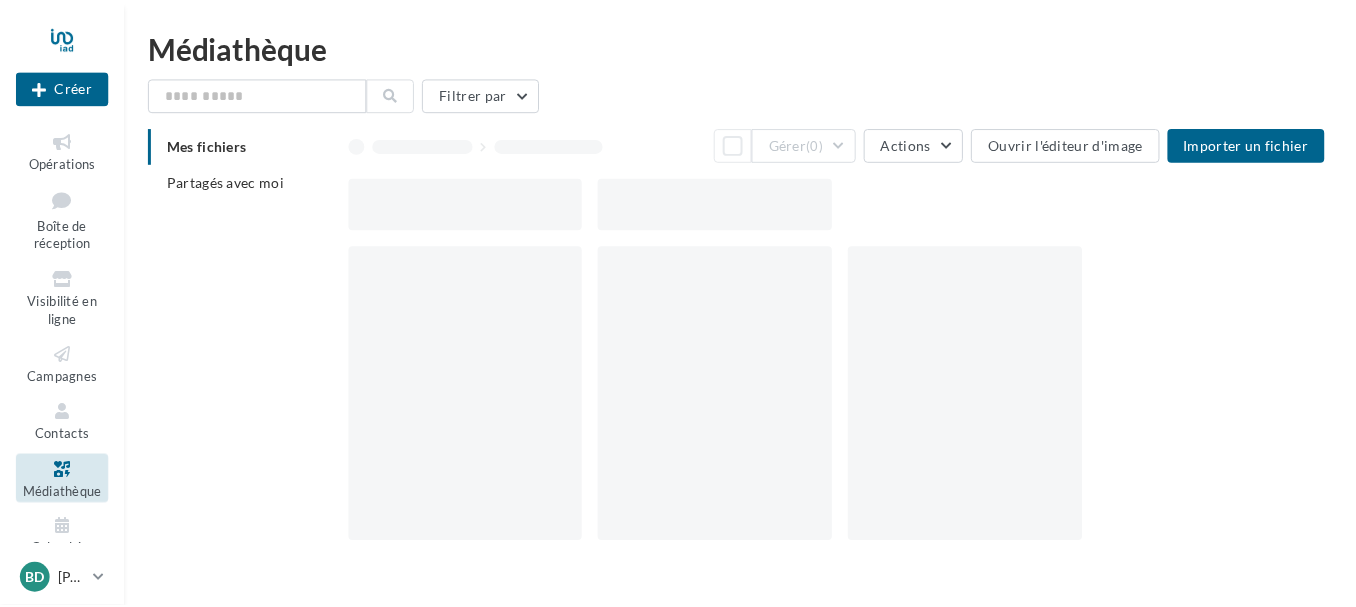 scroll, scrollTop: 0, scrollLeft: 0, axis: both 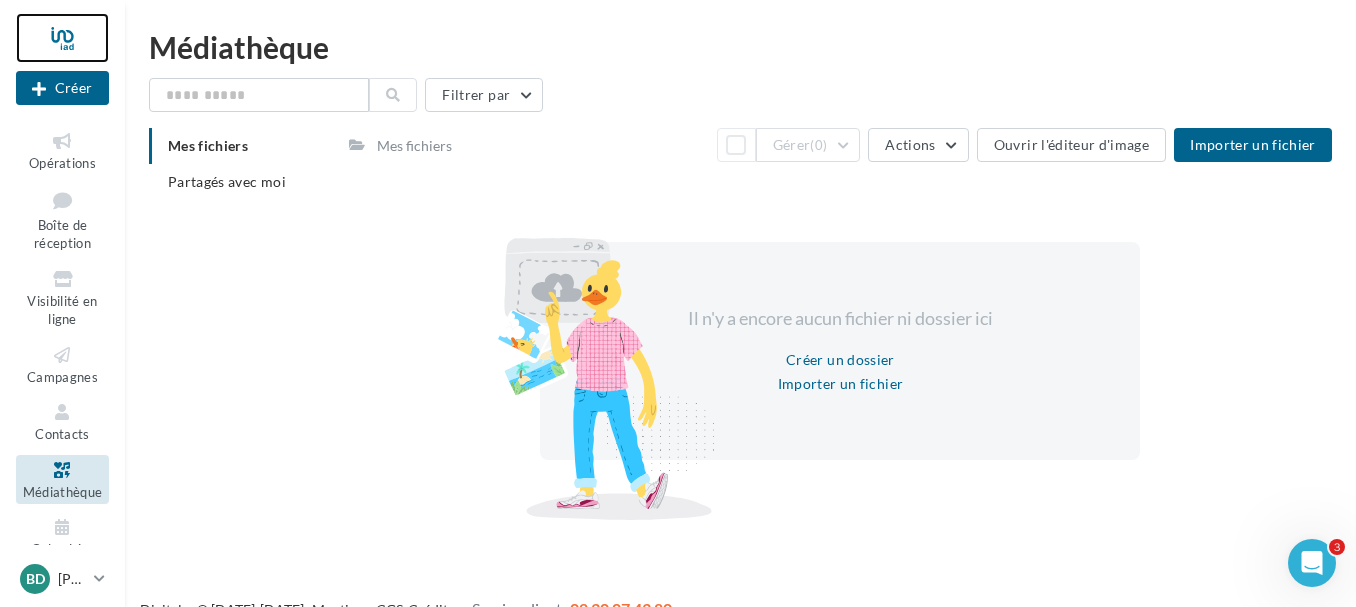 click at bounding box center (62, 38) 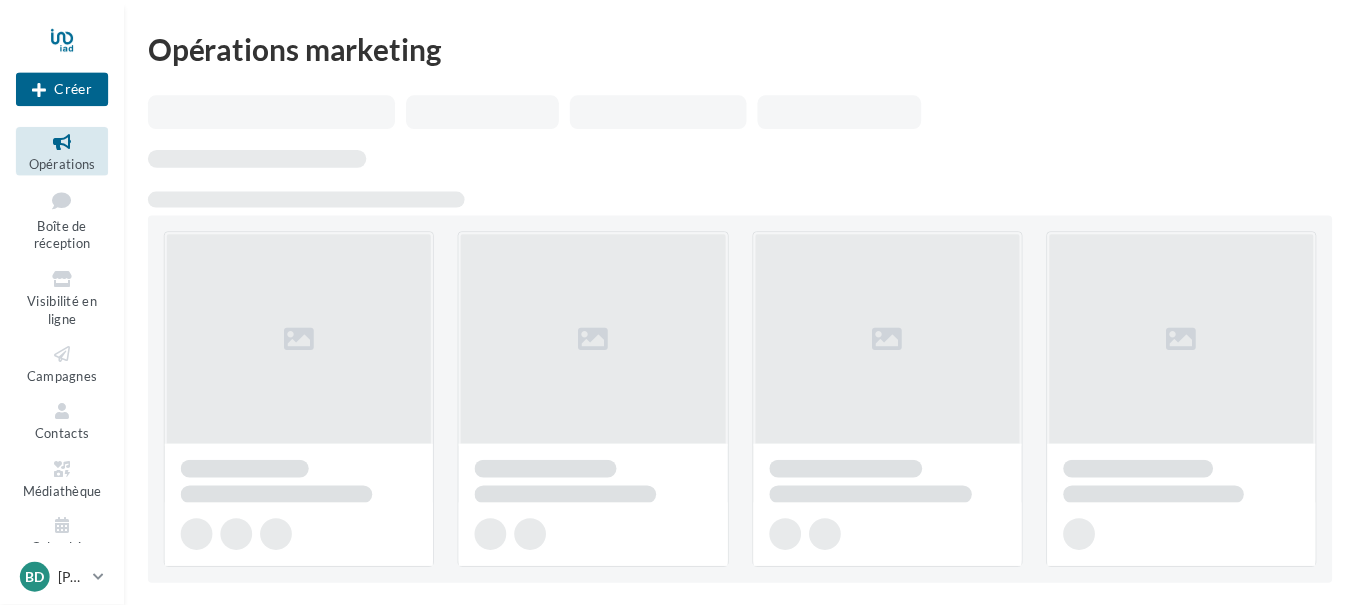 scroll, scrollTop: 0, scrollLeft: 0, axis: both 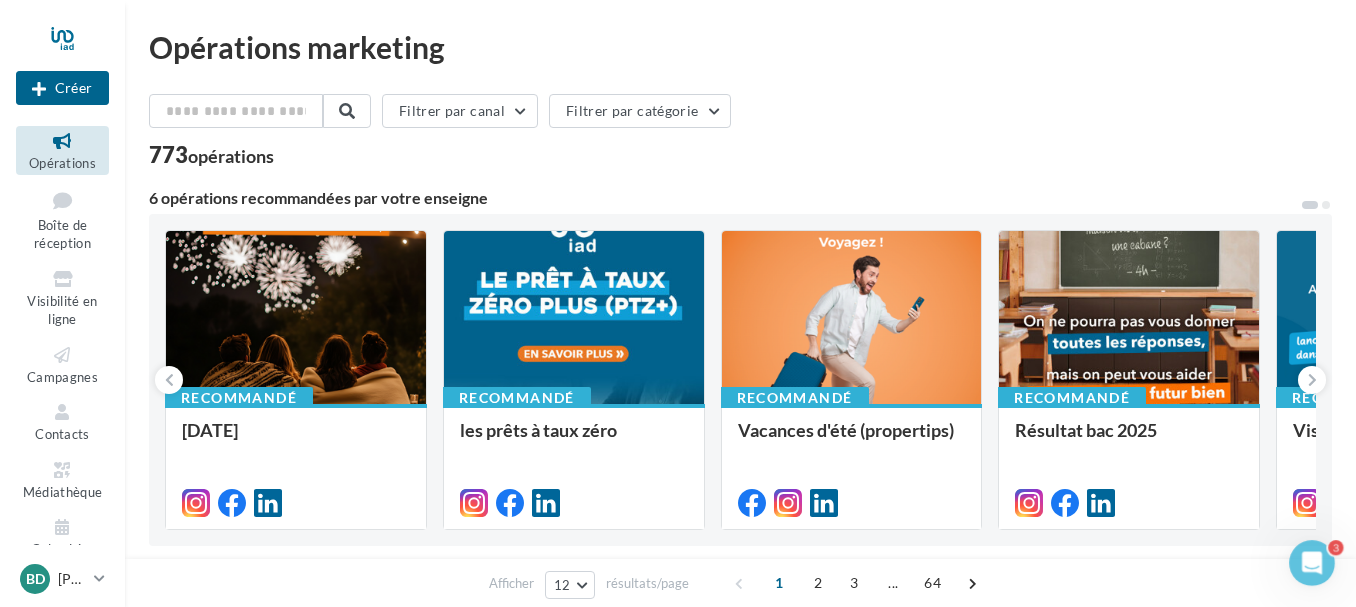 click 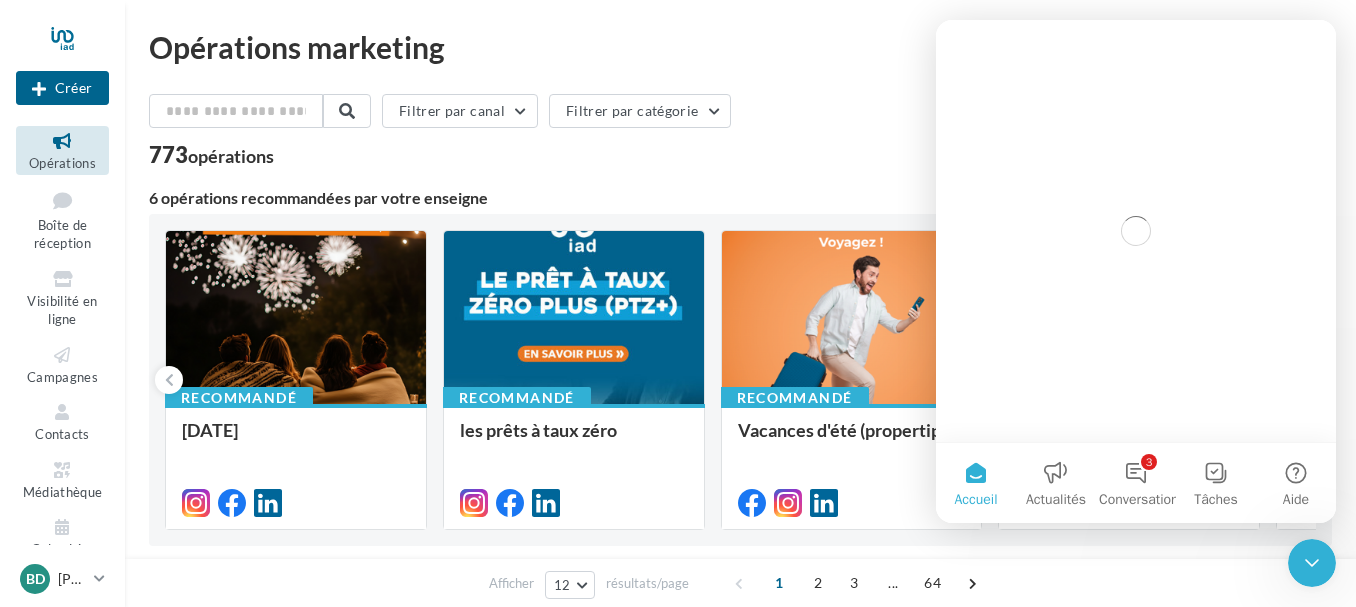 scroll, scrollTop: 0, scrollLeft: 0, axis: both 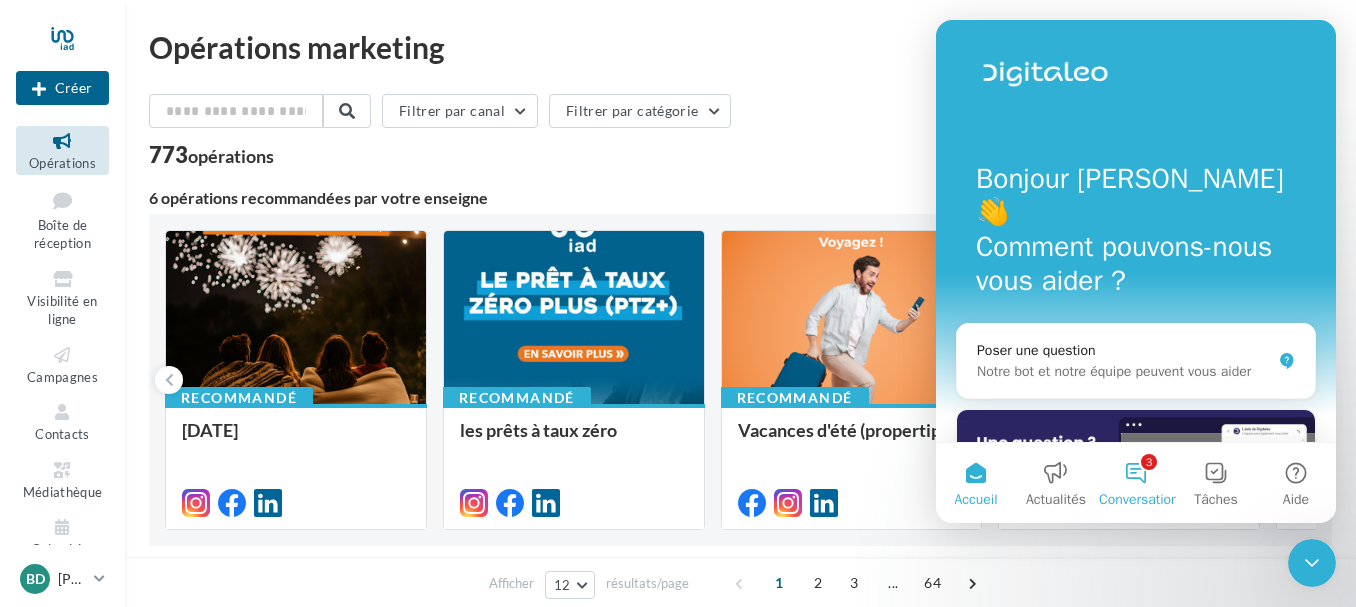 click on "3 Conversations" at bounding box center [1136, 483] 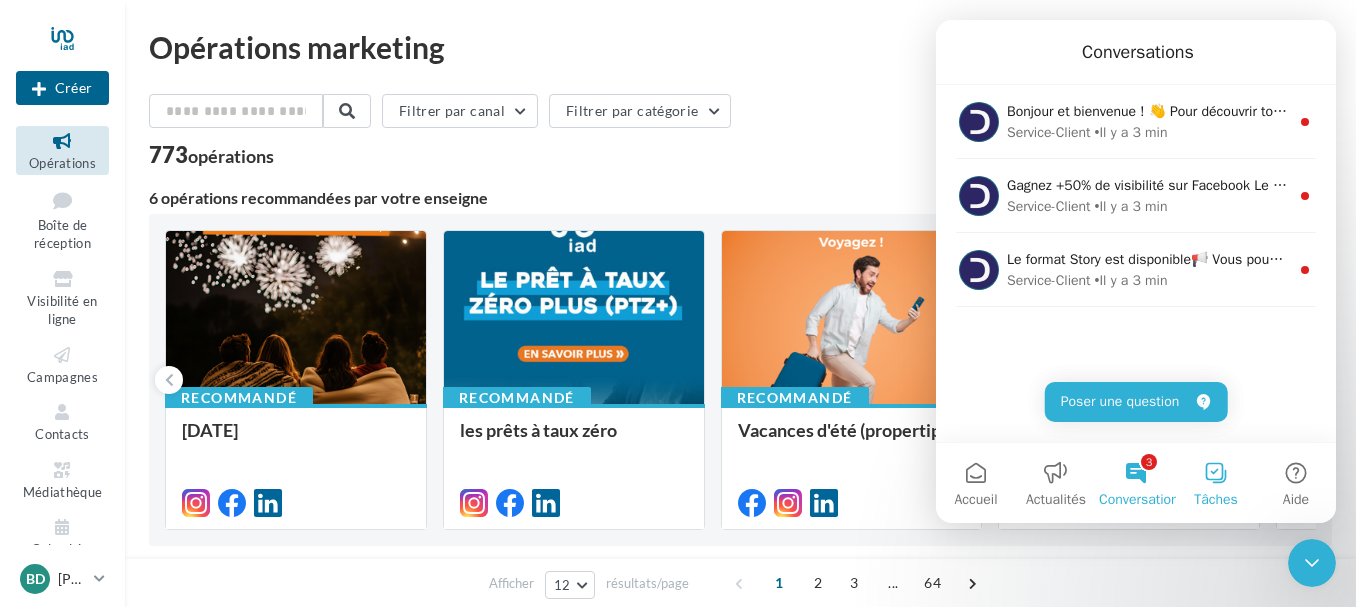 click on "Tâches" at bounding box center [1216, 483] 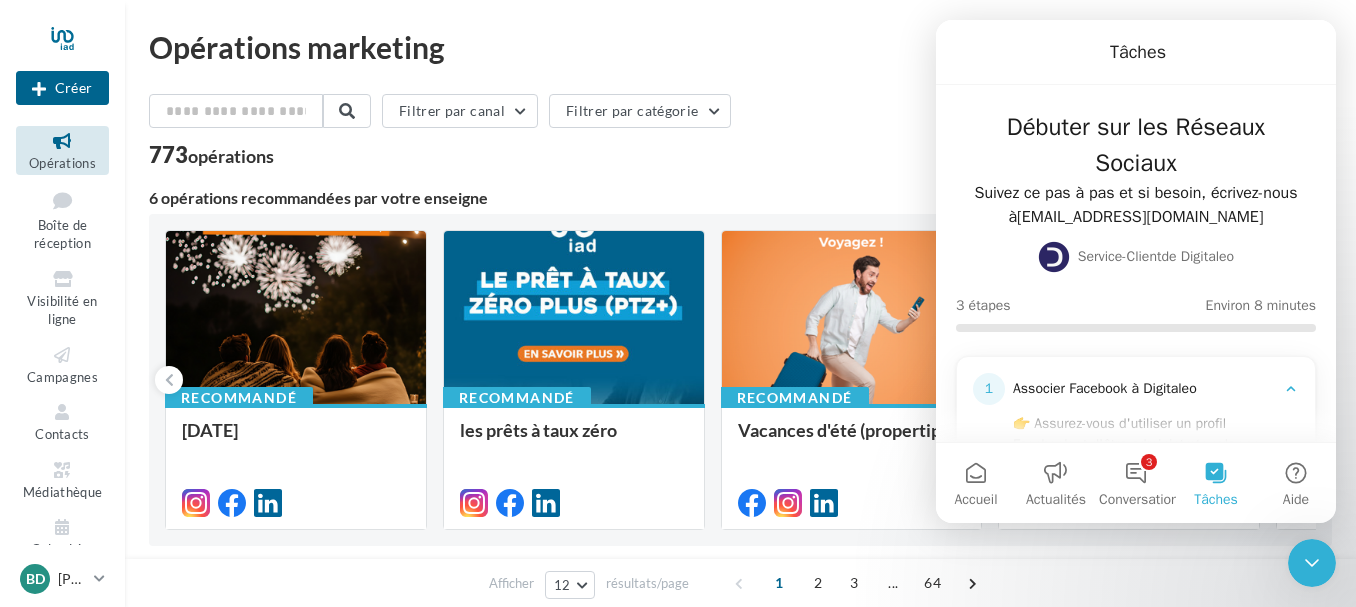click on "773
opérations" at bounding box center (740, 157) 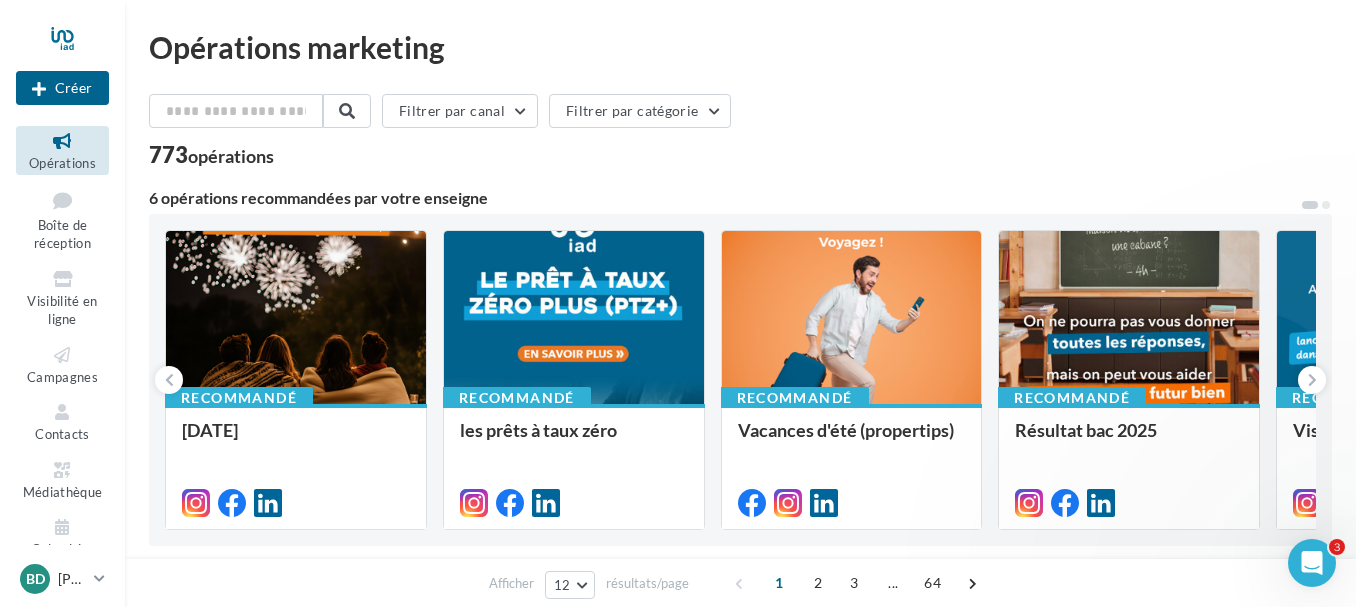 scroll, scrollTop: 0, scrollLeft: 0, axis: both 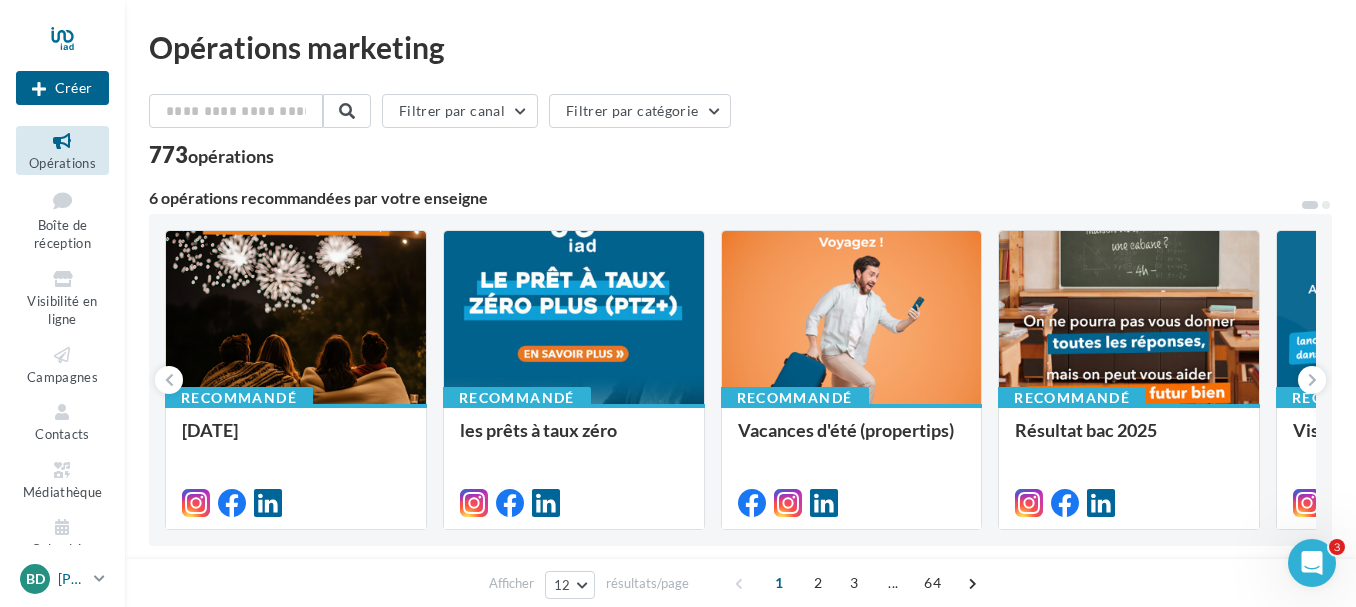 click on "BD     Benoit DELVILLE   benoit.delville@iadfrance.fr" at bounding box center (62, 579) 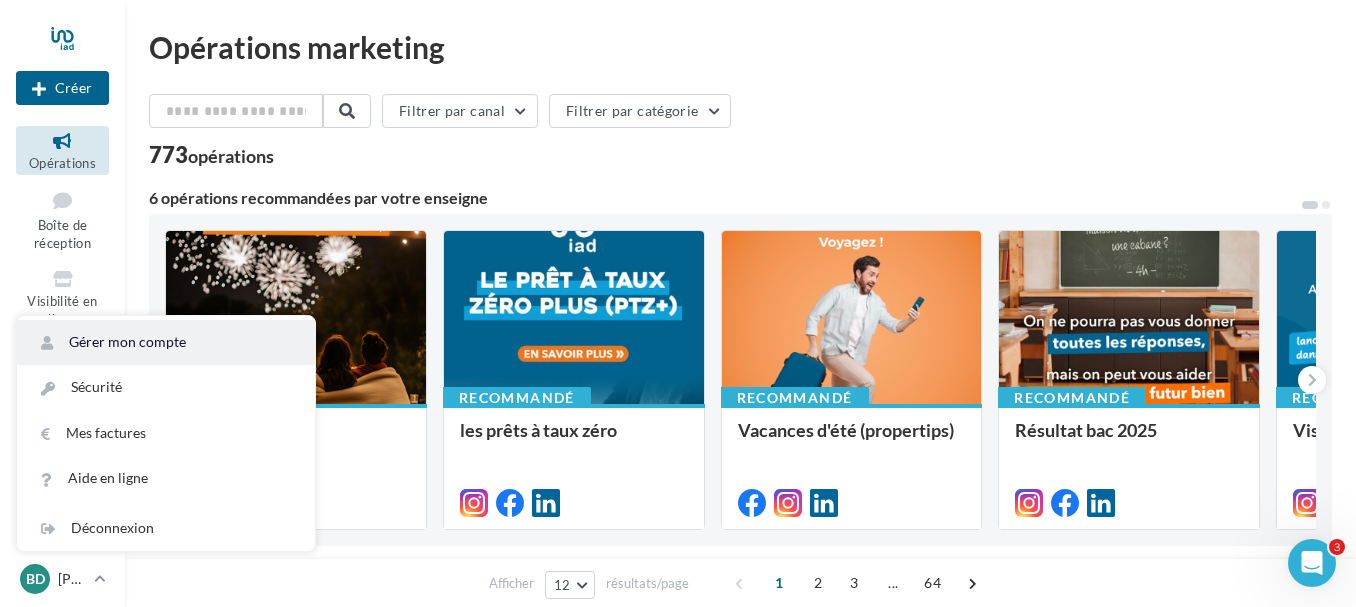 click on "Gérer mon compte" at bounding box center [166, 342] 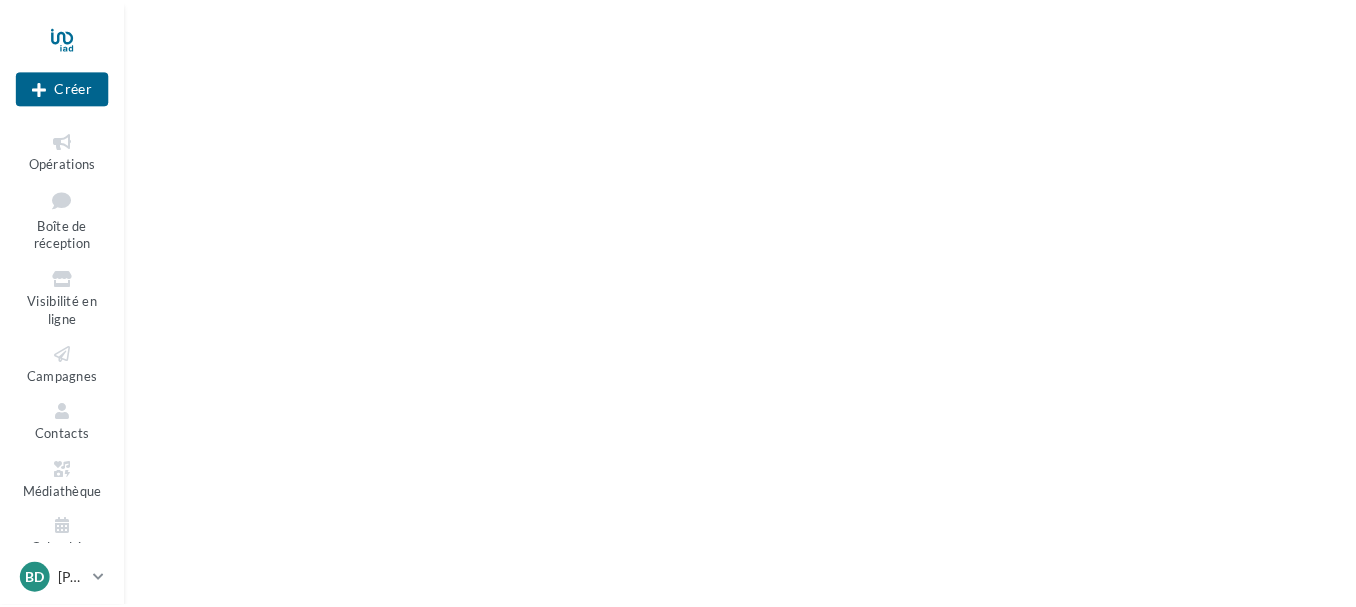 scroll, scrollTop: 0, scrollLeft: 0, axis: both 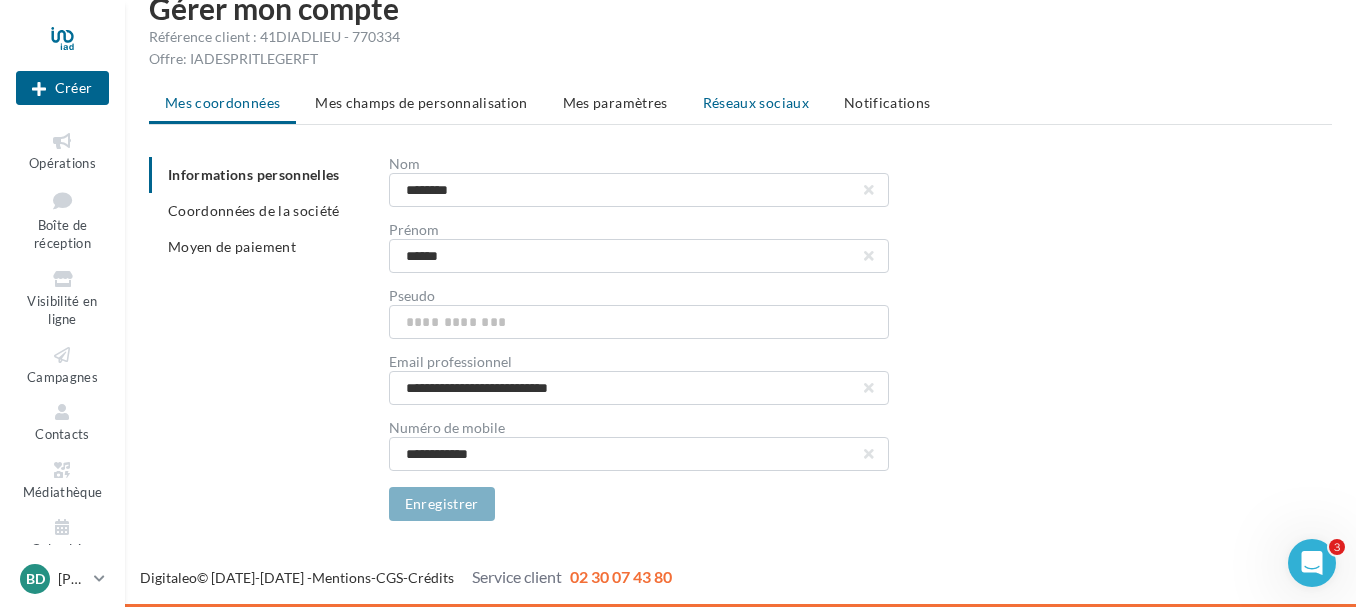 click on "Réseaux sociaux" at bounding box center (756, 102) 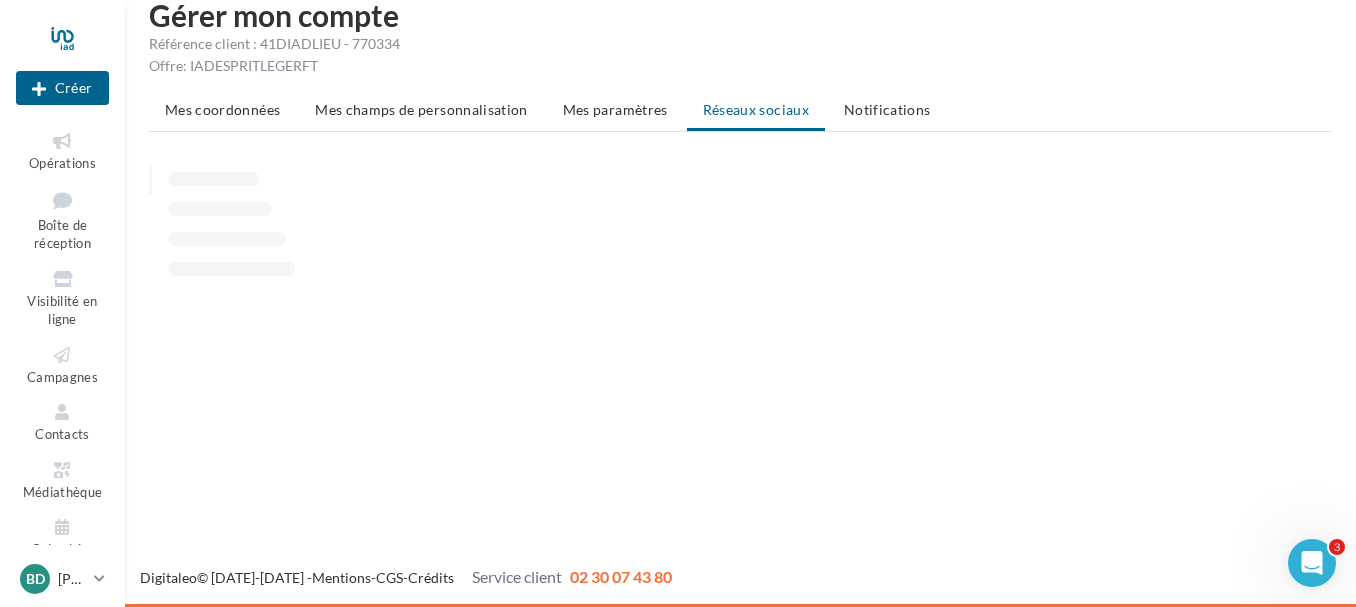 scroll, scrollTop: 39, scrollLeft: 0, axis: vertical 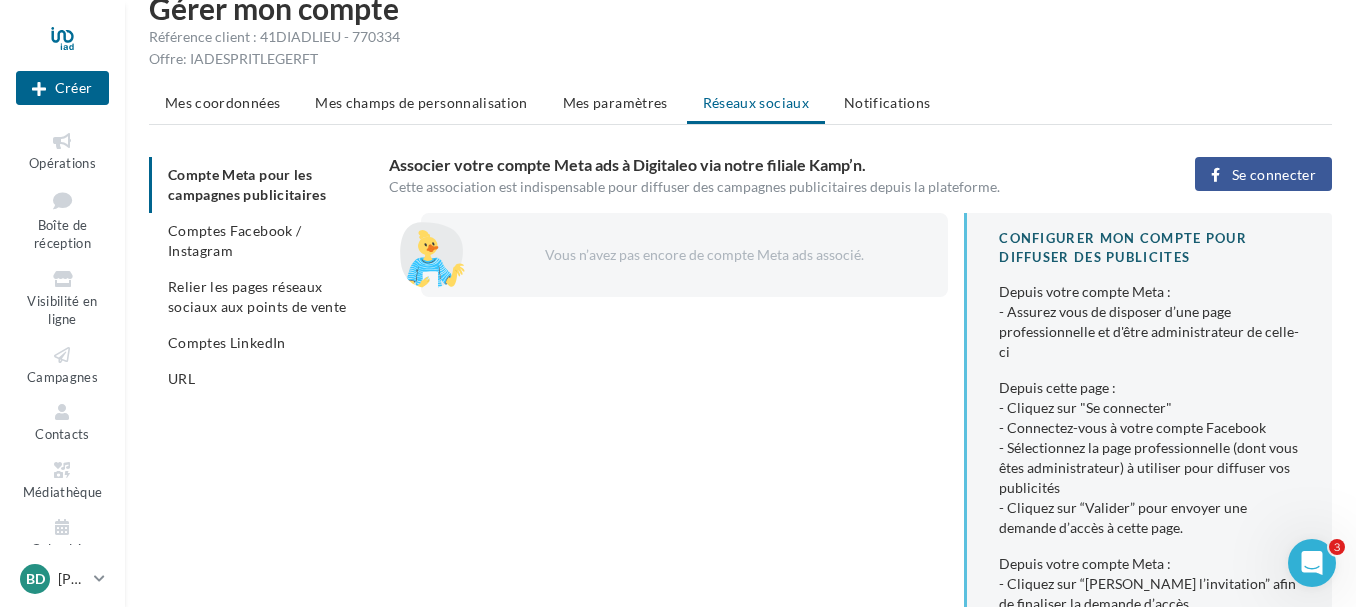 click on "Vous n’avez pas encore de compte Meta ads associé." at bounding box center [701, 255] 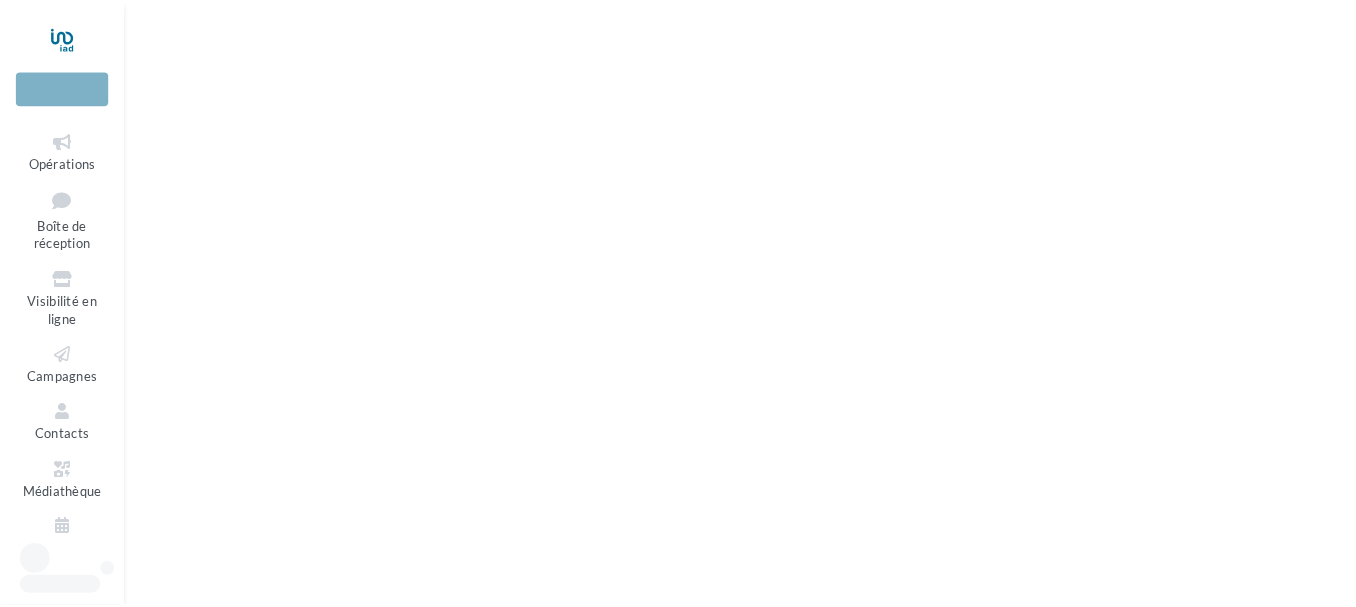 scroll, scrollTop: 0, scrollLeft: 0, axis: both 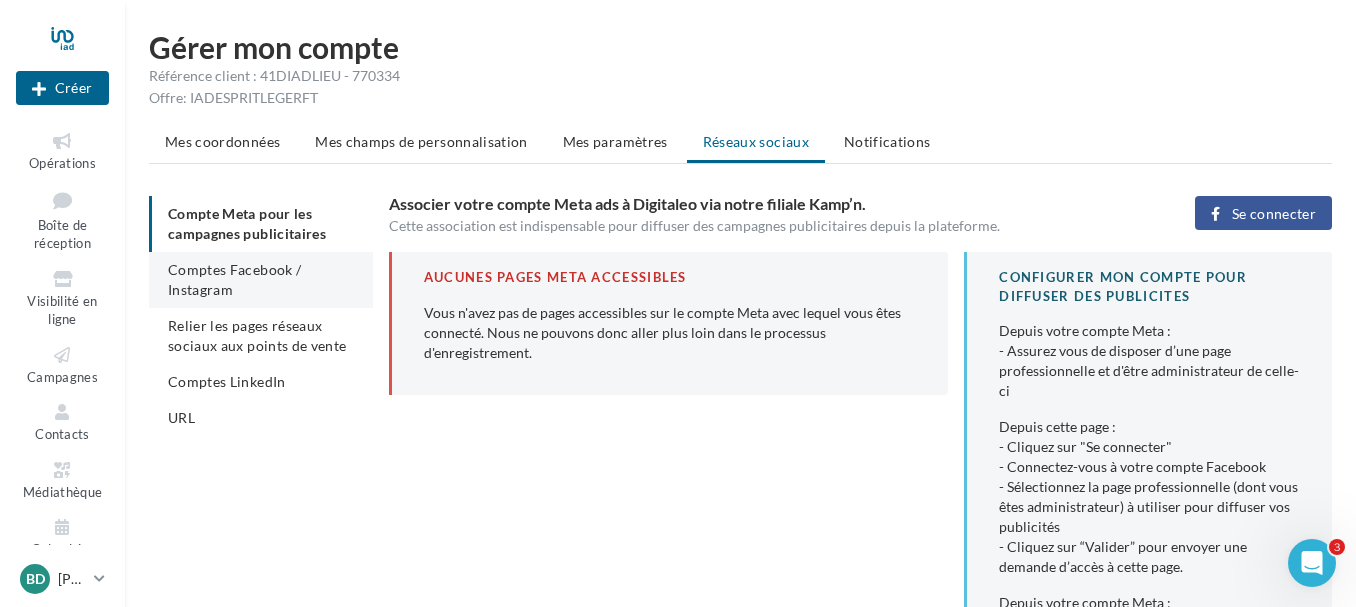 click on "Comptes Facebook / Instagram" at bounding box center (234, 279) 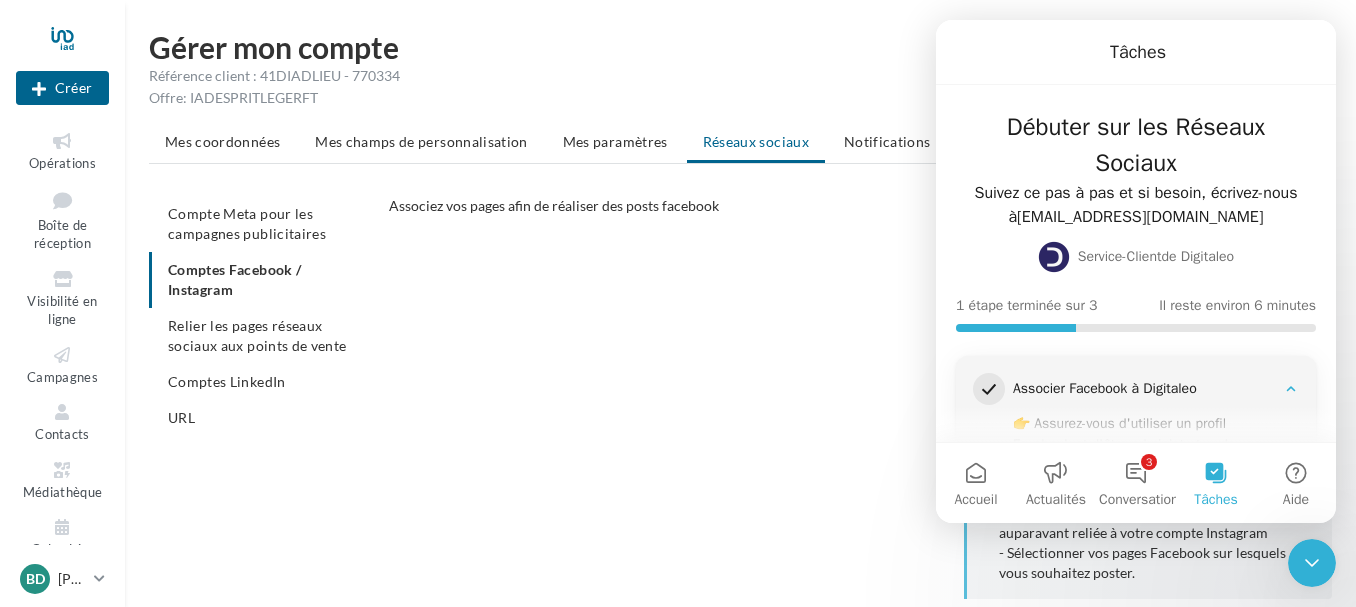 scroll, scrollTop: 0, scrollLeft: 0, axis: both 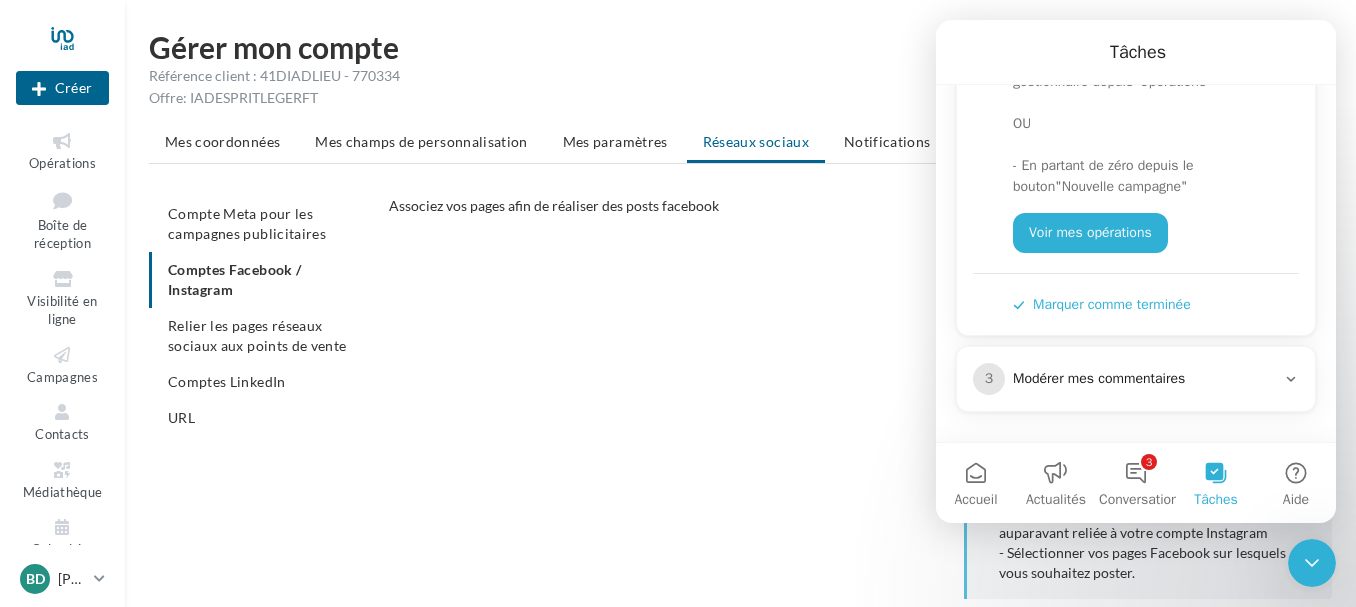 click on "Tâches" at bounding box center (1216, 500) 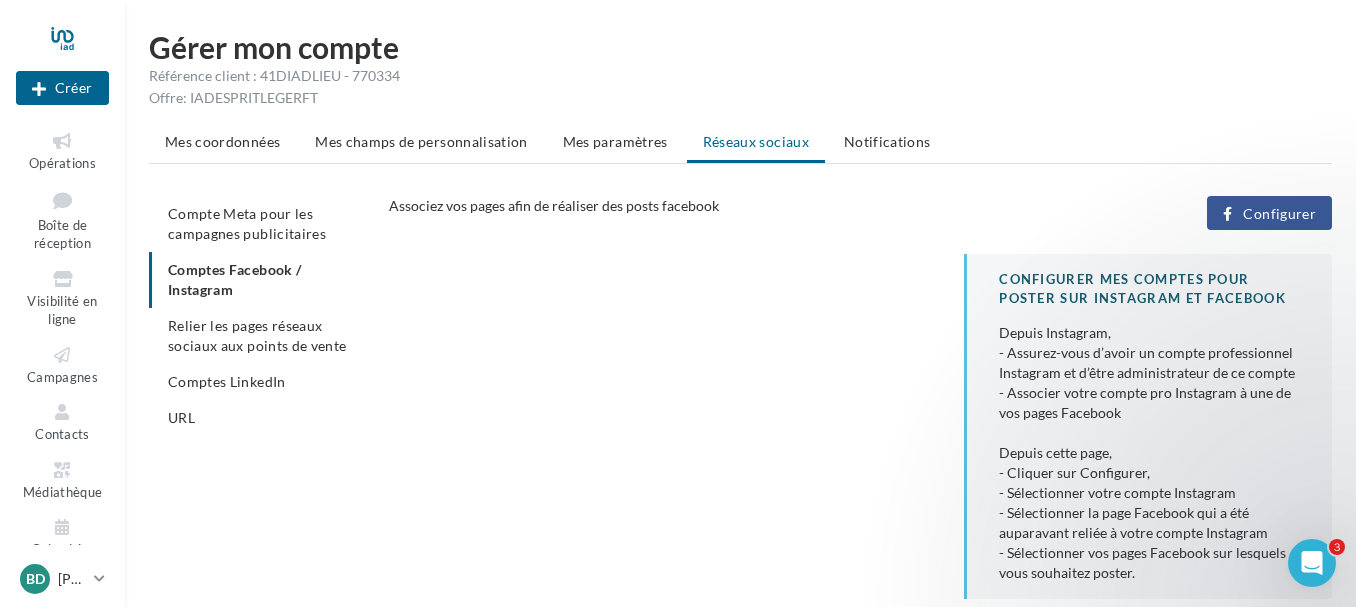 scroll, scrollTop: 0, scrollLeft: 0, axis: both 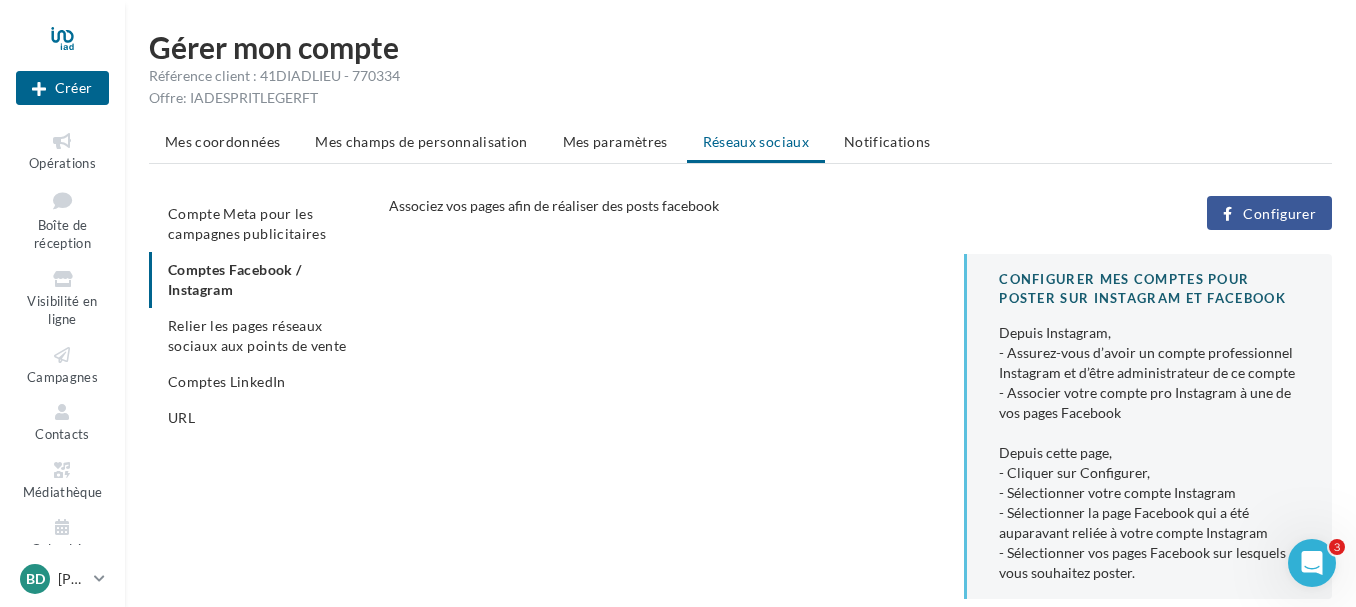 click on "Configurer" at bounding box center [1269, 213] 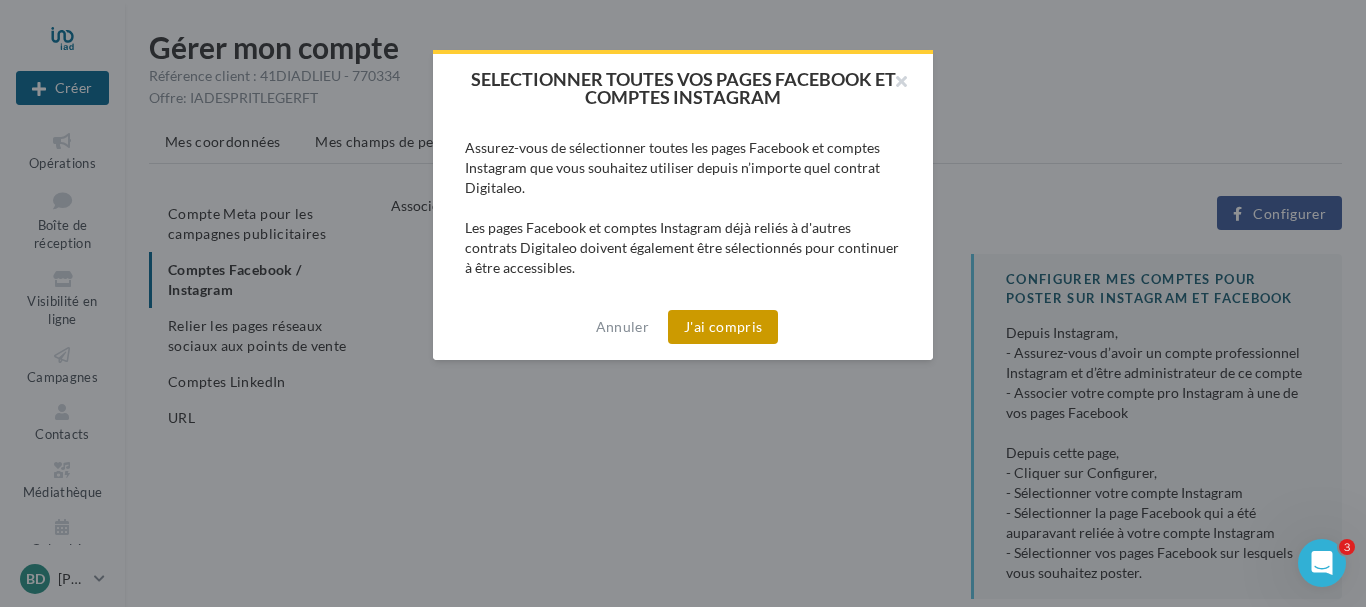 click on "J'ai compris" at bounding box center [723, 327] 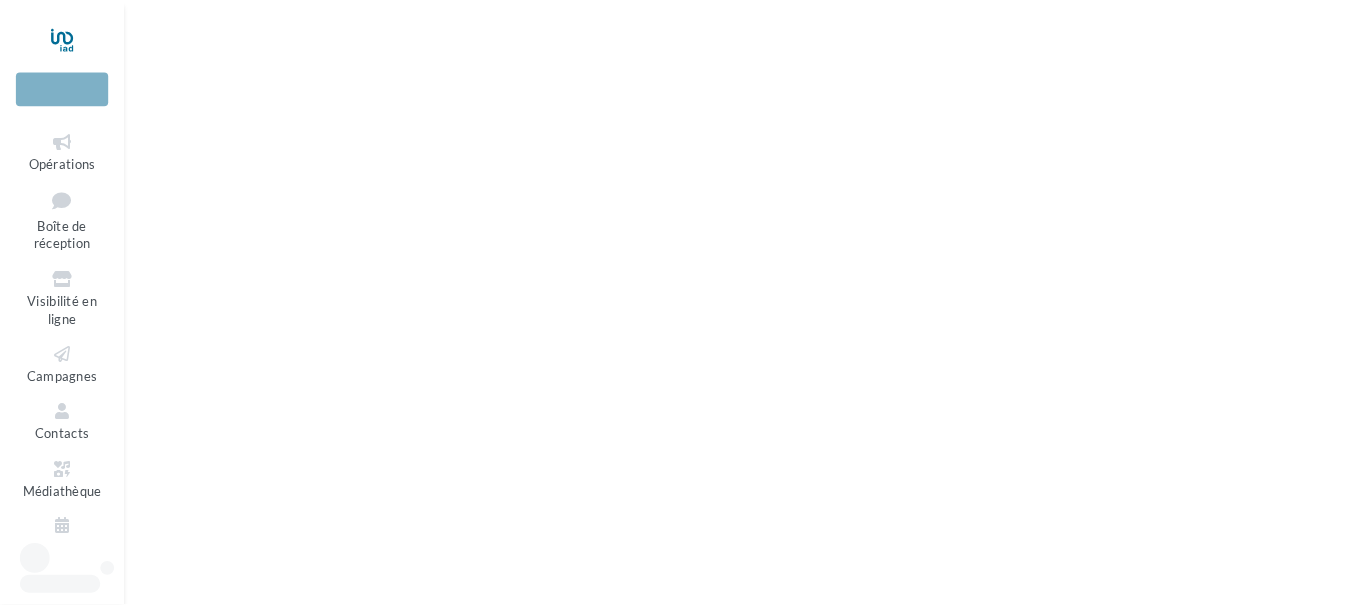 scroll, scrollTop: 0, scrollLeft: 0, axis: both 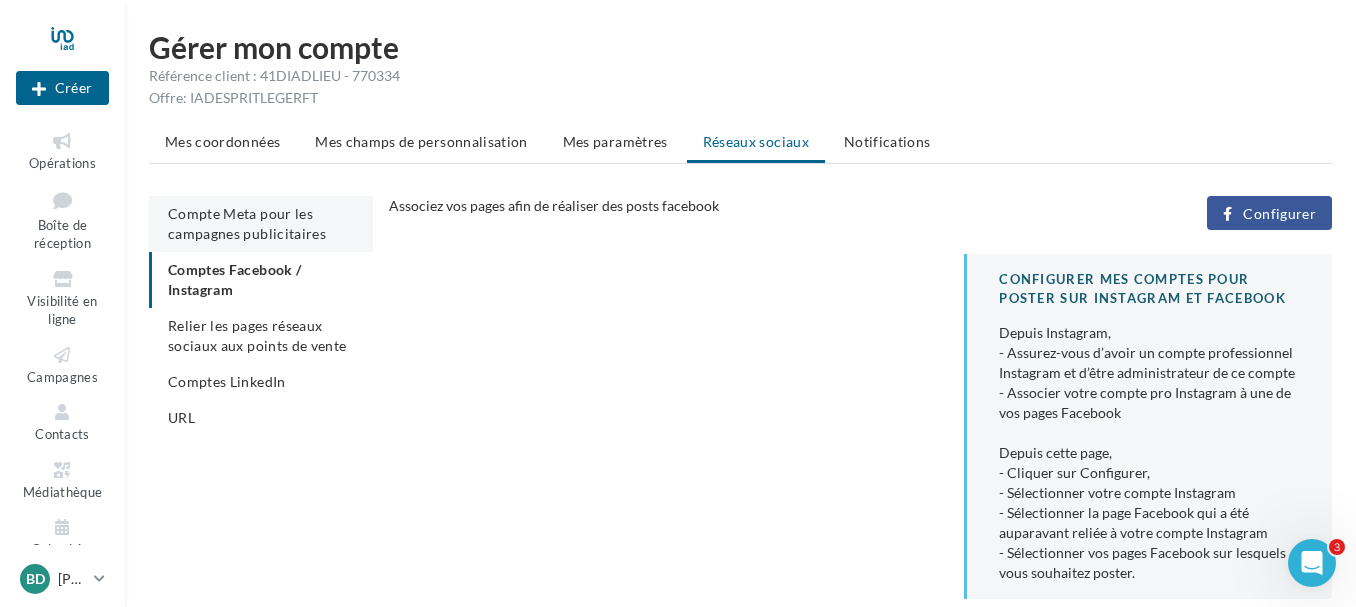 click on "Compte Meta pour les campagnes publicitaires" at bounding box center (247, 223) 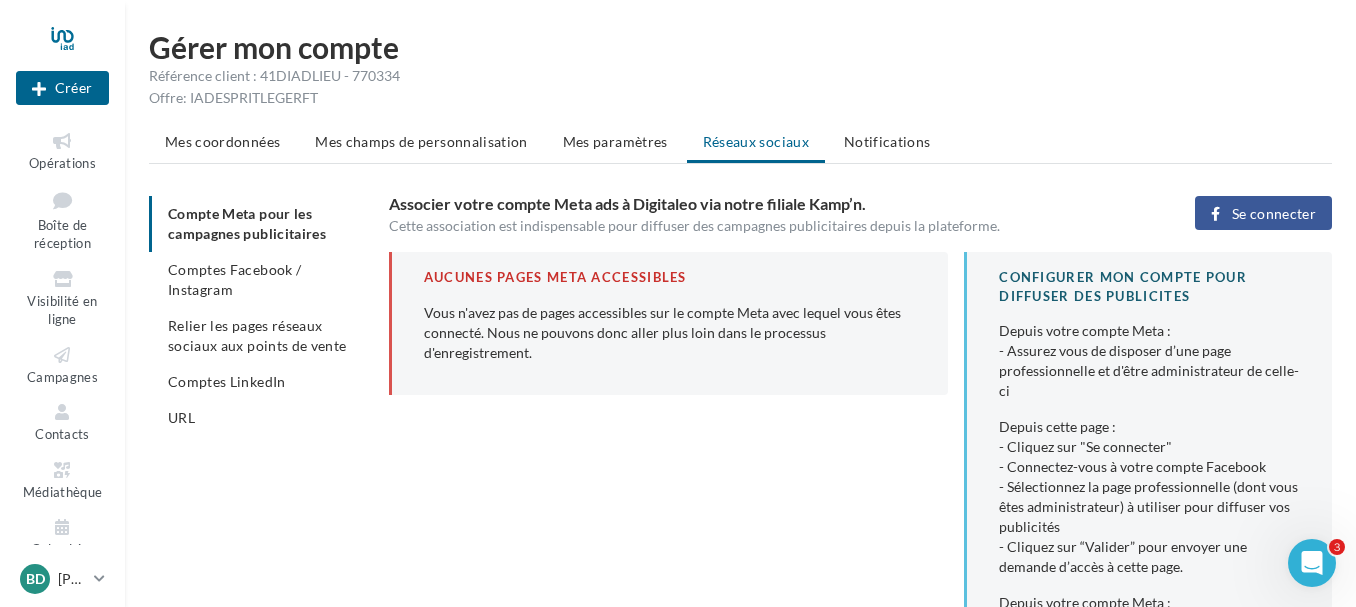 click on "Se connecter" at bounding box center [1263, 213] 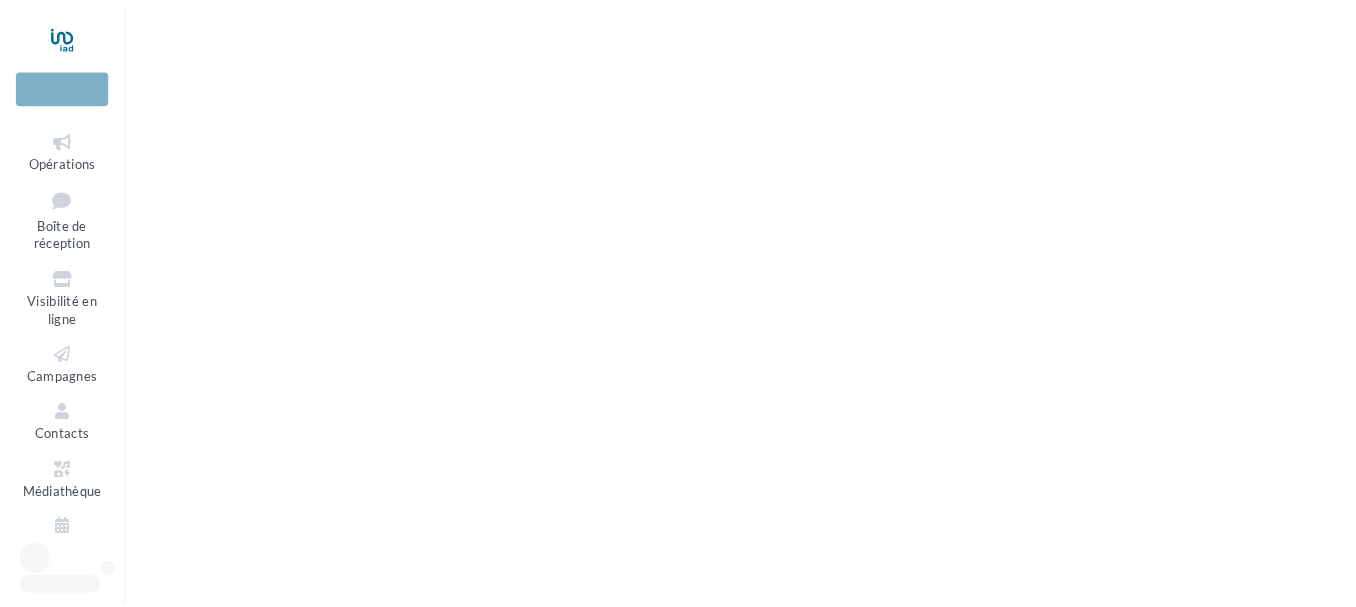scroll, scrollTop: 0, scrollLeft: 0, axis: both 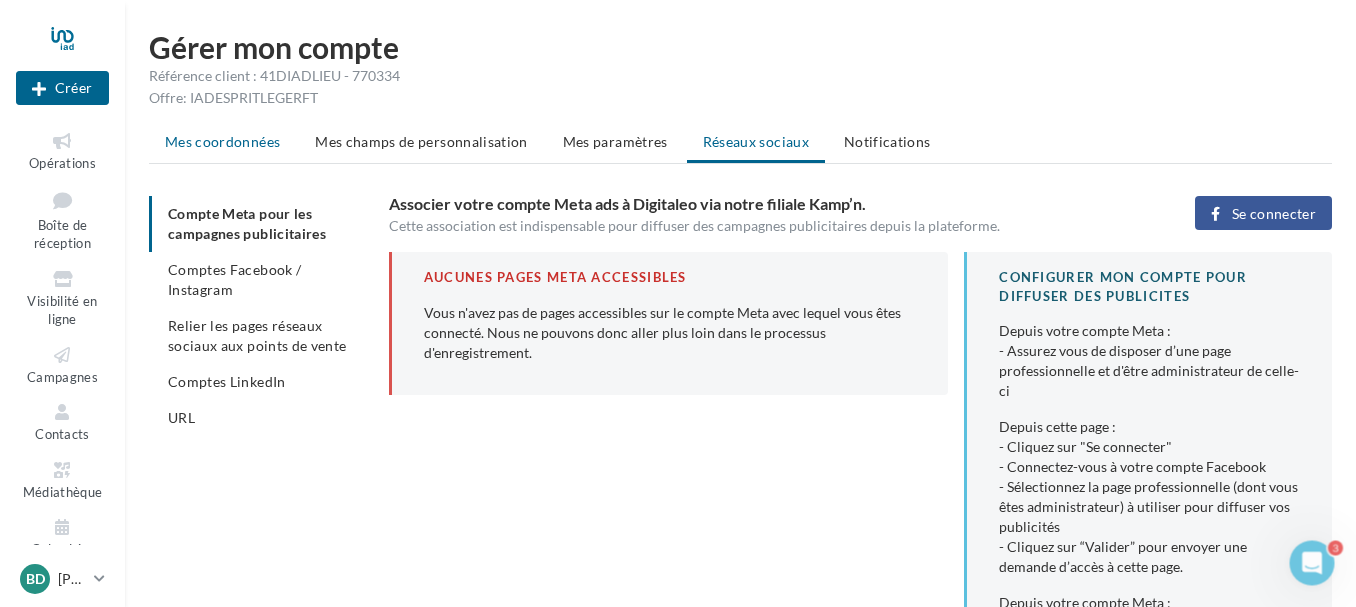 click on "Mes coordonnées" at bounding box center (222, 141) 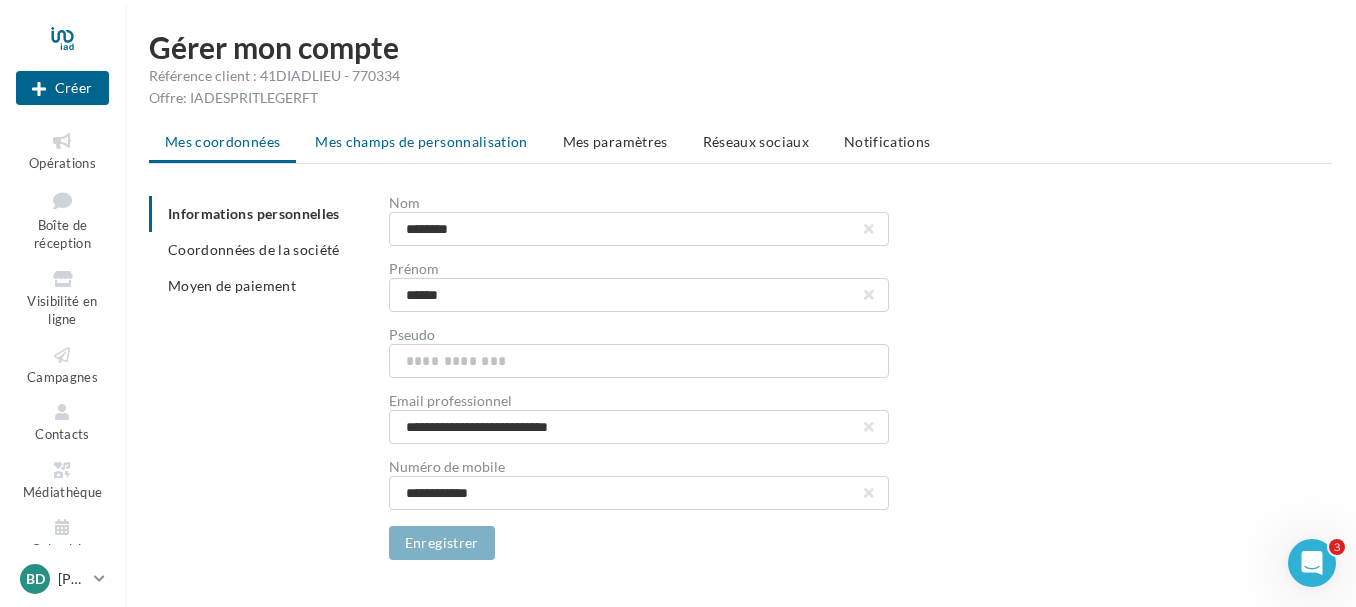 click on "Mes champs de personnalisation" at bounding box center [421, 141] 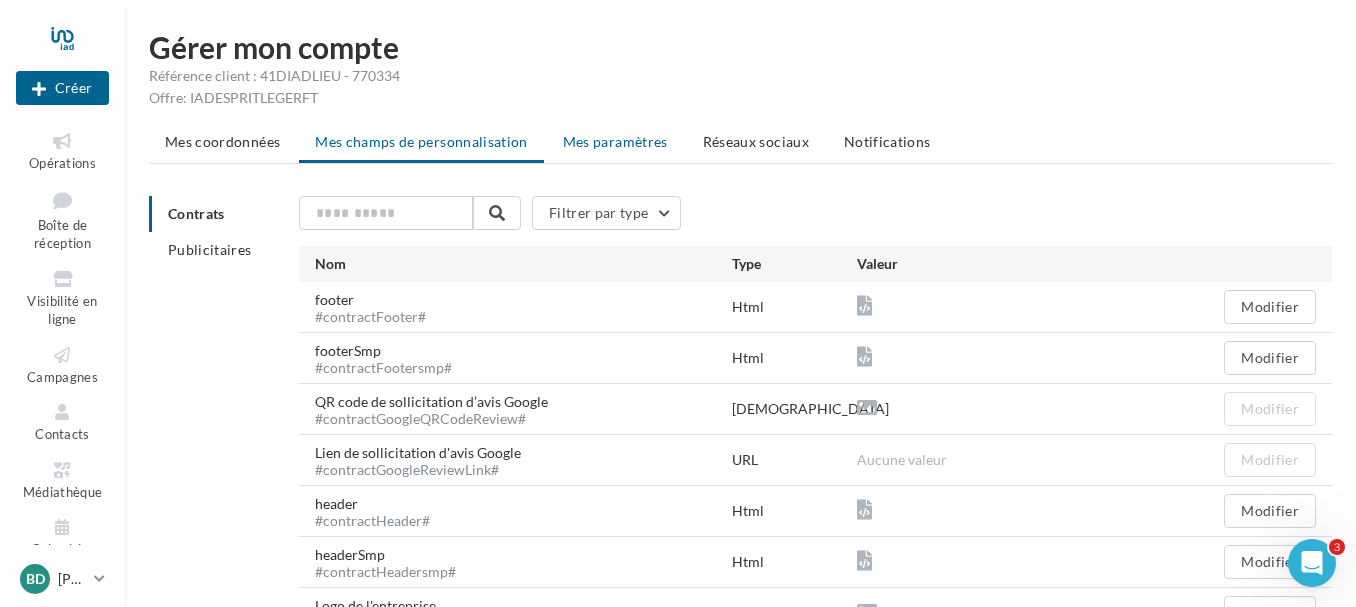 click on "Mes paramètres" at bounding box center [615, 141] 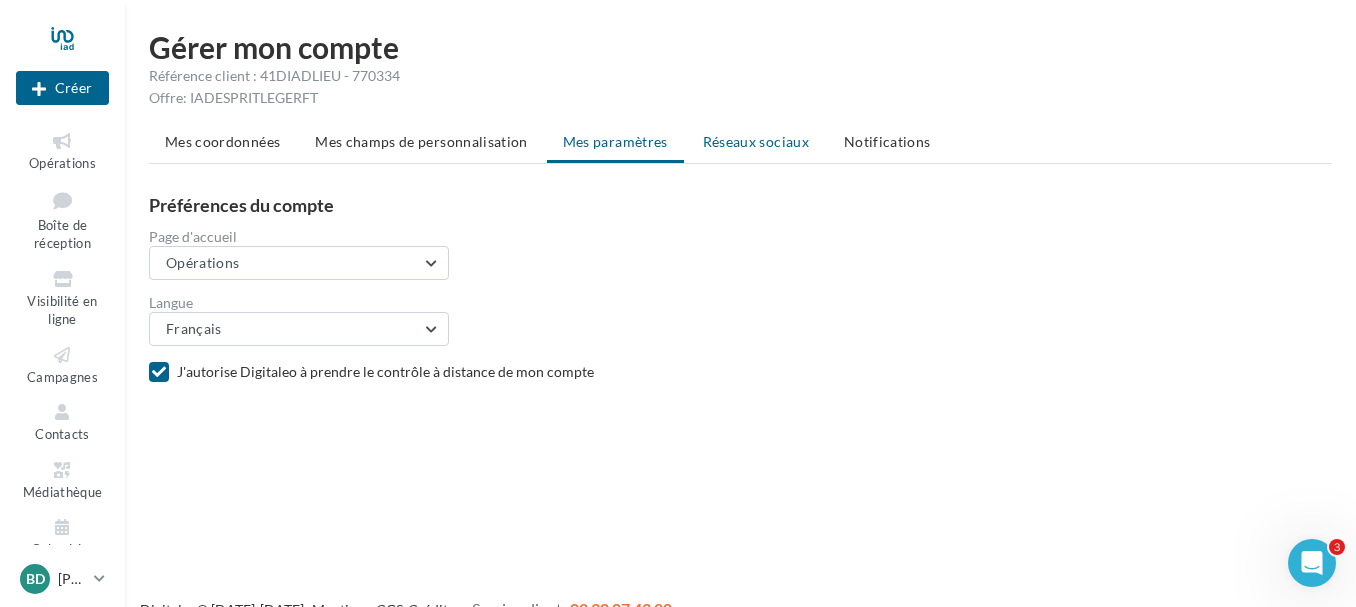 click on "Réseaux sociaux" at bounding box center (756, 141) 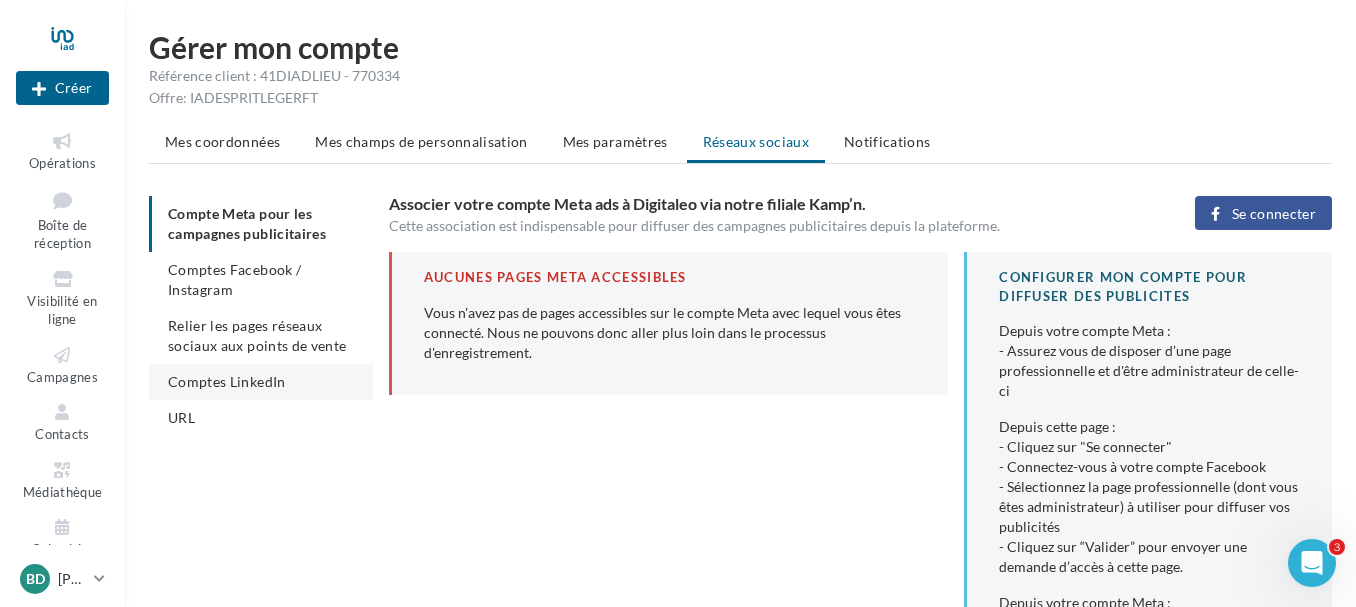 click on "Comptes LinkedIn" at bounding box center (261, 382) 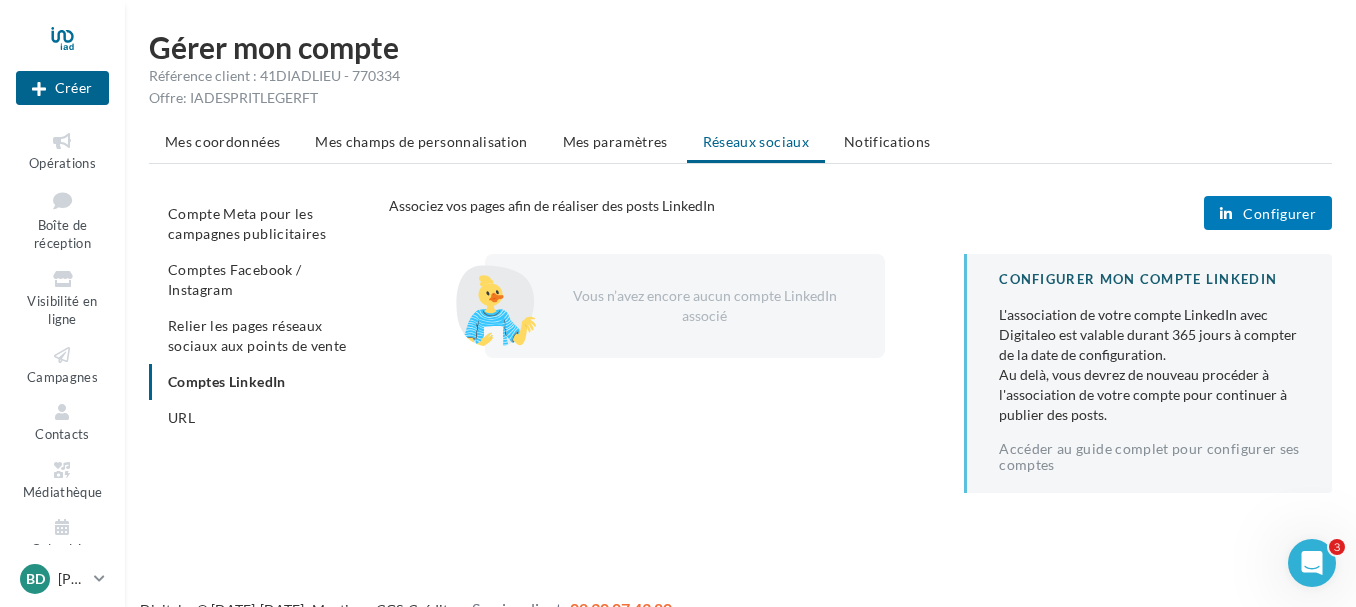 click on "Configurer" at bounding box center (1279, 214) 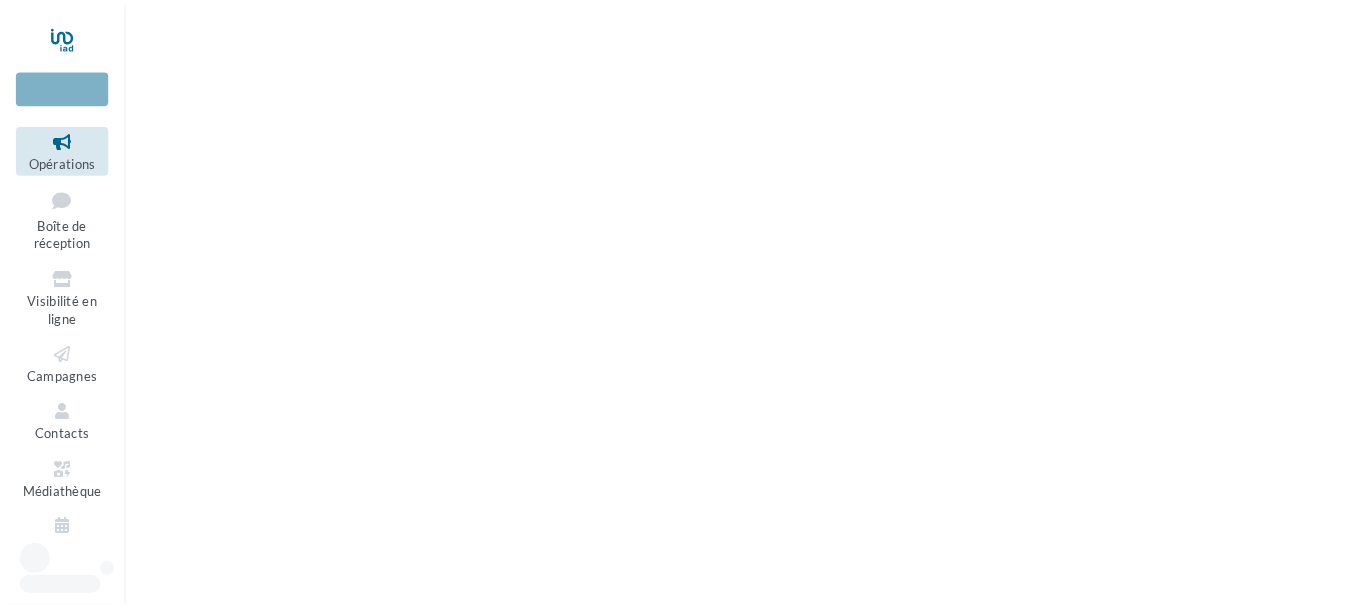 scroll, scrollTop: 0, scrollLeft: 0, axis: both 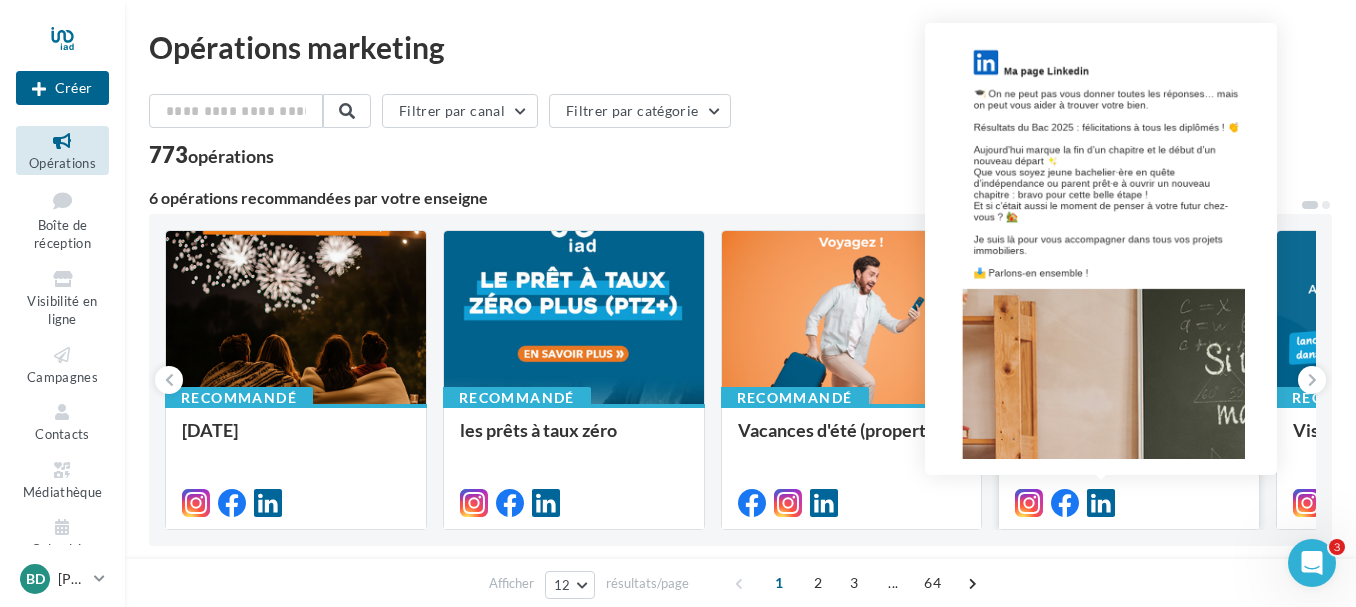click at bounding box center [1101, 503] 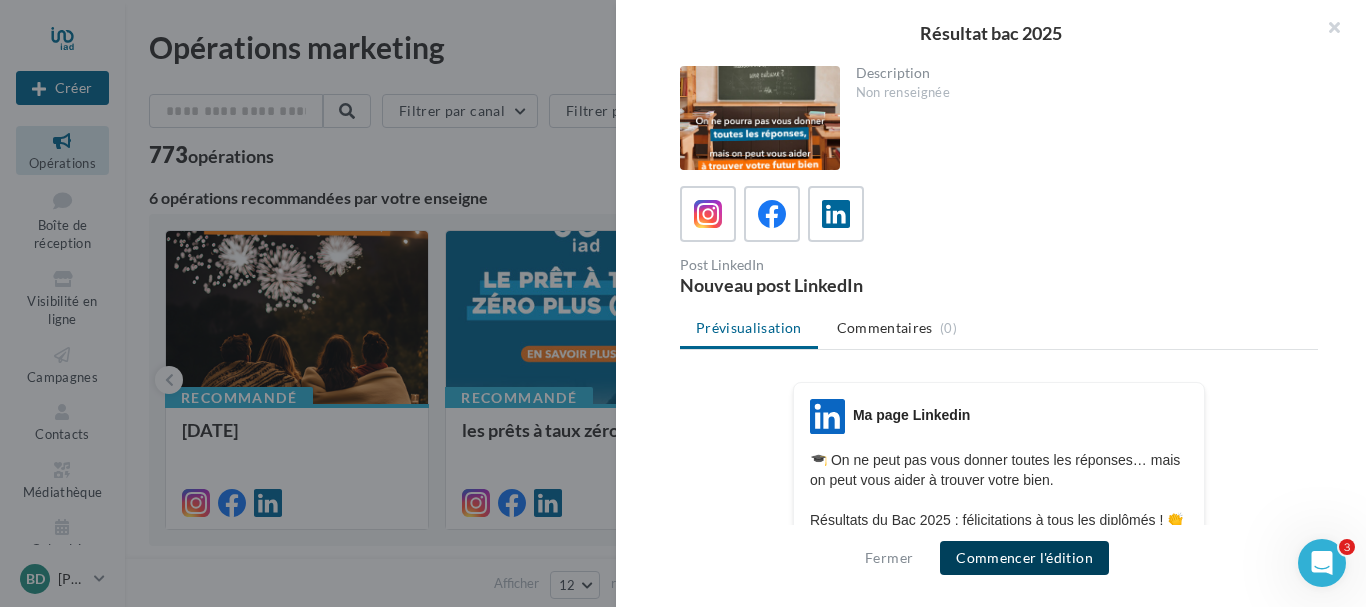 click on "Commencer l'édition" at bounding box center [1024, 558] 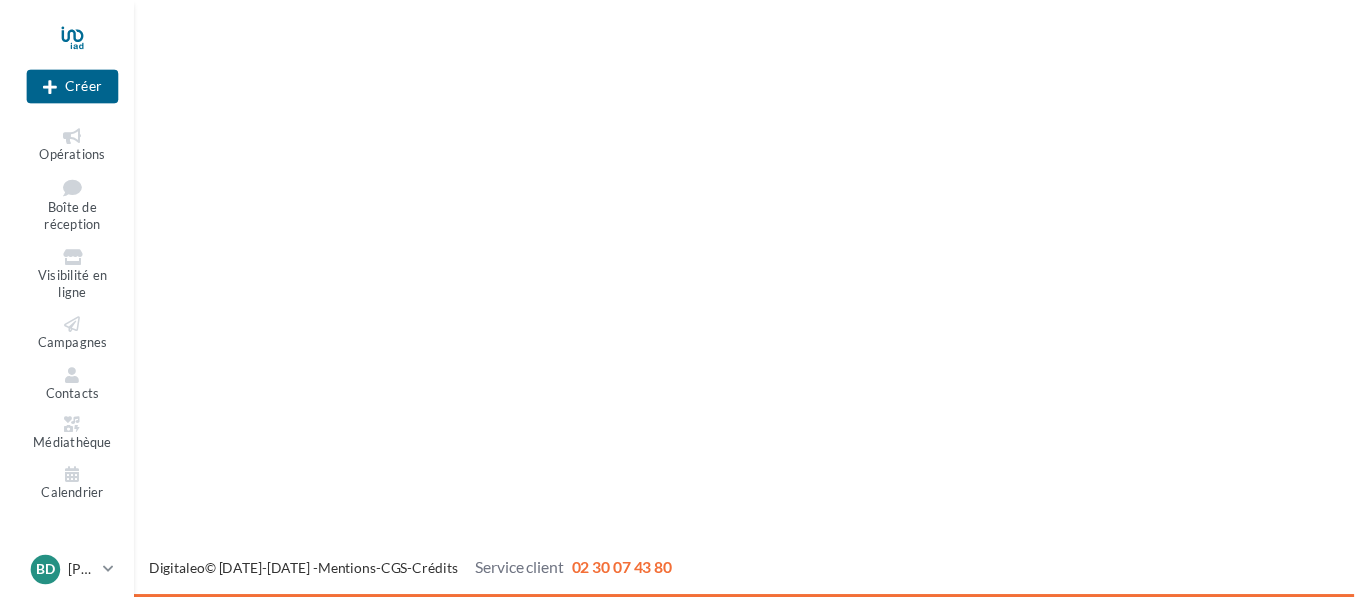 scroll, scrollTop: 0, scrollLeft: 0, axis: both 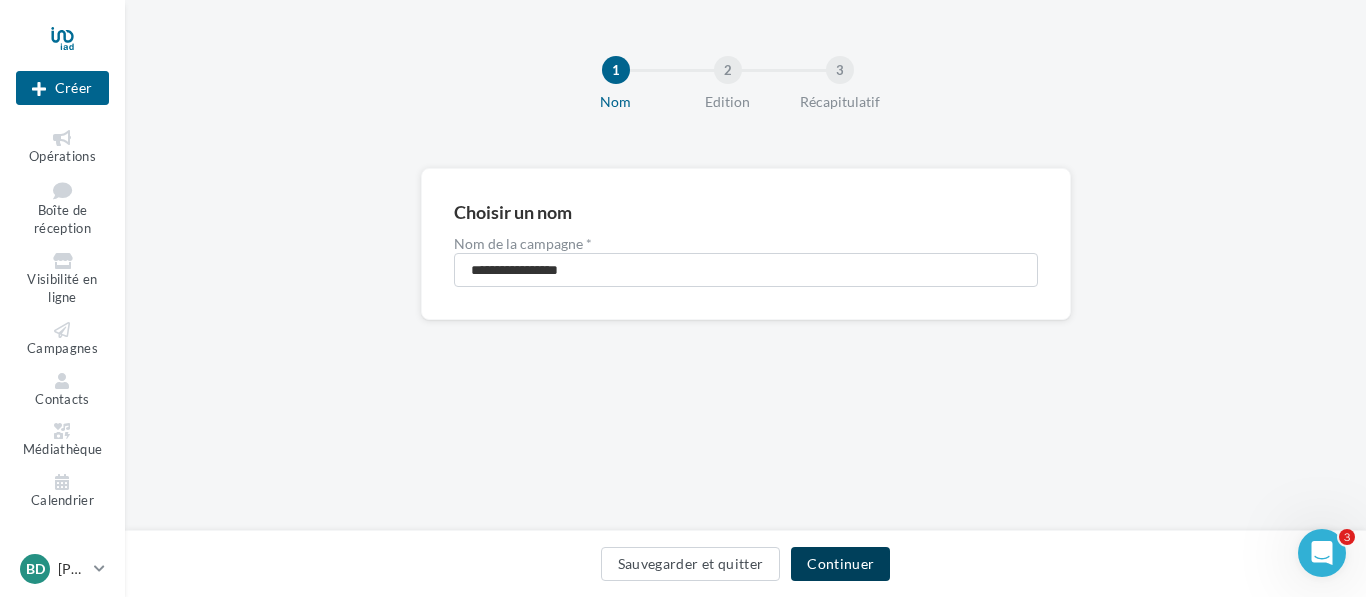 click on "Continuer" at bounding box center (840, 564) 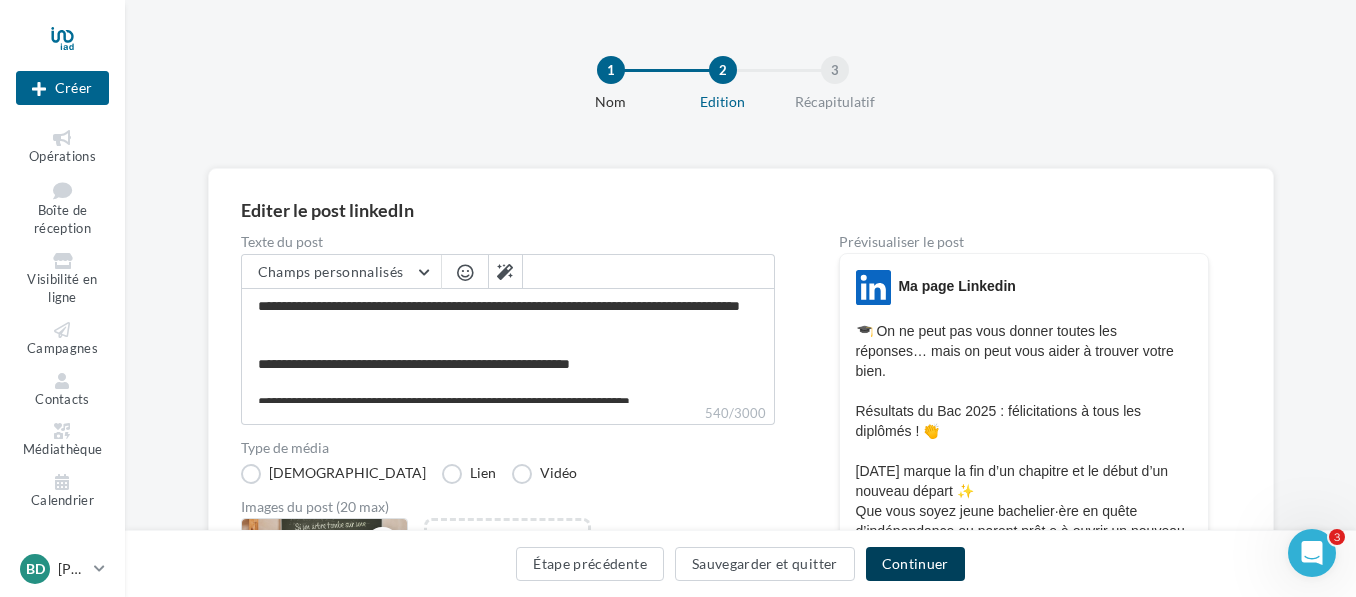 click on "Continuer" at bounding box center (915, 564) 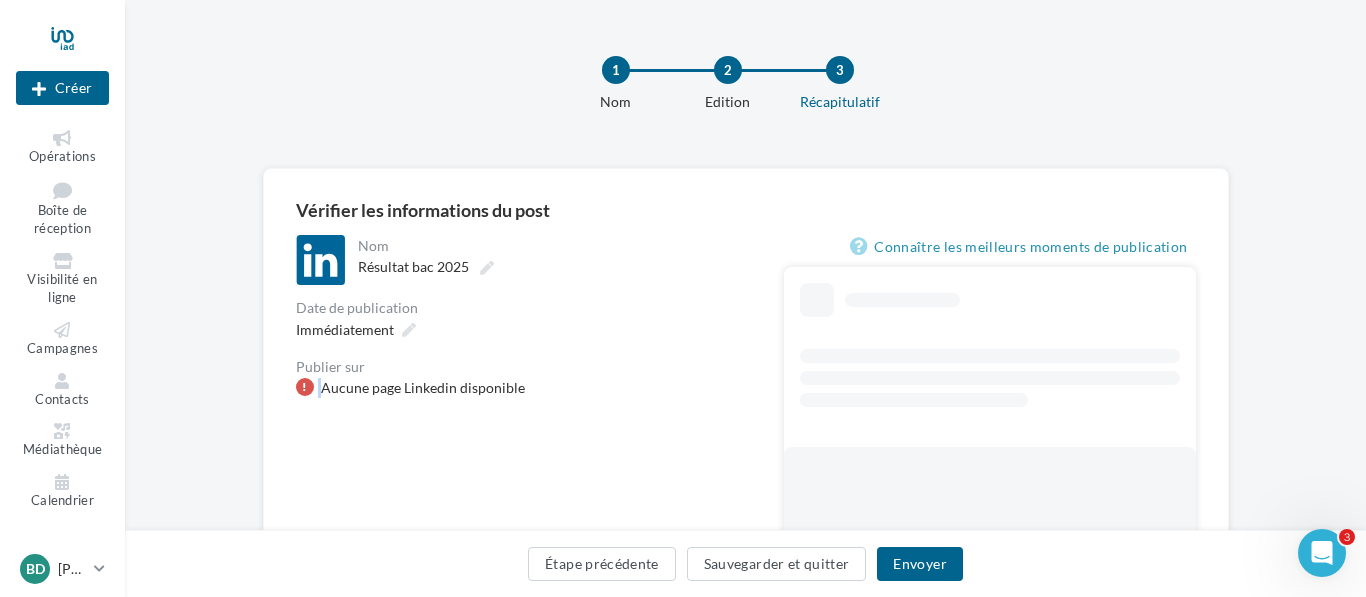 click on "Publier sur   Aucune page Linkedin disponible" at bounding box center (524, 379) 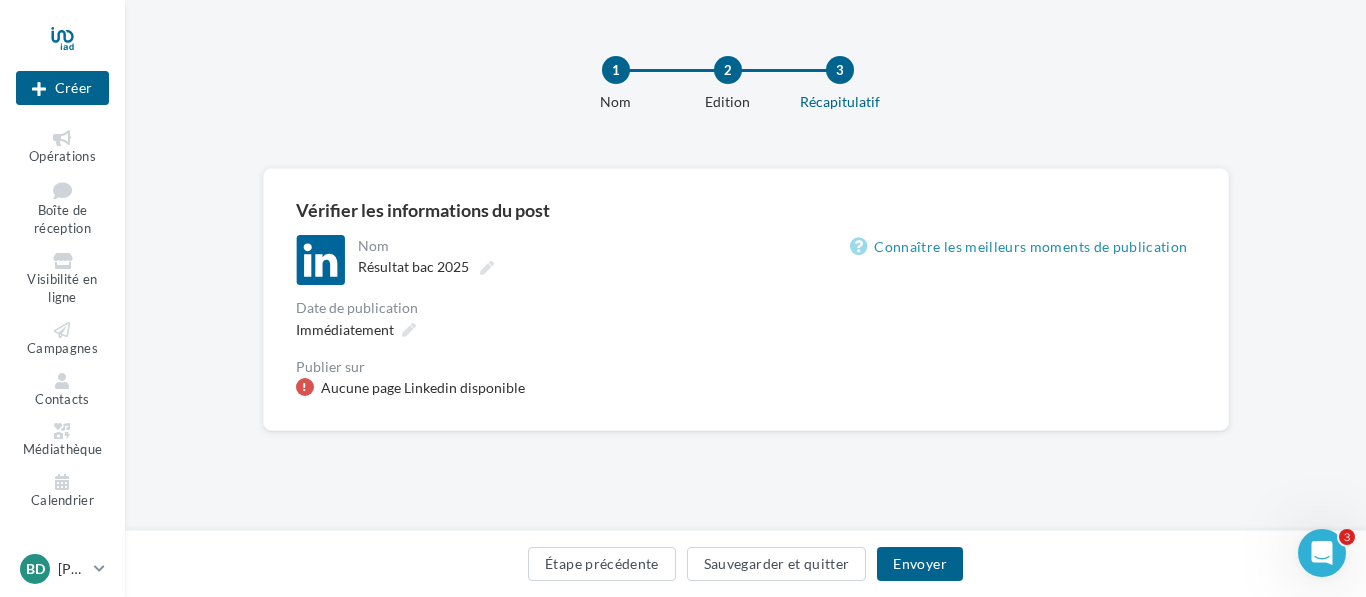 click on "Publier sur   Aucune page Linkedin disponible" at bounding box center [524, 379] 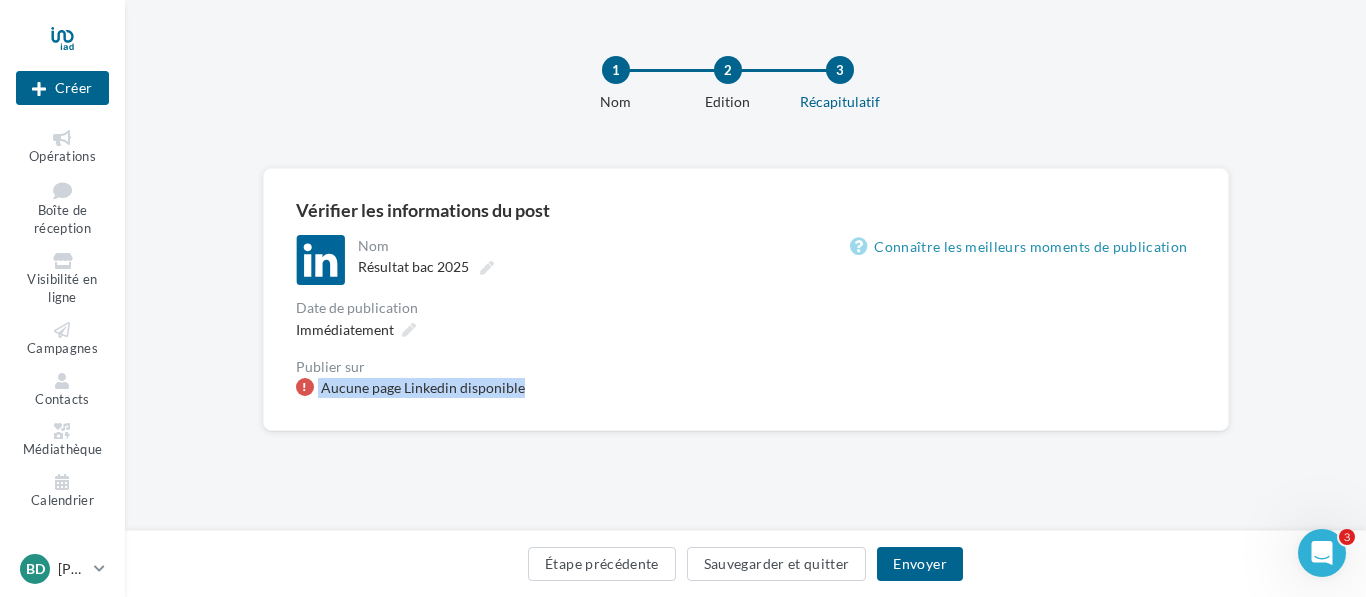 click on "Publier sur   Aucune page Linkedin disponible" at bounding box center (524, 379) 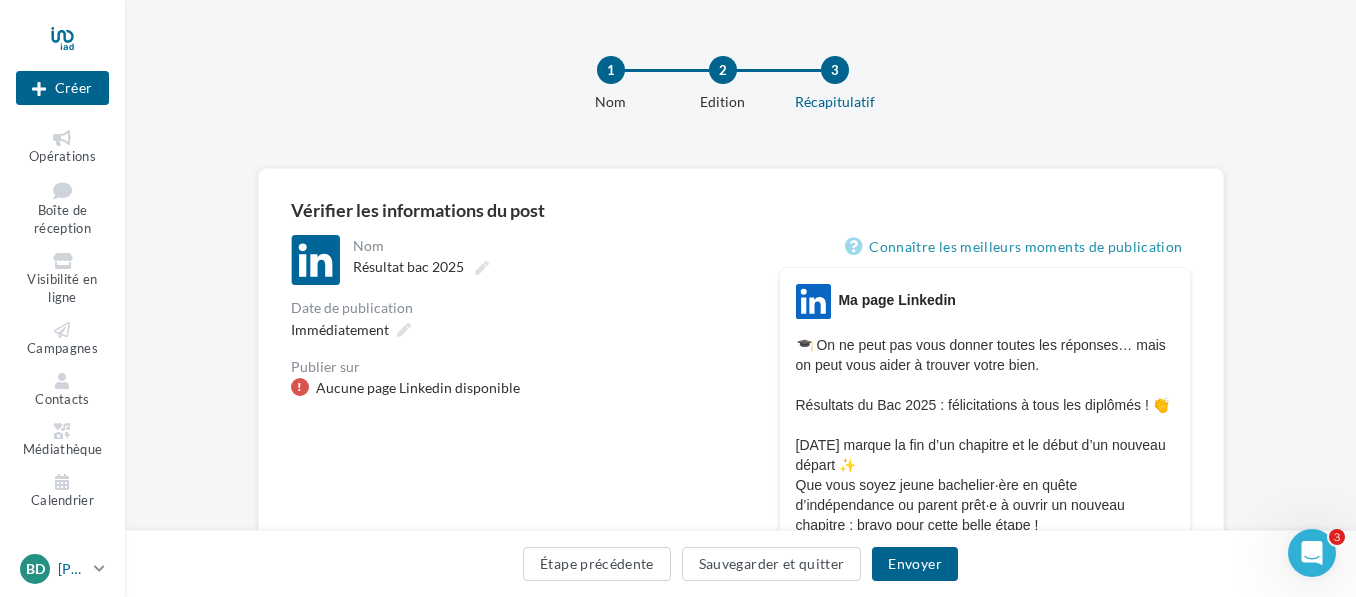click on "[PERSON_NAME]" at bounding box center (72, 569) 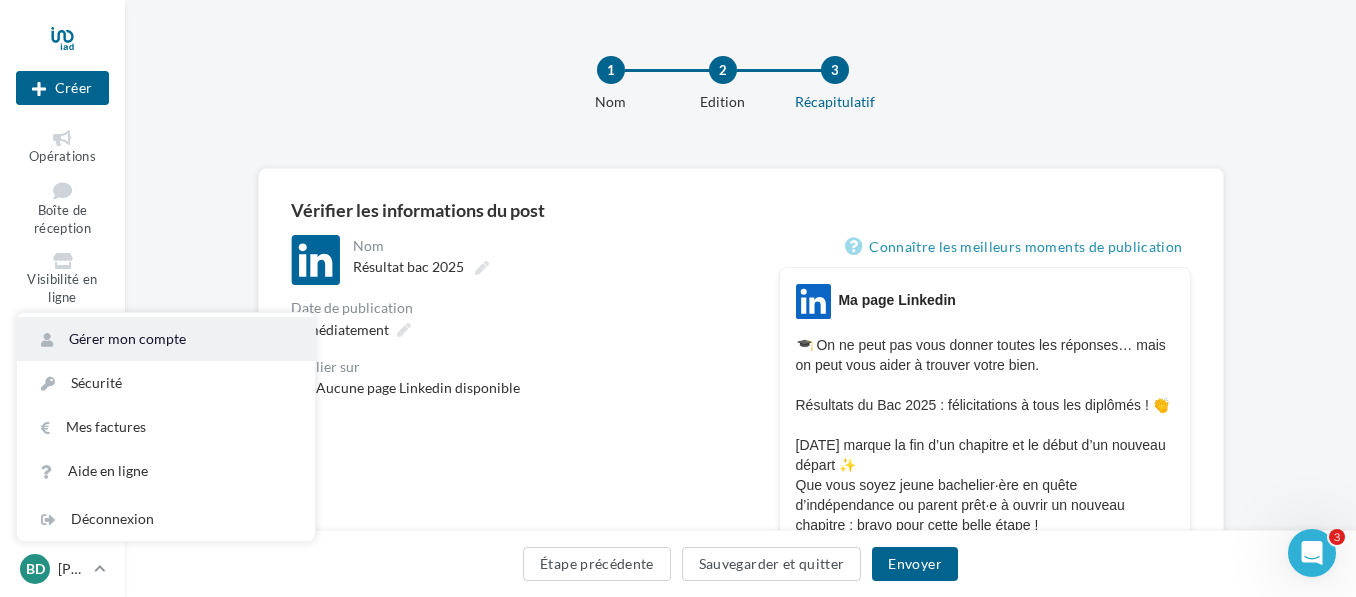 click on "Gérer mon compte" at bounding box center (166, 339) 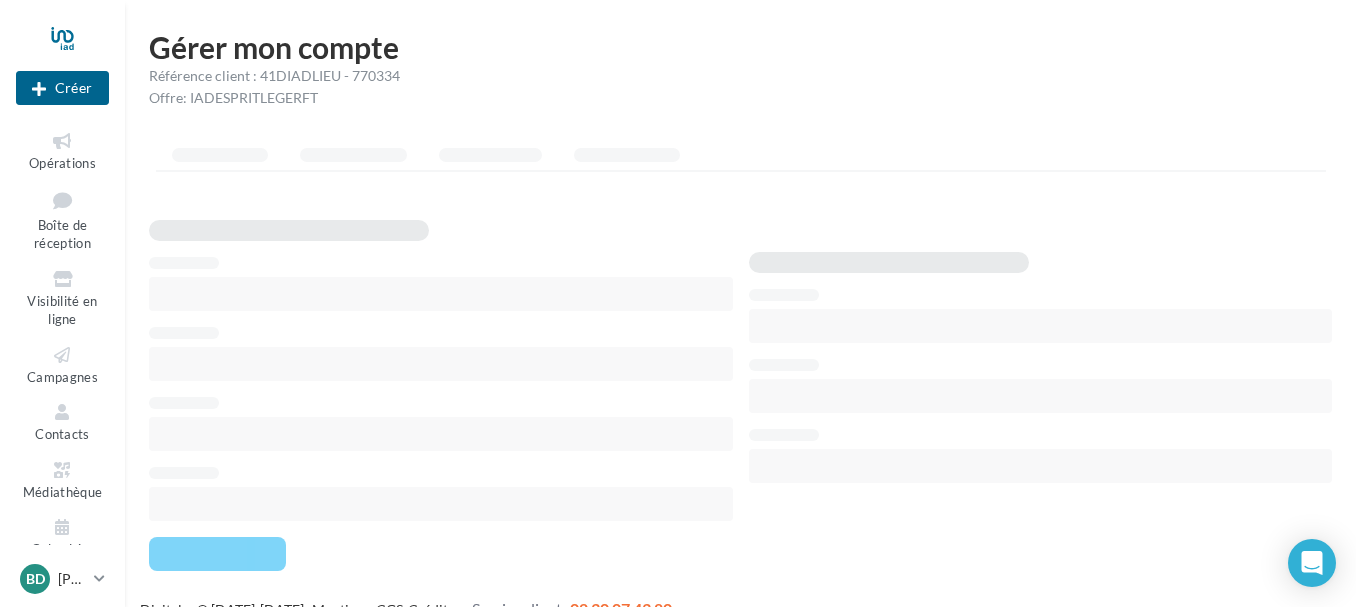 scroll, scrollTop: 0, scrollLeft: 0, axis: both 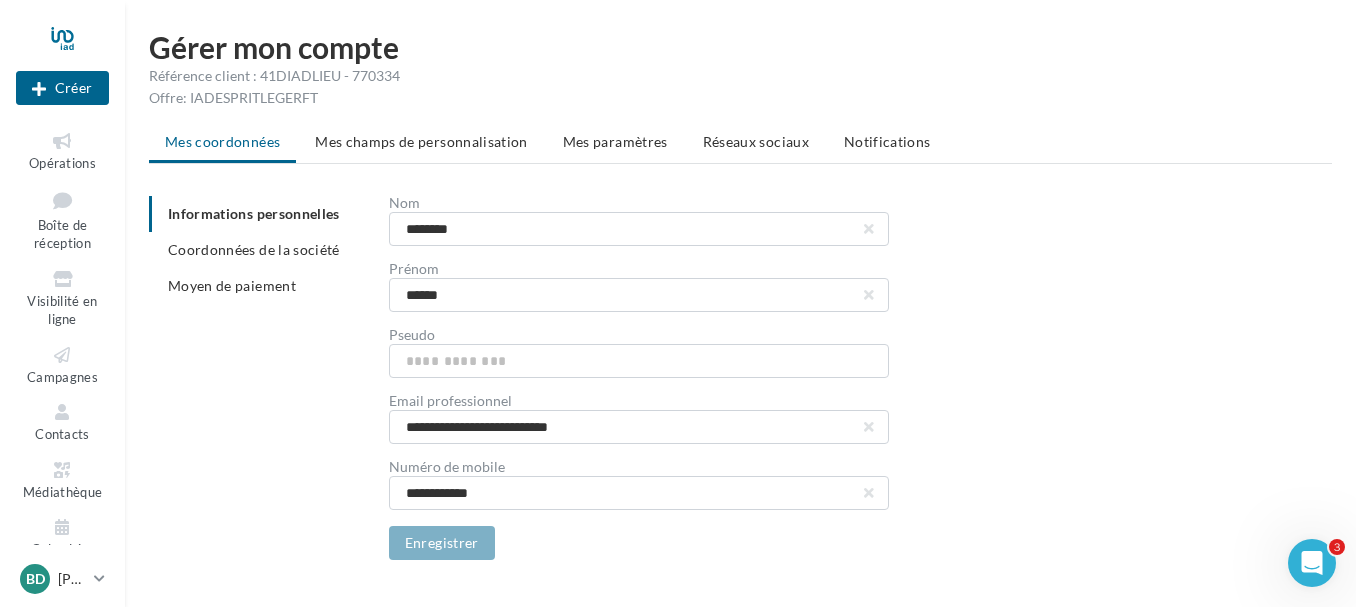 drag, startPoint x: 3688, startPoint y: 24, endPoint x: 158, endPoint y: 402, distance: 3550.181 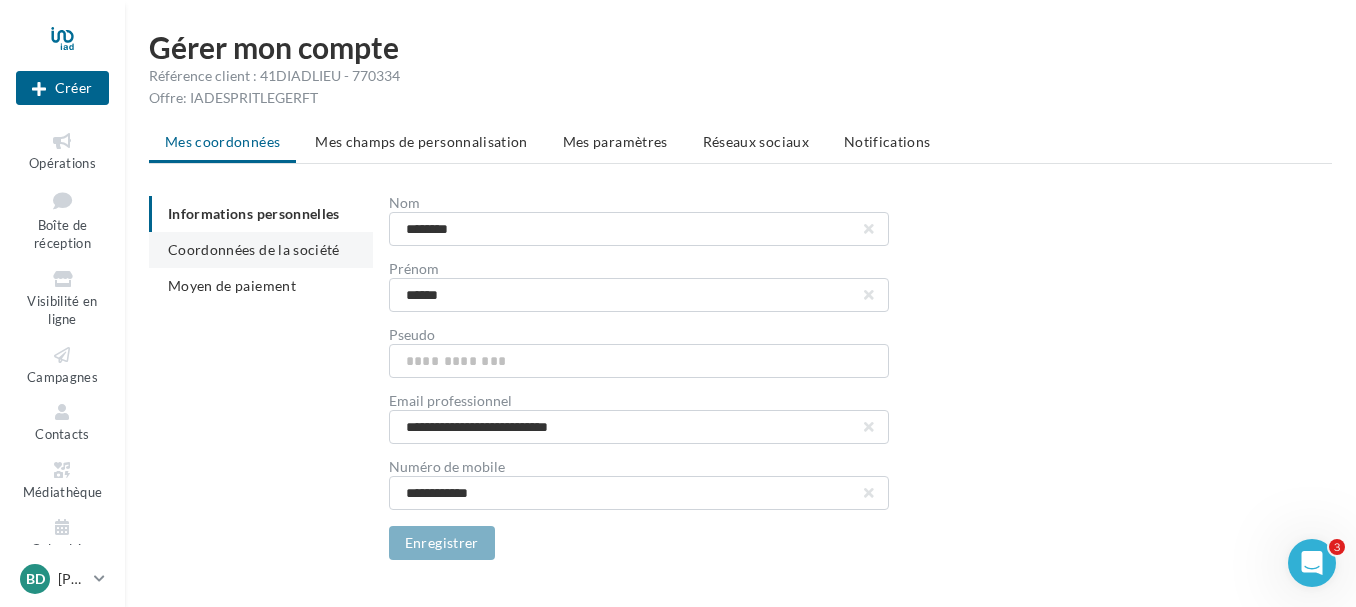 click on "Coordonnées de la société" at bounding box center (254, 249) 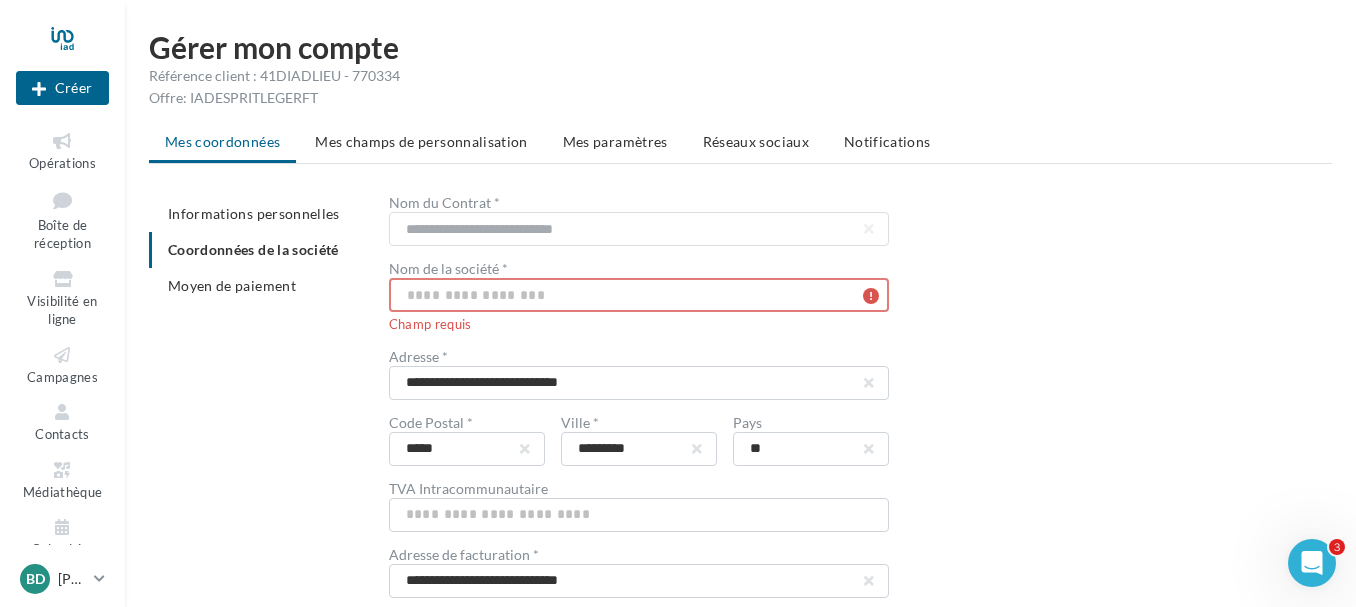 click at bounding box center [639, 295] 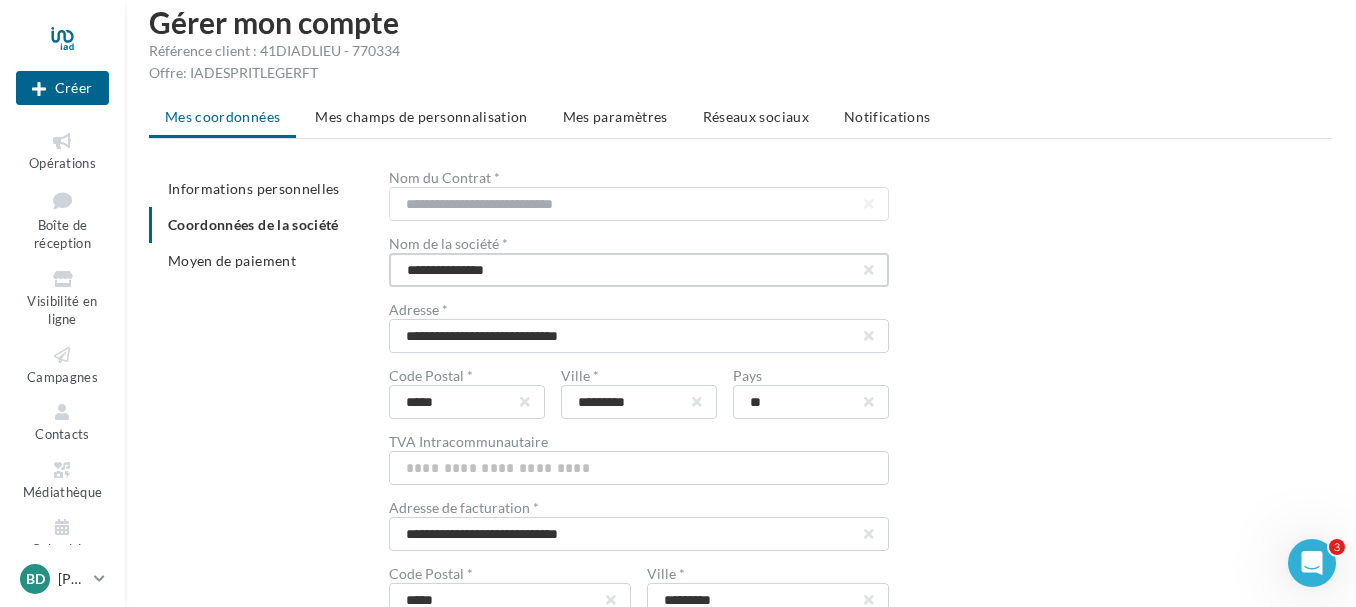 scroll, scrollTop: 11, scrollLeft: 0, axis: vertical 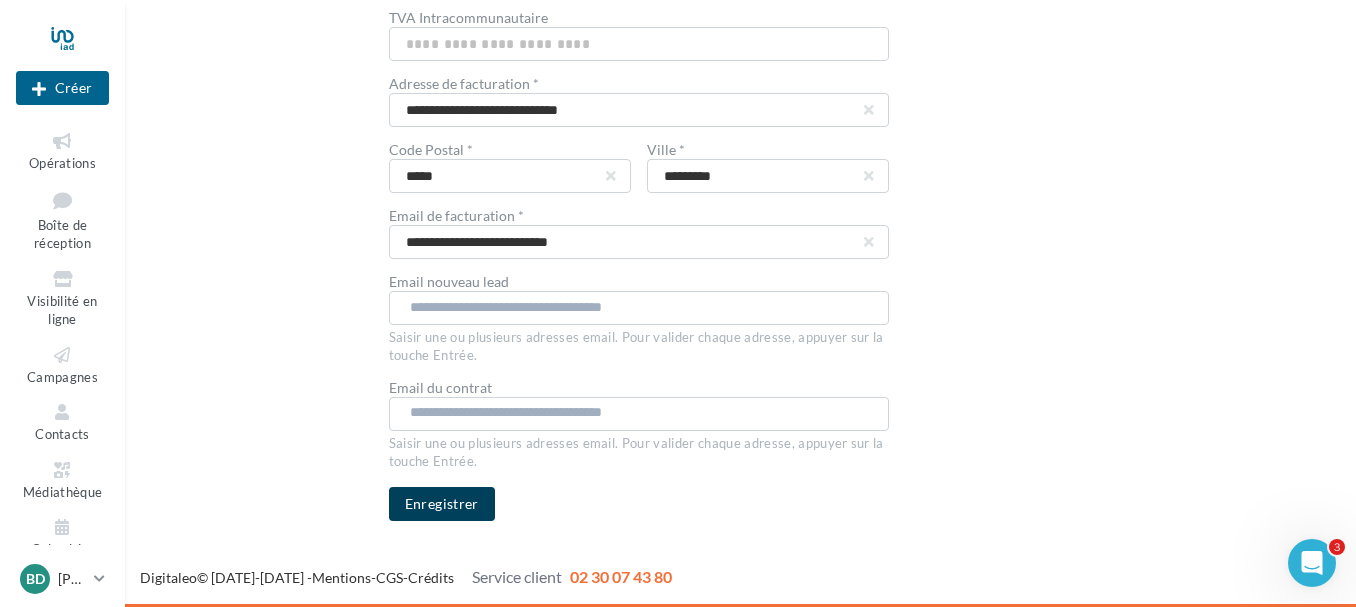 type on "**********" 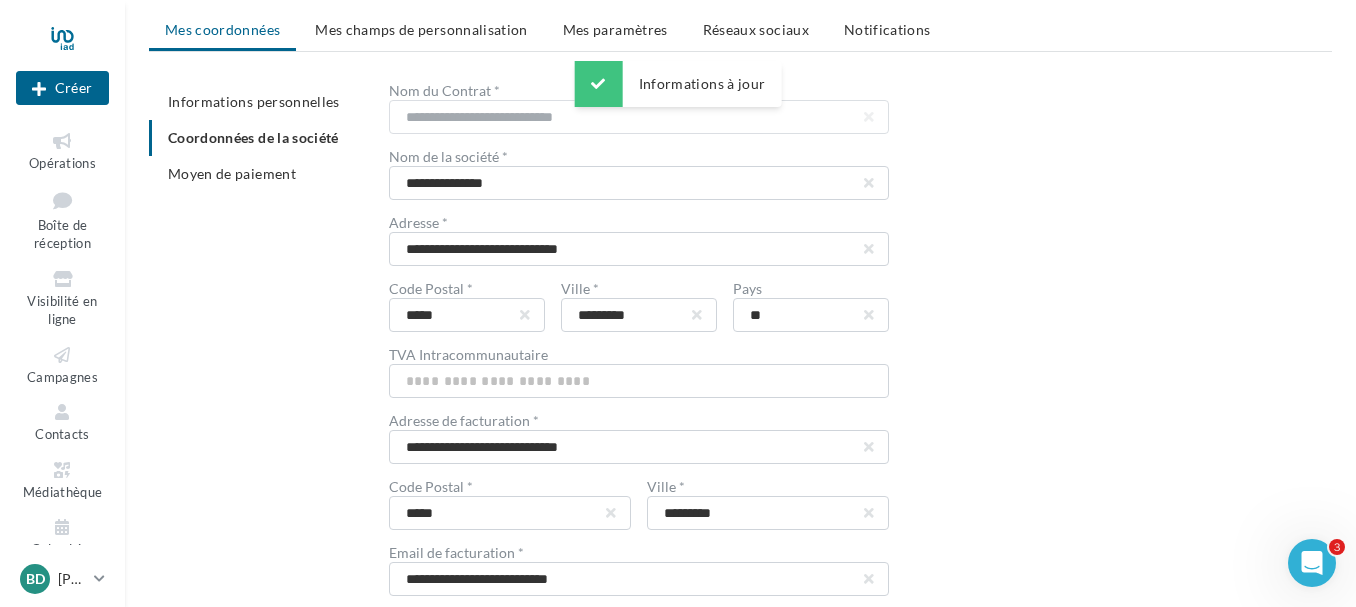 scroll, scrollTop: 0, scrollLeft: 0, axis: both 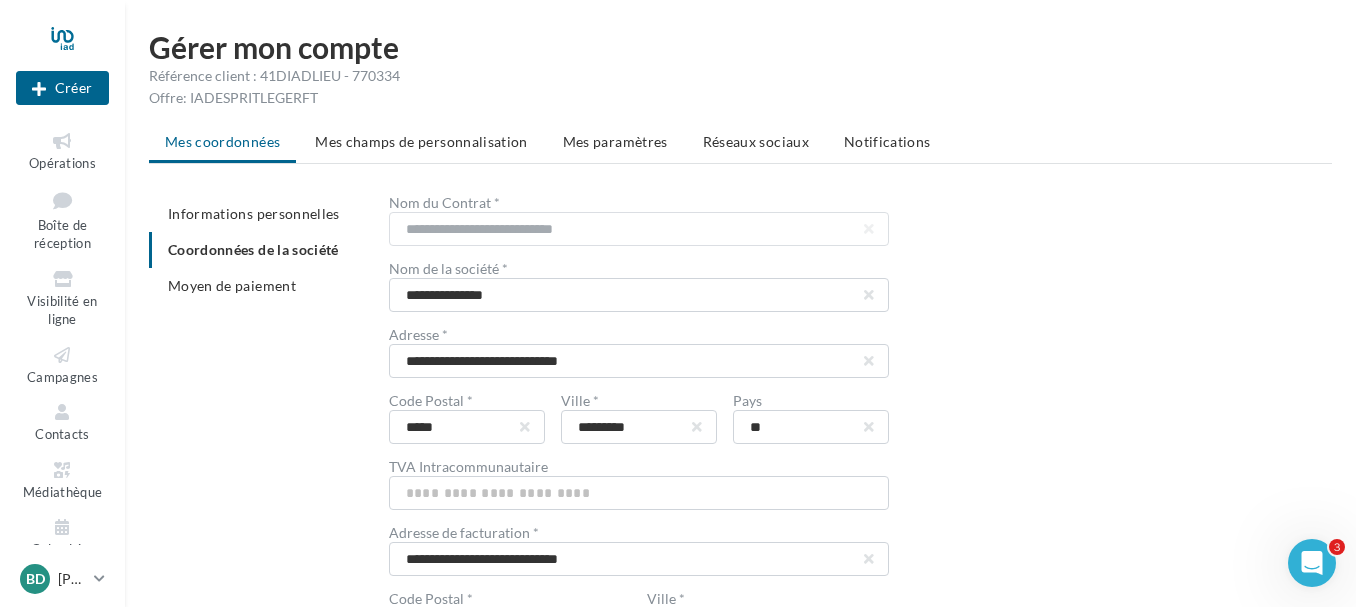 click on "Mes champs de personnalisation" at bounding box center [421, 142] 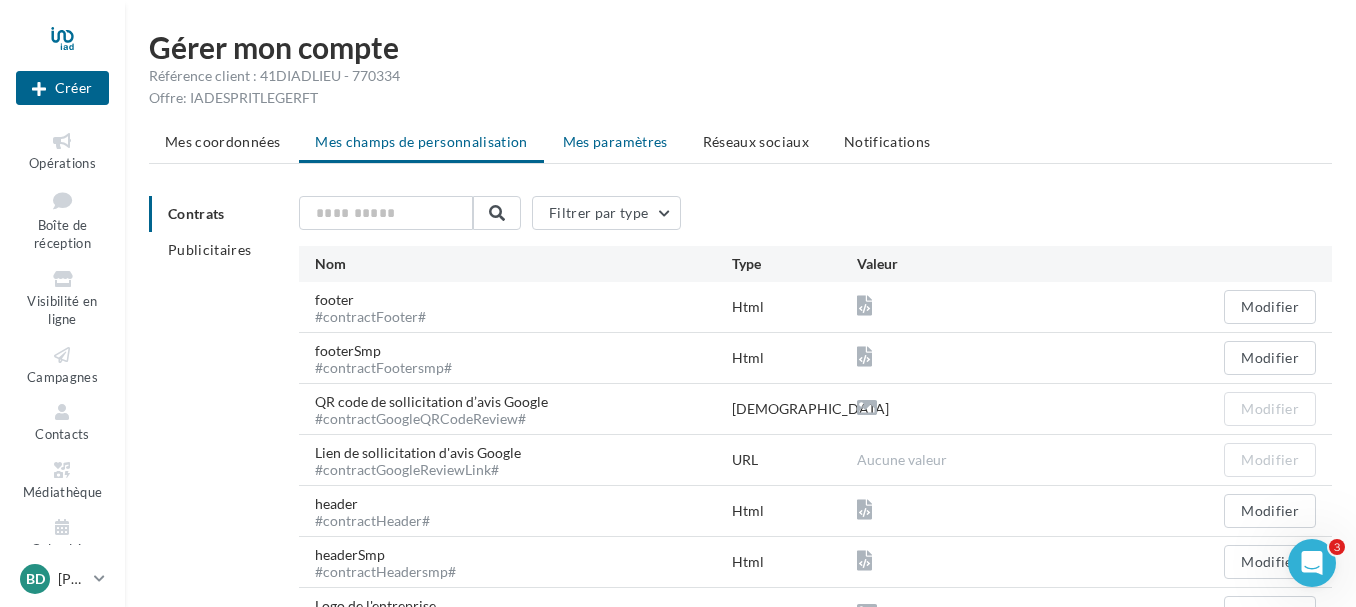 click on "Mes paramètres" at bounding box center (615, 141) 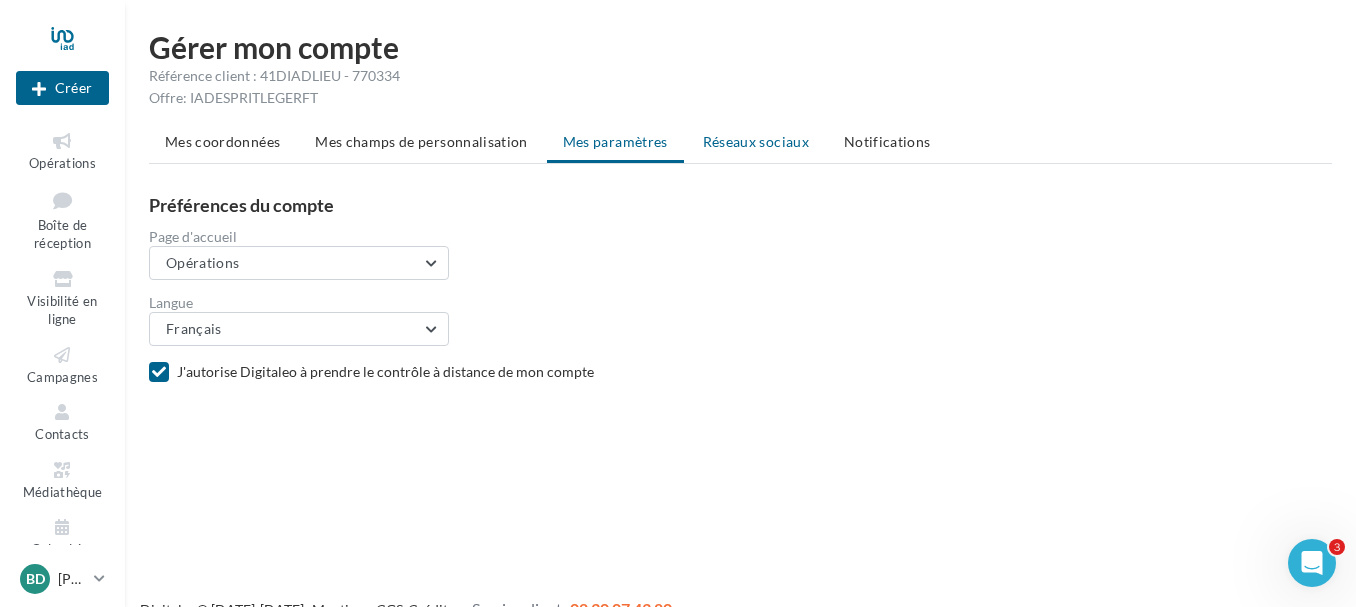 click on "Réseaux sociaux" at bounding box center [756, 141] 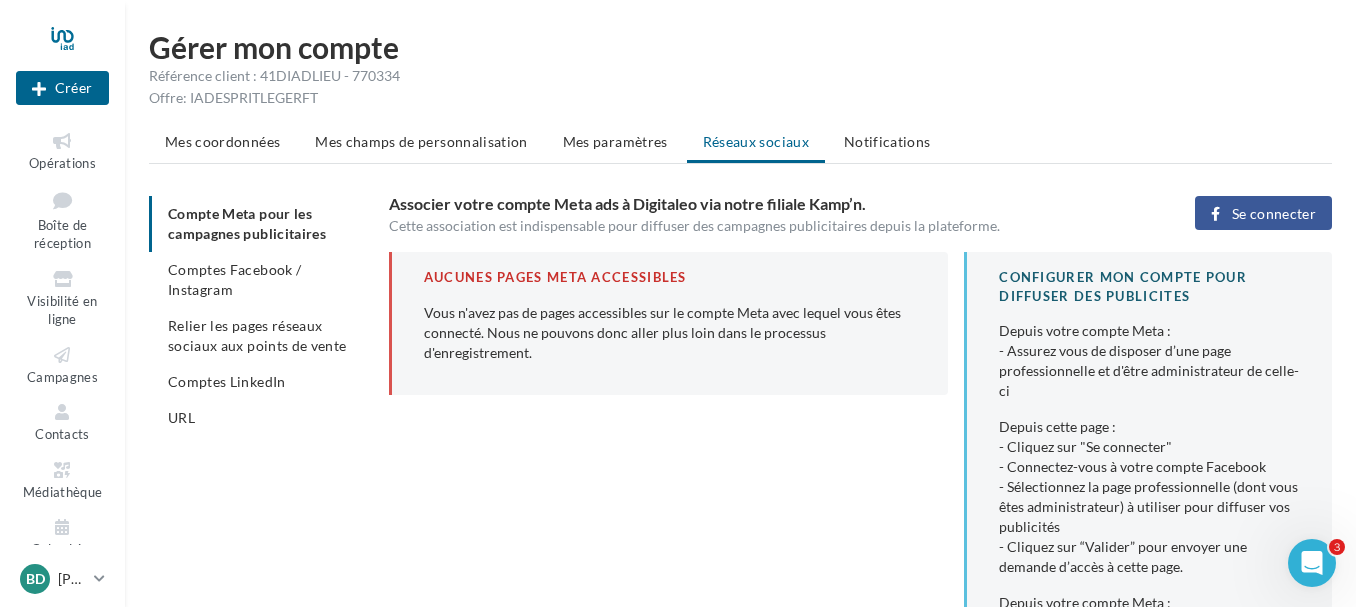 click on "Se connecter" at bounding box center [1274, 214] 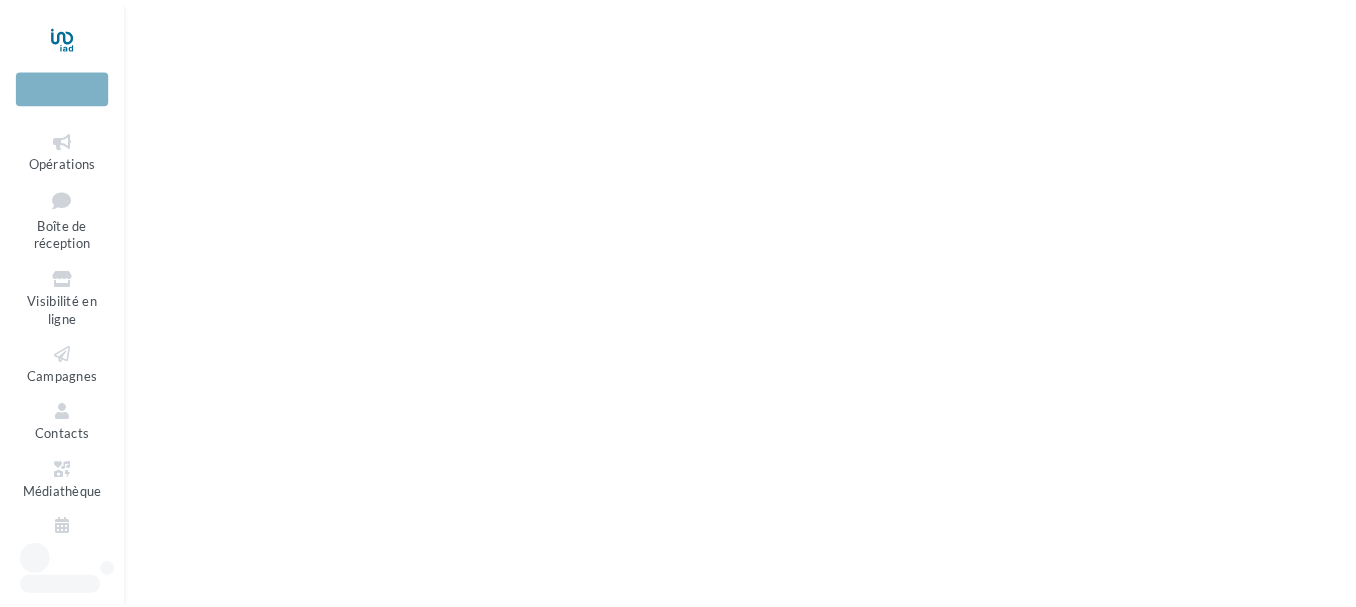 scroll, scrollTop: 0, scrollLeft: 0, axis: both 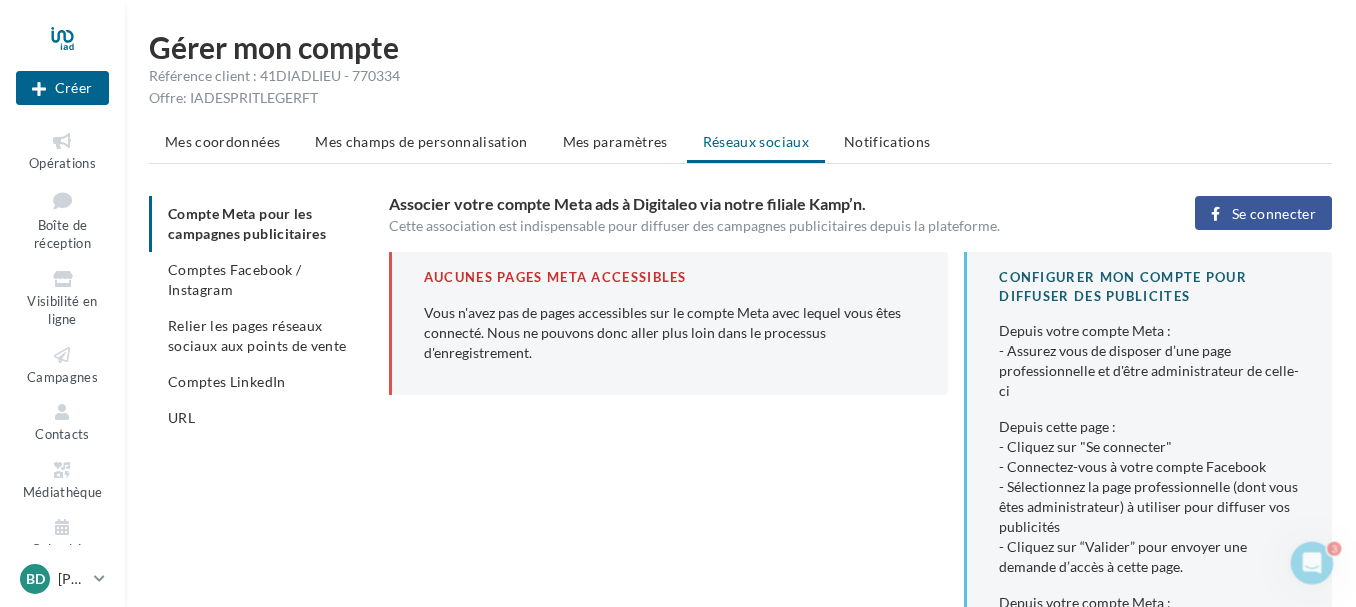 click on "Se connecter" at bounding box center (1263, 213) 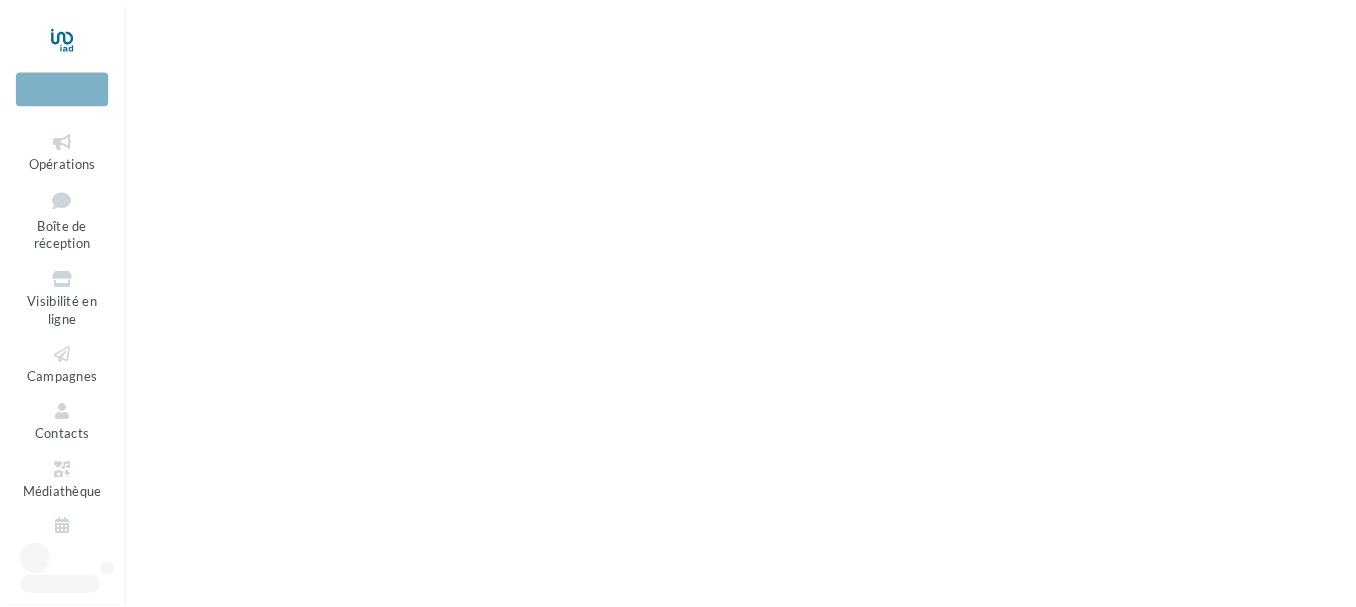scroll, scrollTop: 0, scrollLeft: 0, axis: both 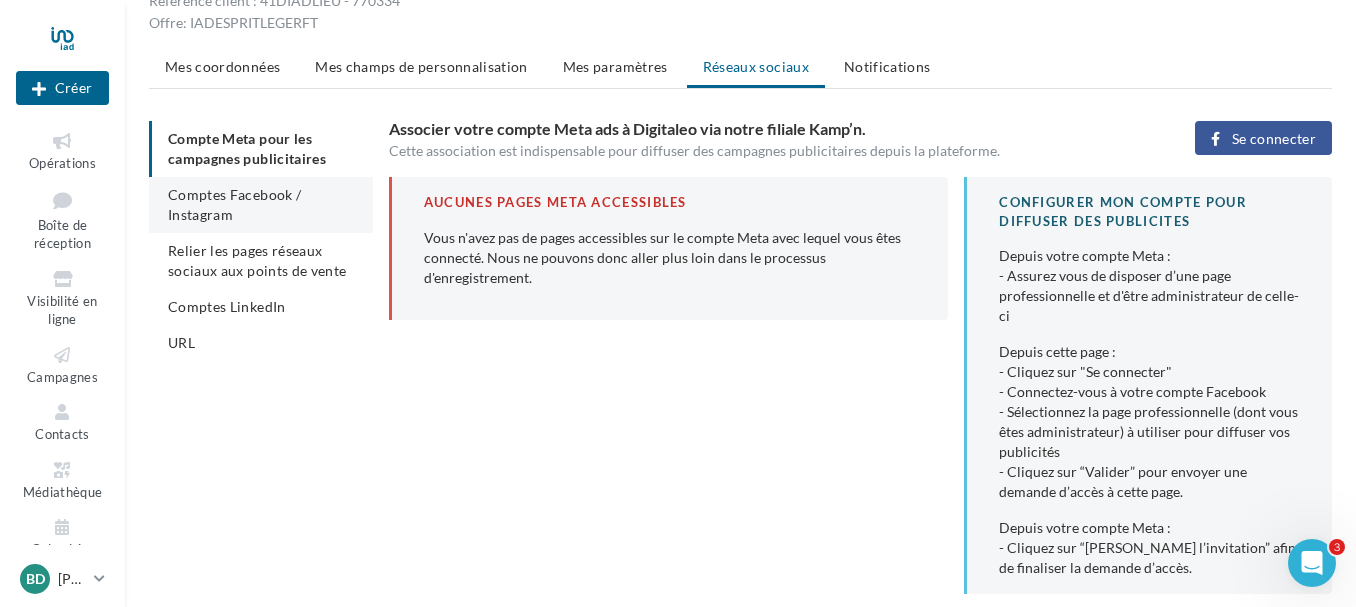 click on "Comptes Facebook / Instagram" at bounding box center [234, 204] 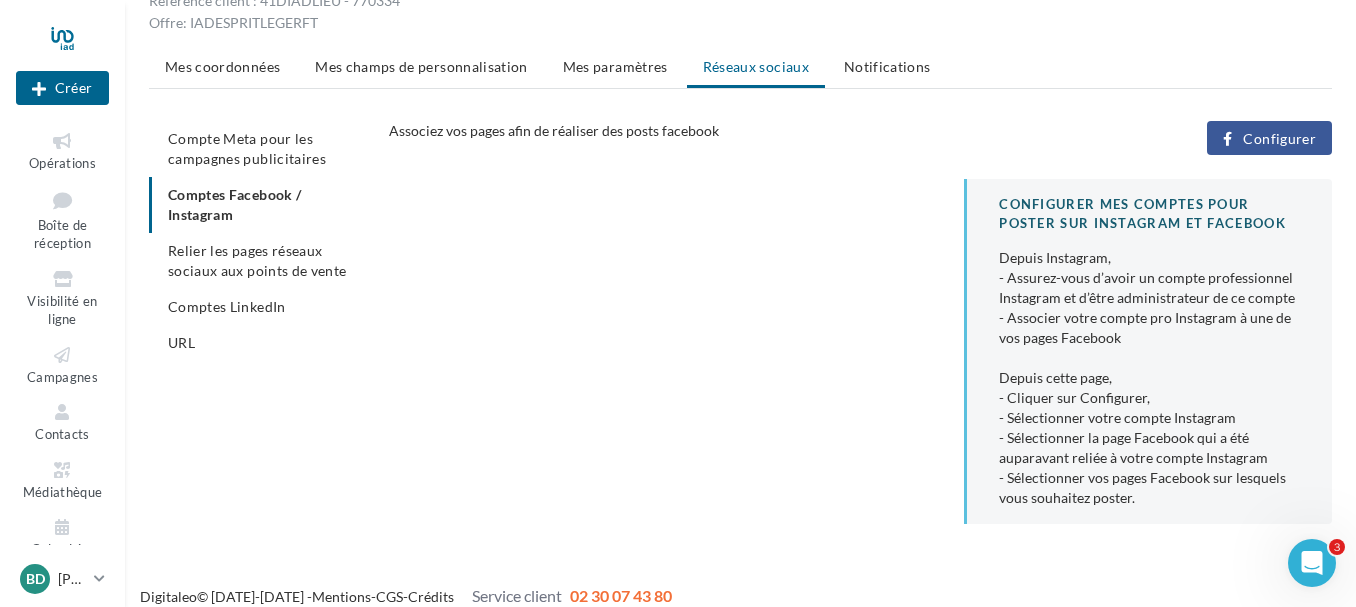 click on "Configurer" at bounding box center (1279, 139) 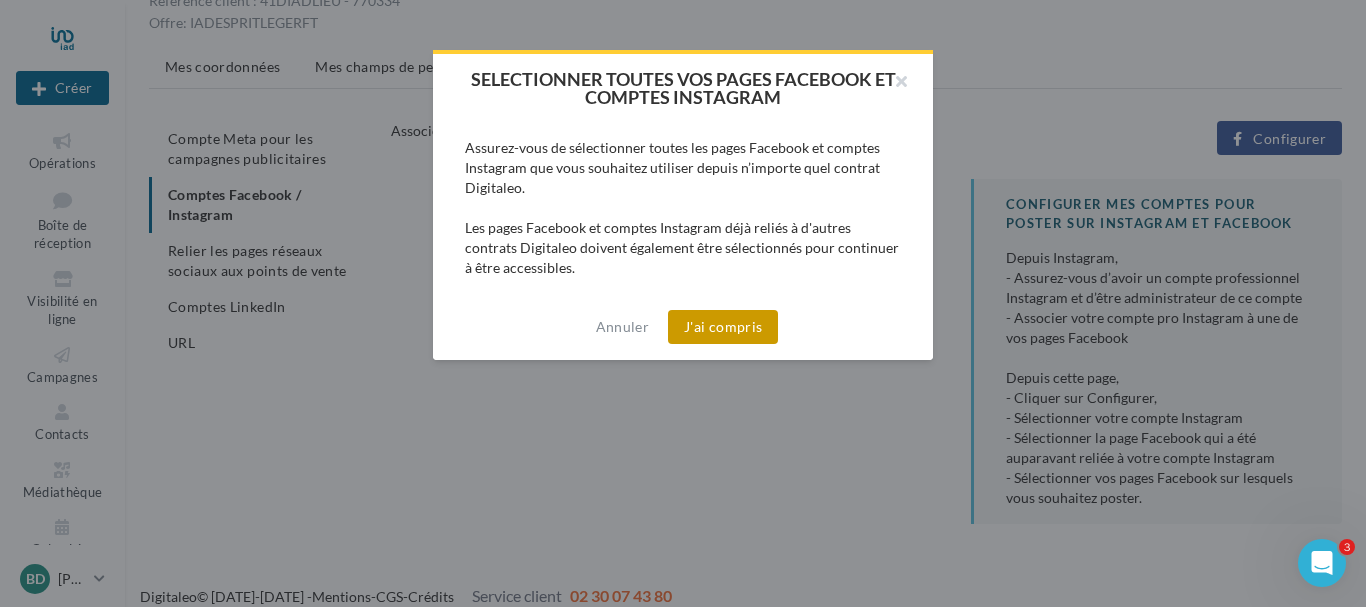 click on "J'ai compris" at bounding box center (723, 327) 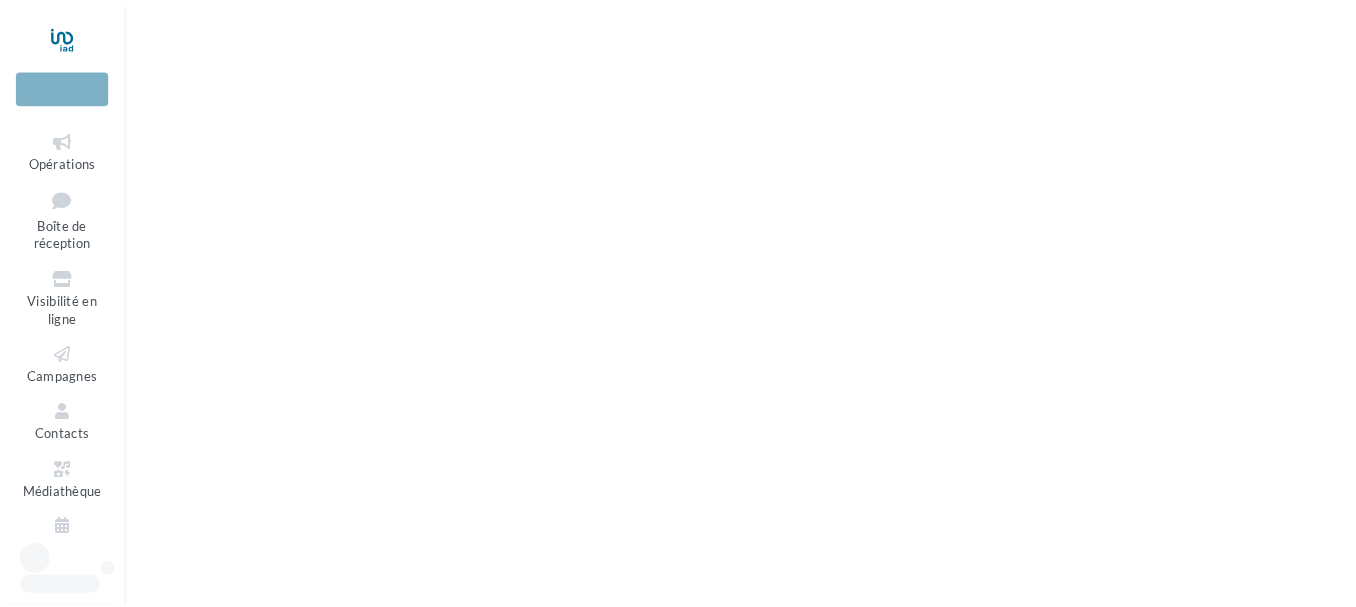 scroll, scrollTop: 0, scrollLeft: 0, axis: both 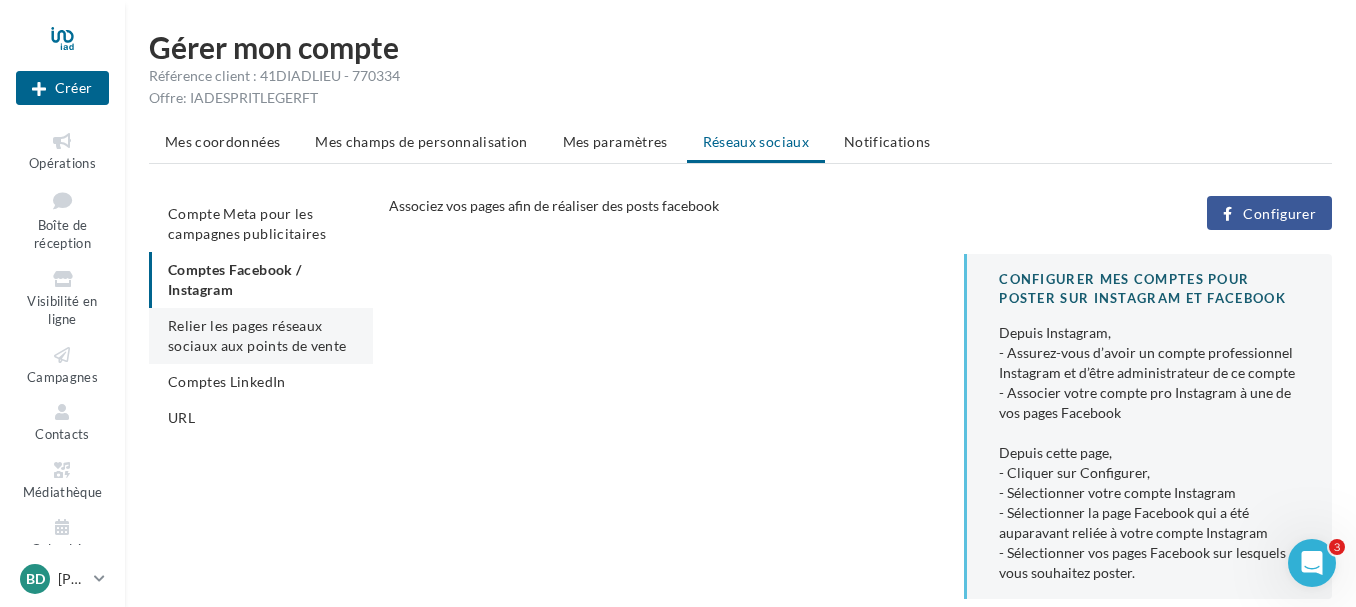 click on "Relier les pages réseaux sociaux aux points de vente" at bounding box center (257, 335) 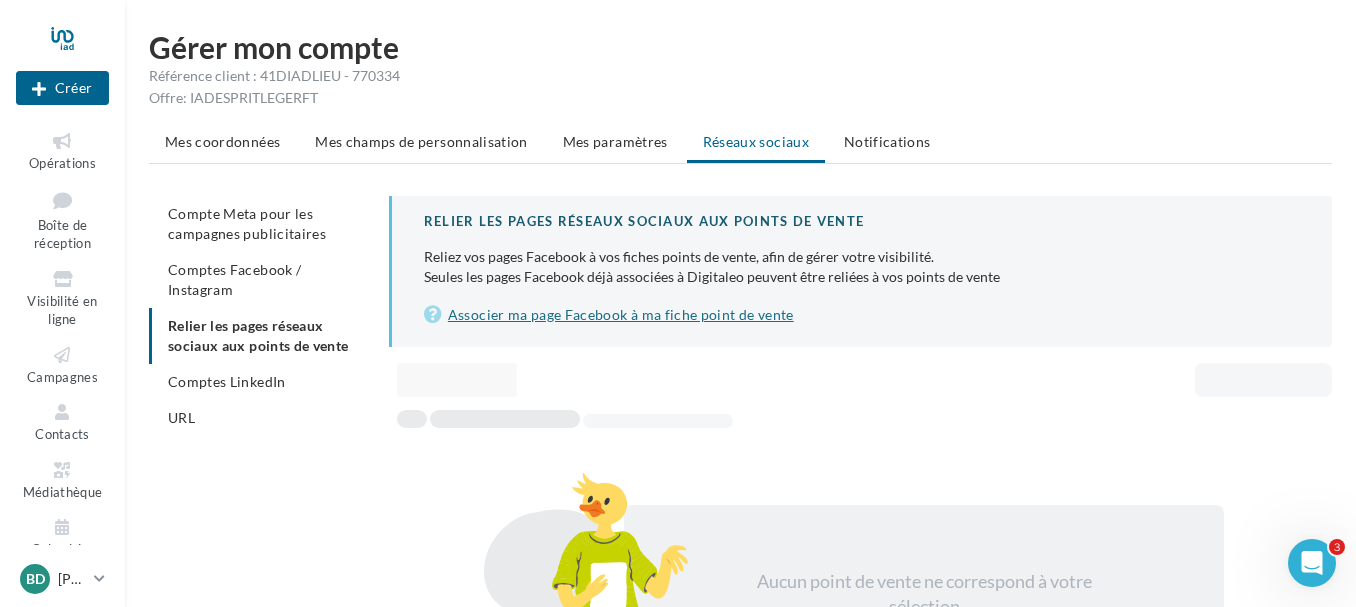 click on "Associer ma page Facebook à ma fiche point de vente" at bounding box center [862, 315] 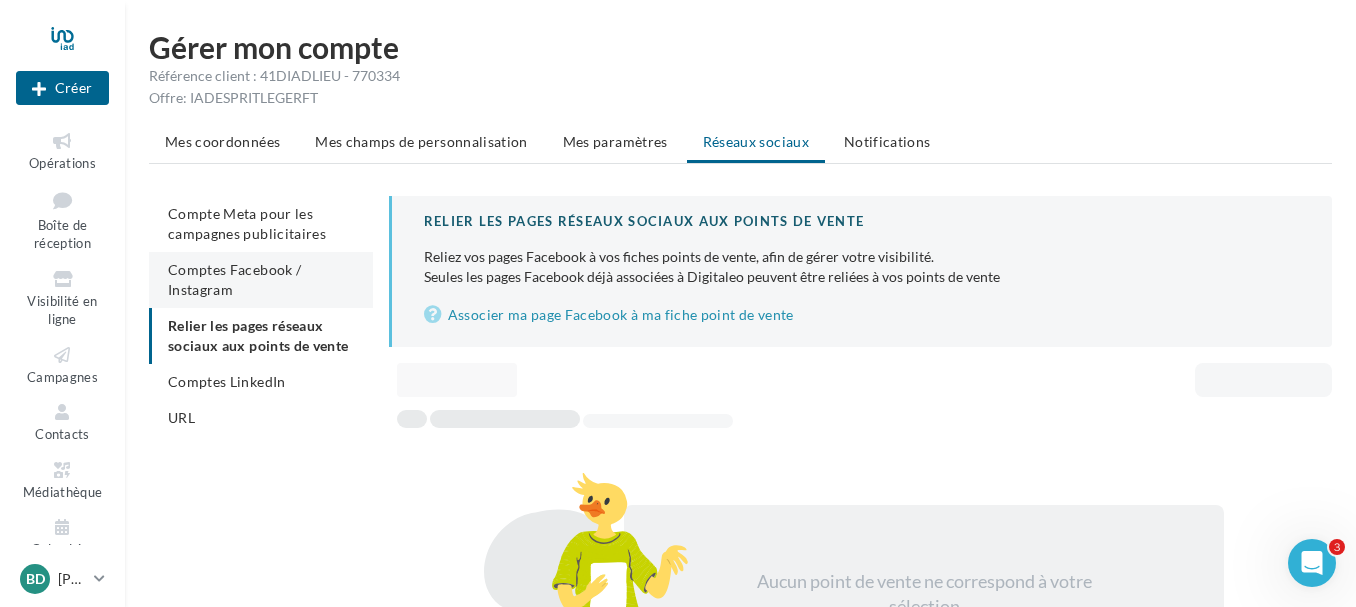 click on "Comptes Facebook / Instagram" at bounding box center [234, 279] 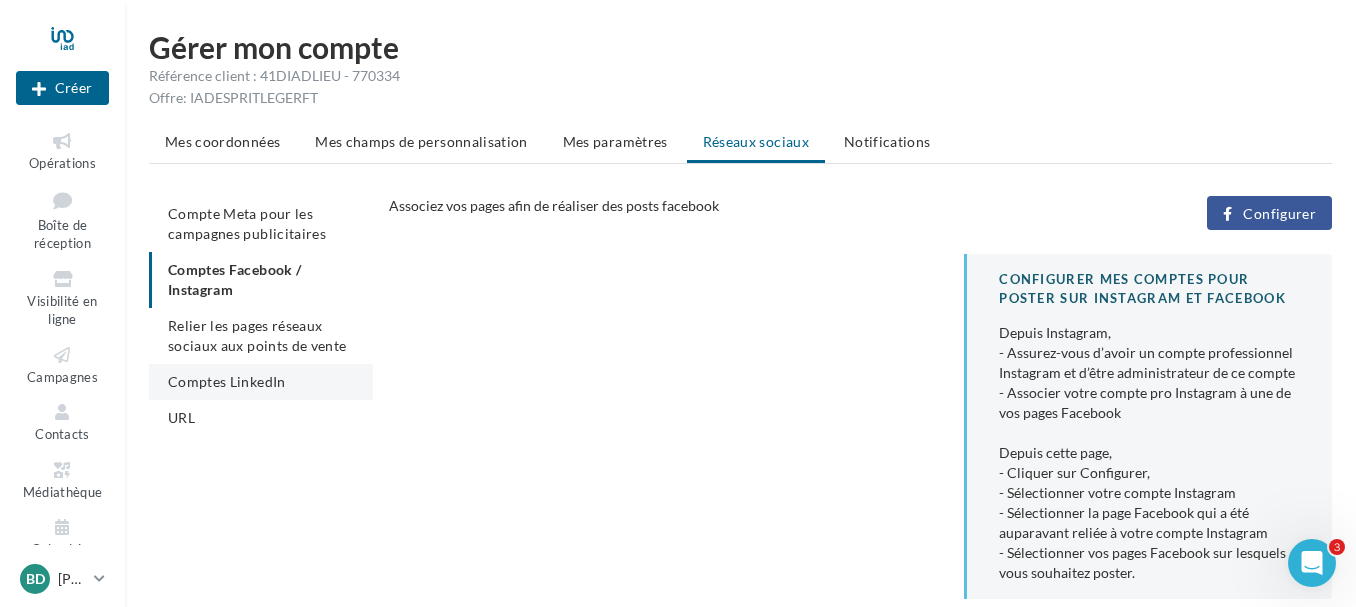 click on "Comptes LinkedIn" at bounding box center [261, 382] 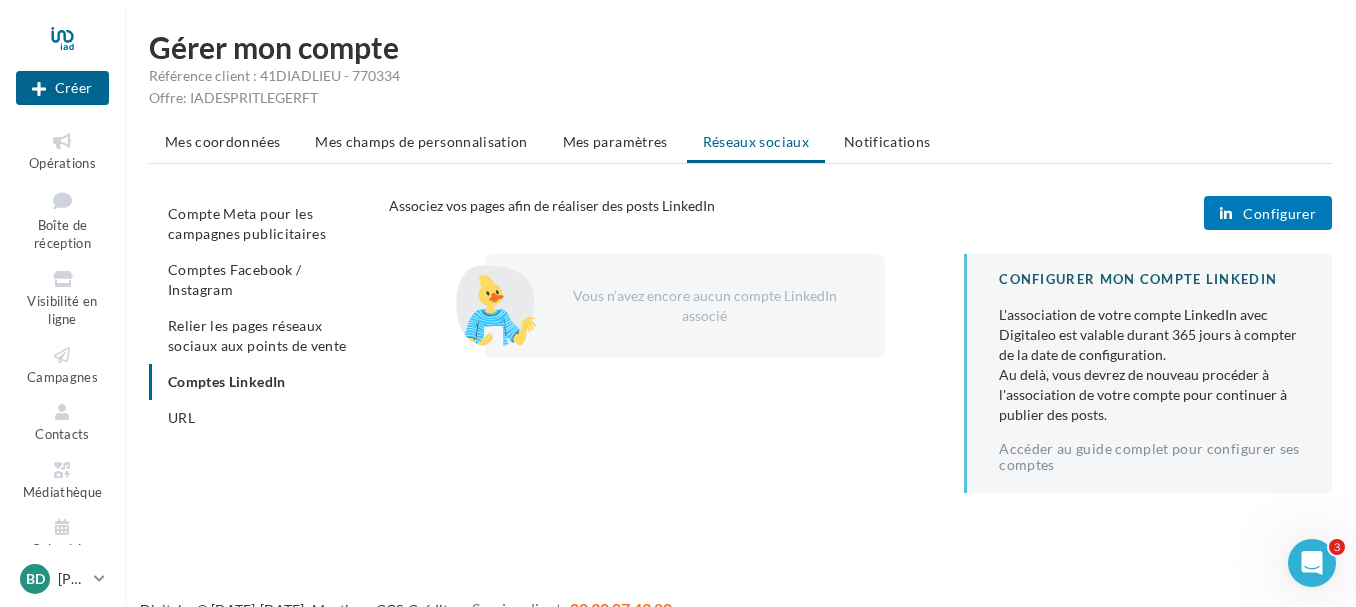 click on "Configurer" at bounding box center [1279, 214] 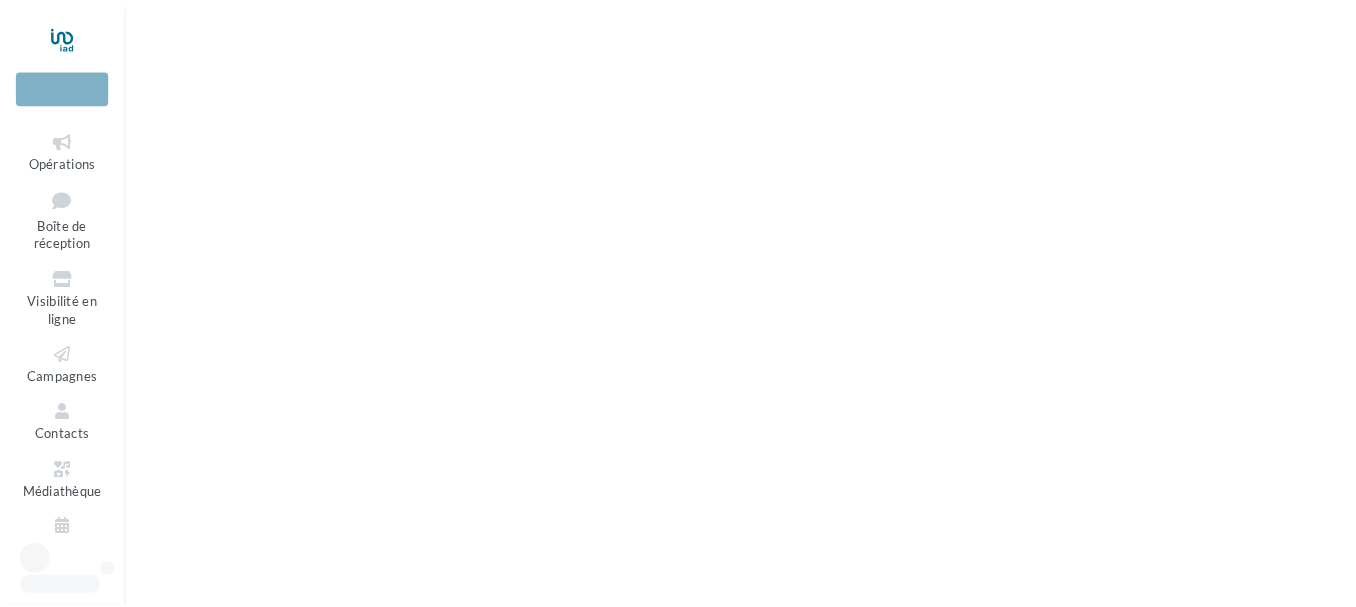 scroll, scrollTop: 0, scrollLeft: 0, axis: both 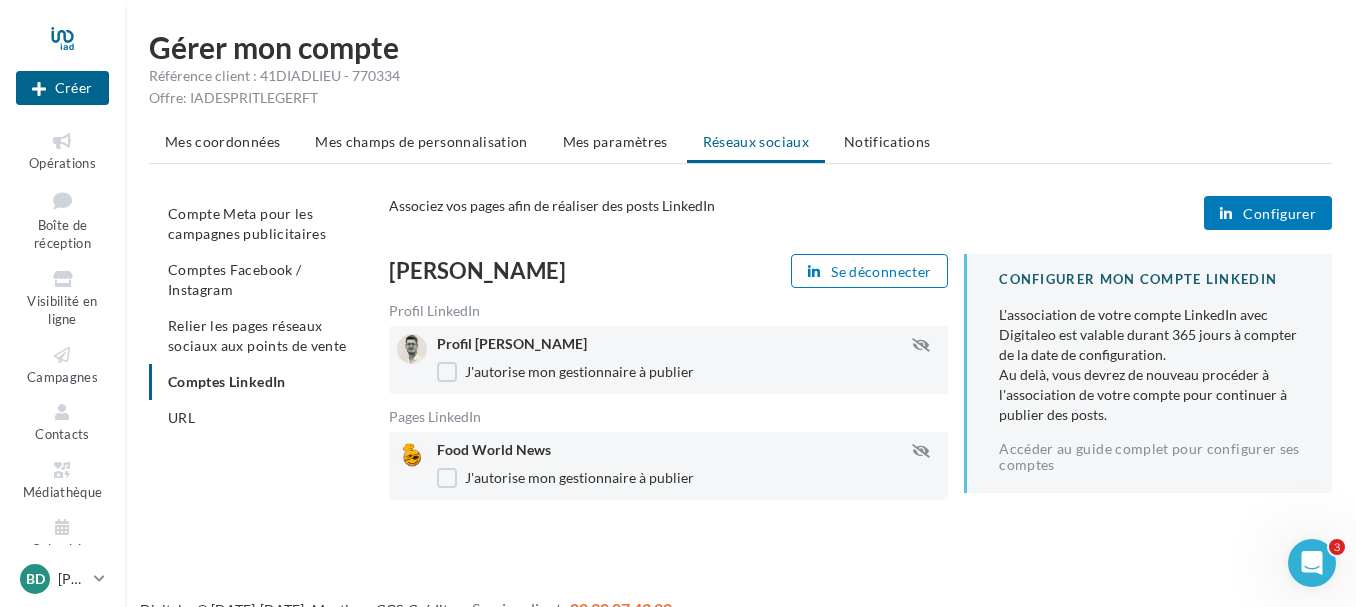 click on "Nouvelle campagne
Créer
Opérations
Boîte de réception
Visibilité en ligne
Campagnes
Contacts
Médiathèque
Calendrier" at bounding box center [678, 335] 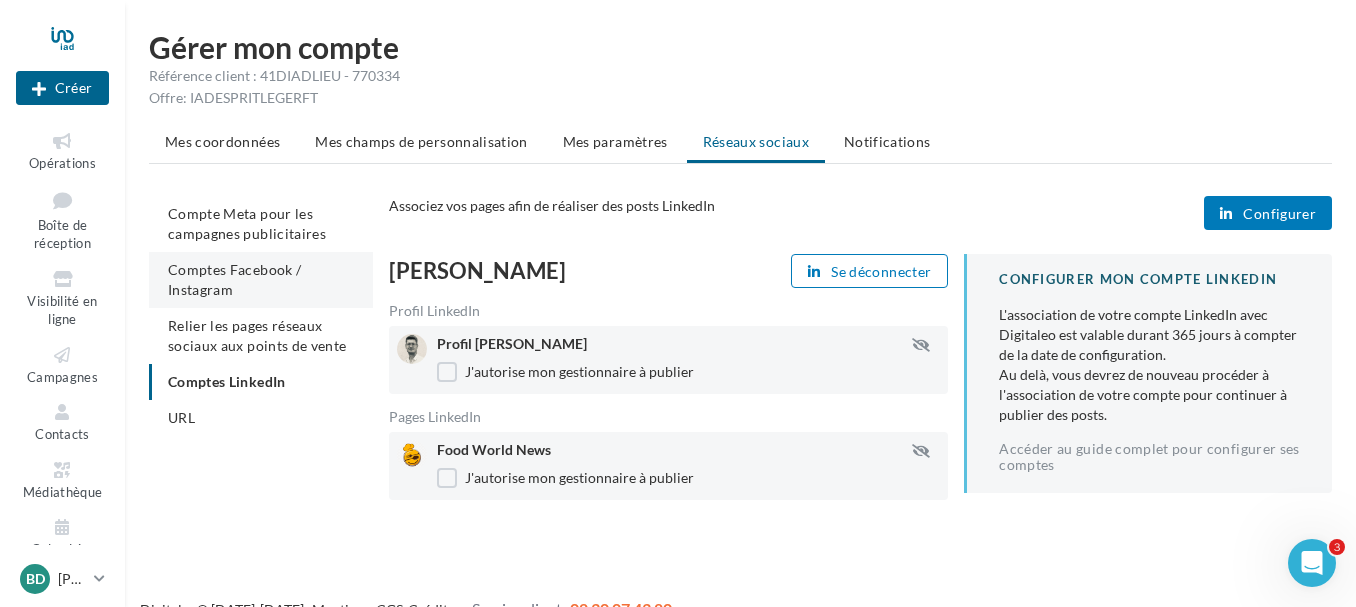 click on "Comptes Facebook / Instagram" at bounding box center (261, 280) 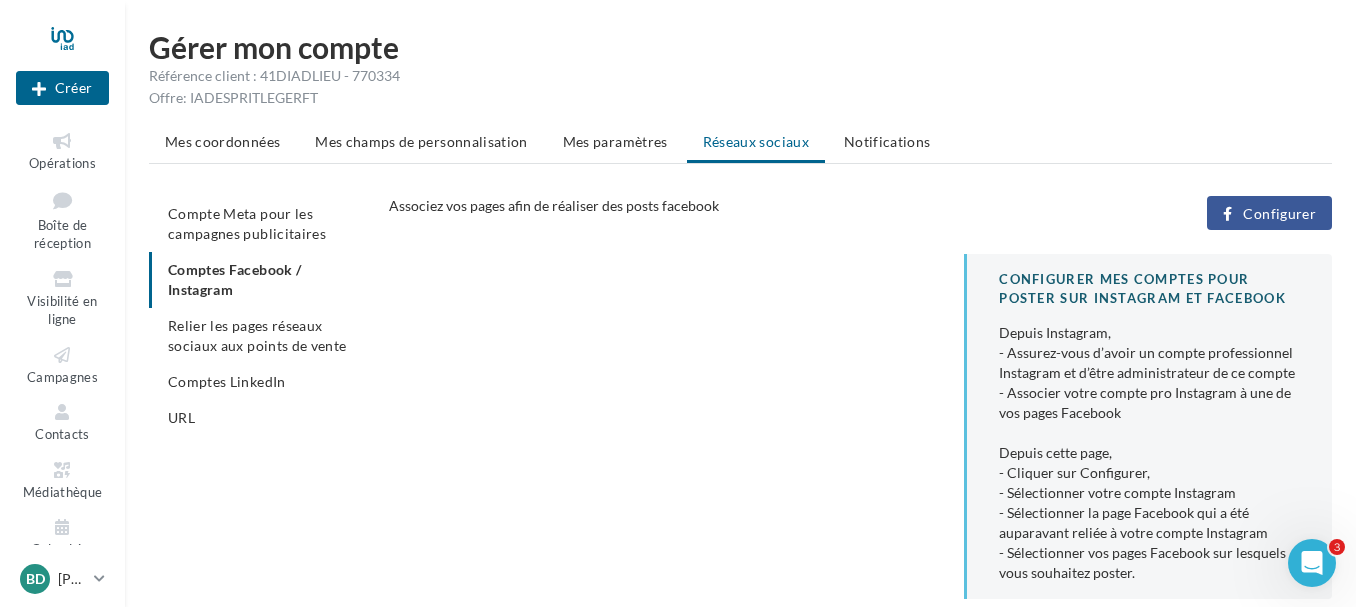 click on "Compte Meta pour les campagnes publicitaires
Comptes Facebook / Instagram
Relier les pages réseaux sociaux aux points de vente
Comptes LinkedIn
URL" at bounding box center (261, 316) 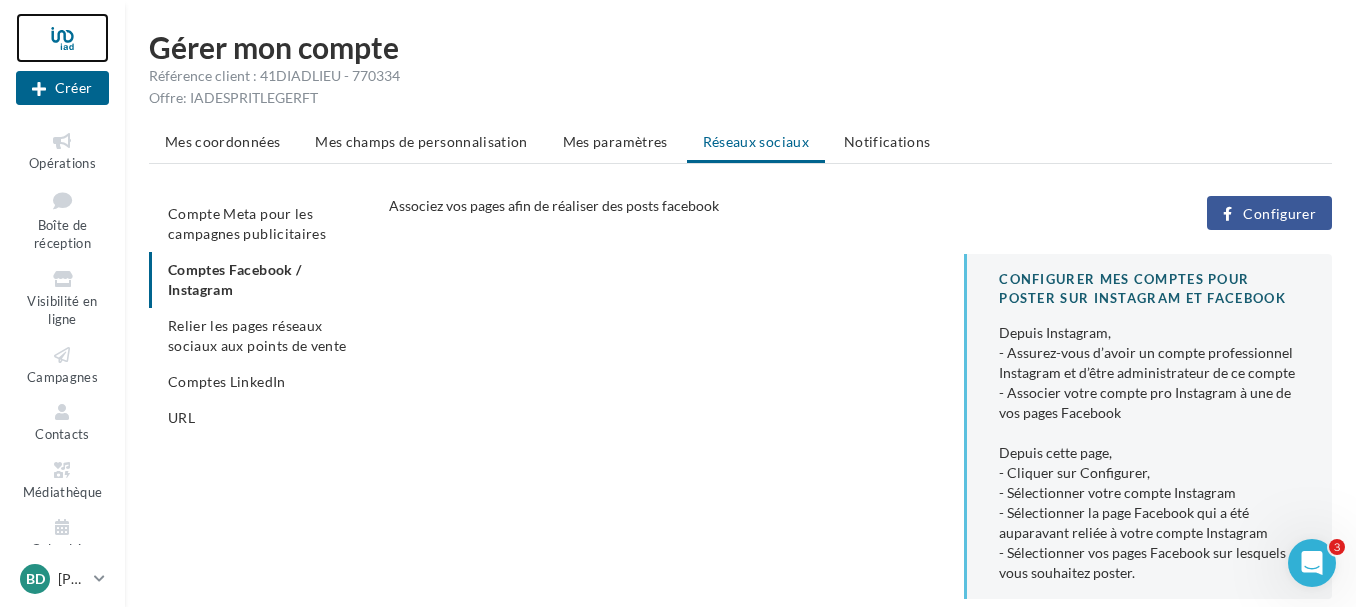 click at bounding box center (62, 38) 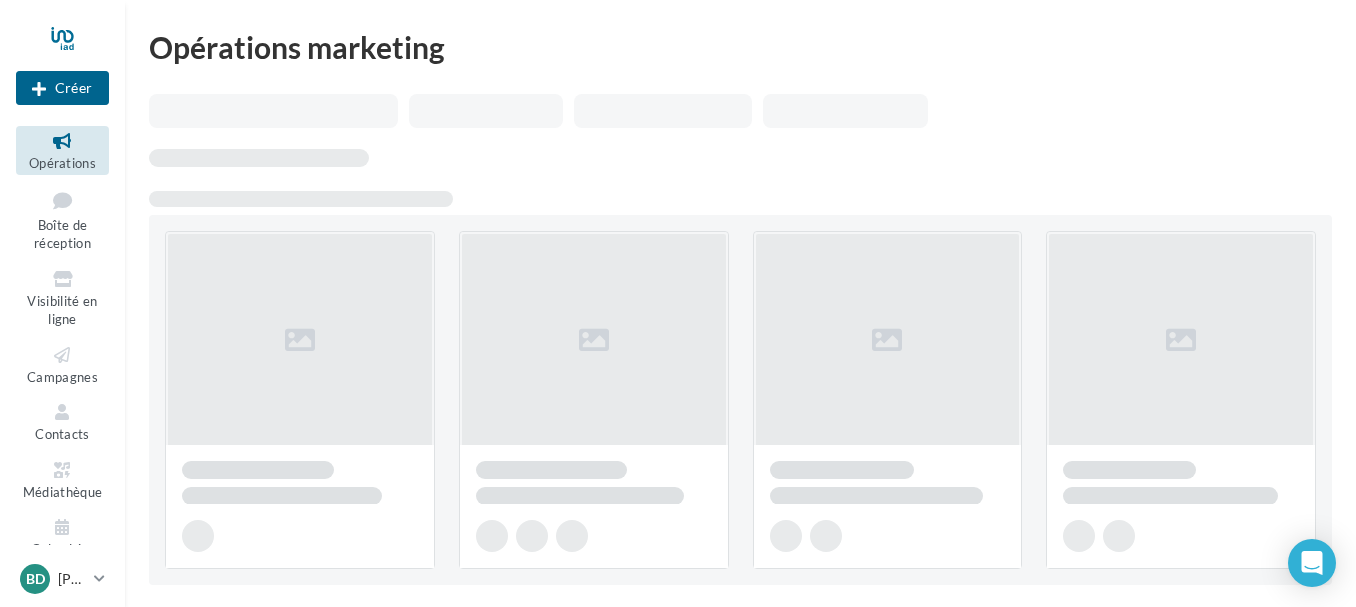 scroll, scrollTop: 0, scrollLeft: 0, axis: both 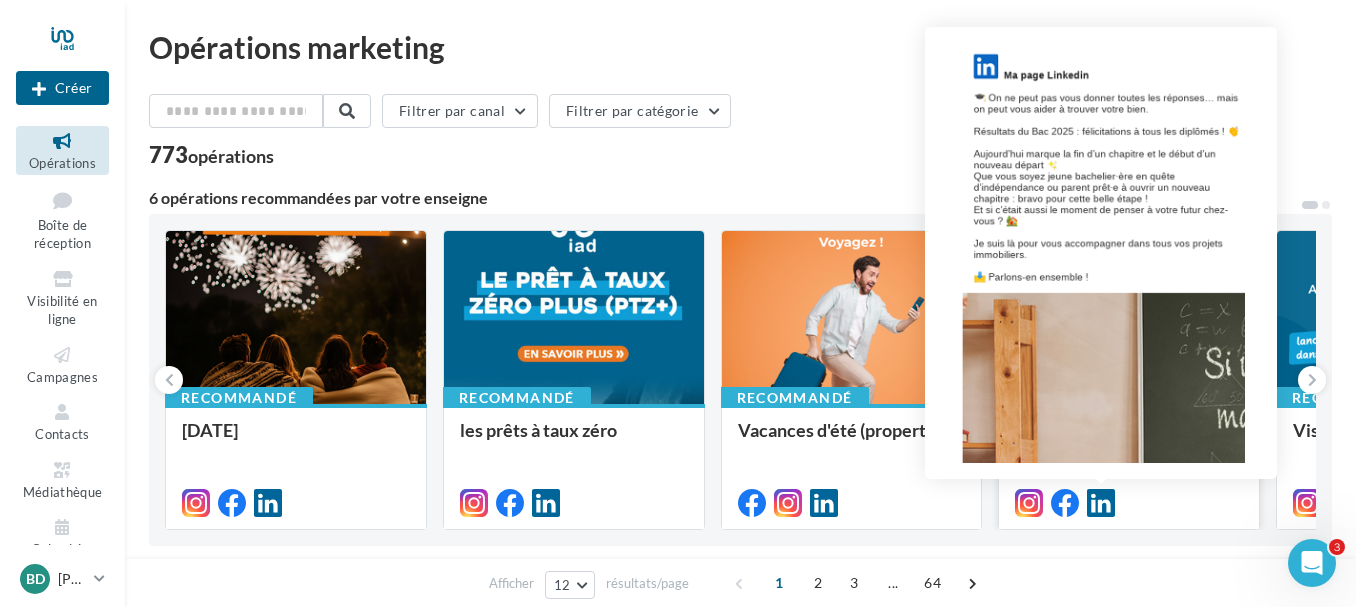 click at bounding box center [1101, 503] 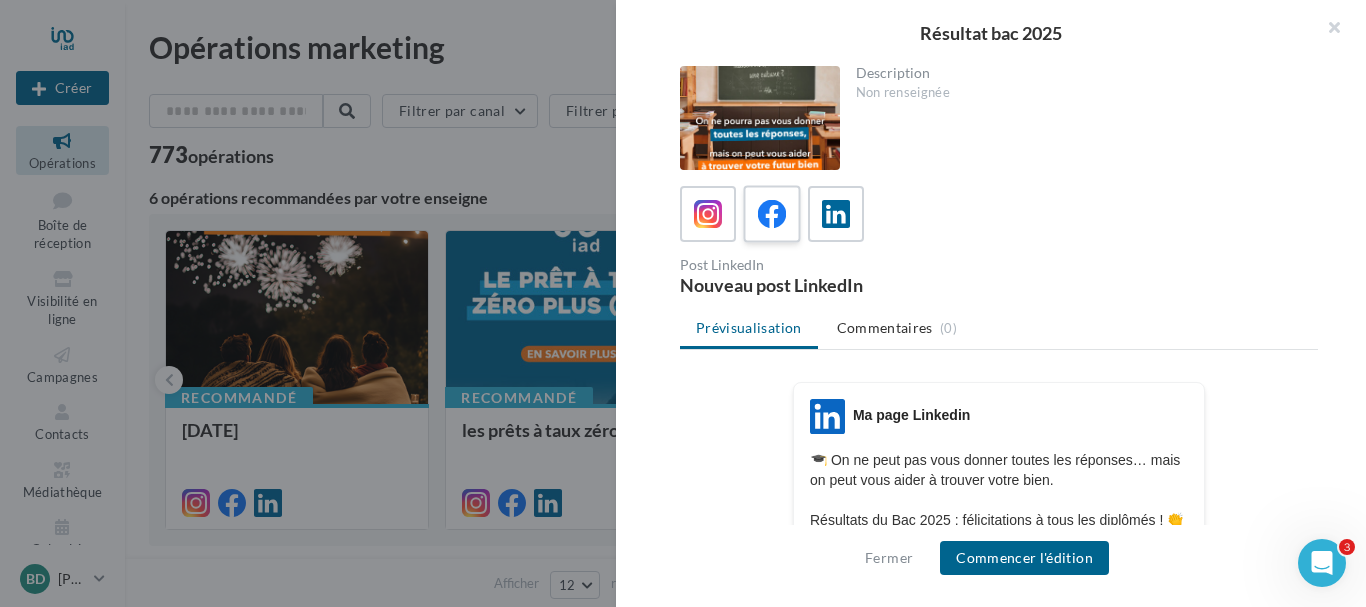 click at bounding box center (772, 214) 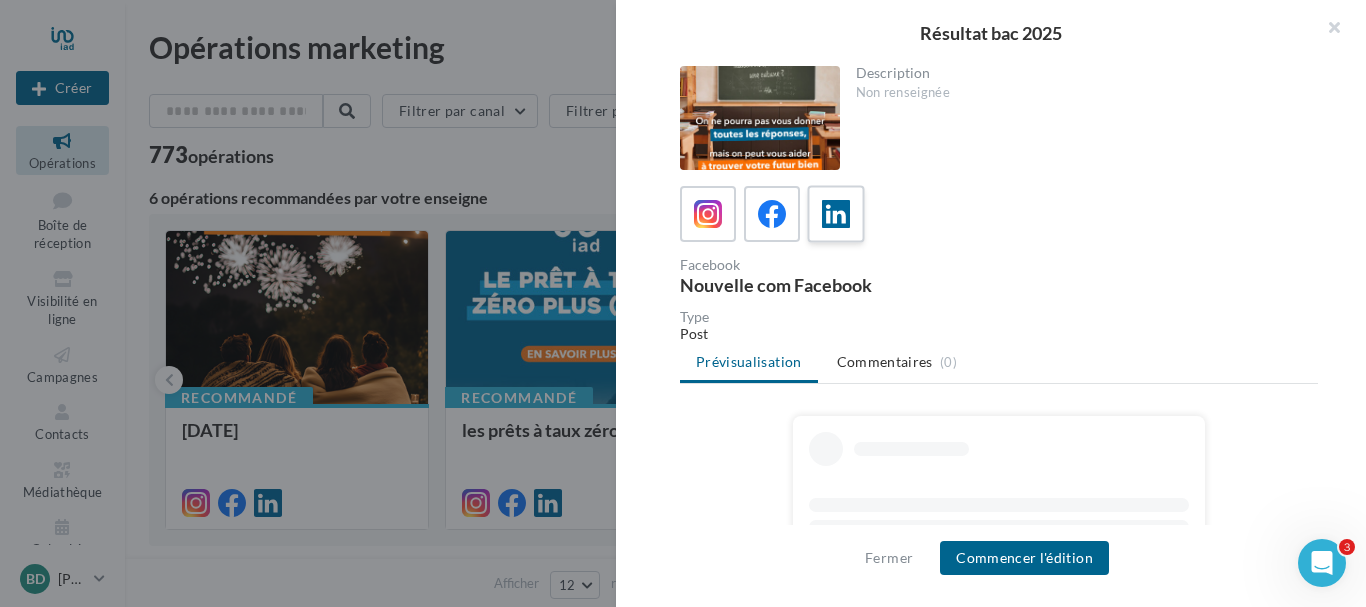 click at bounding box center [836, 214] 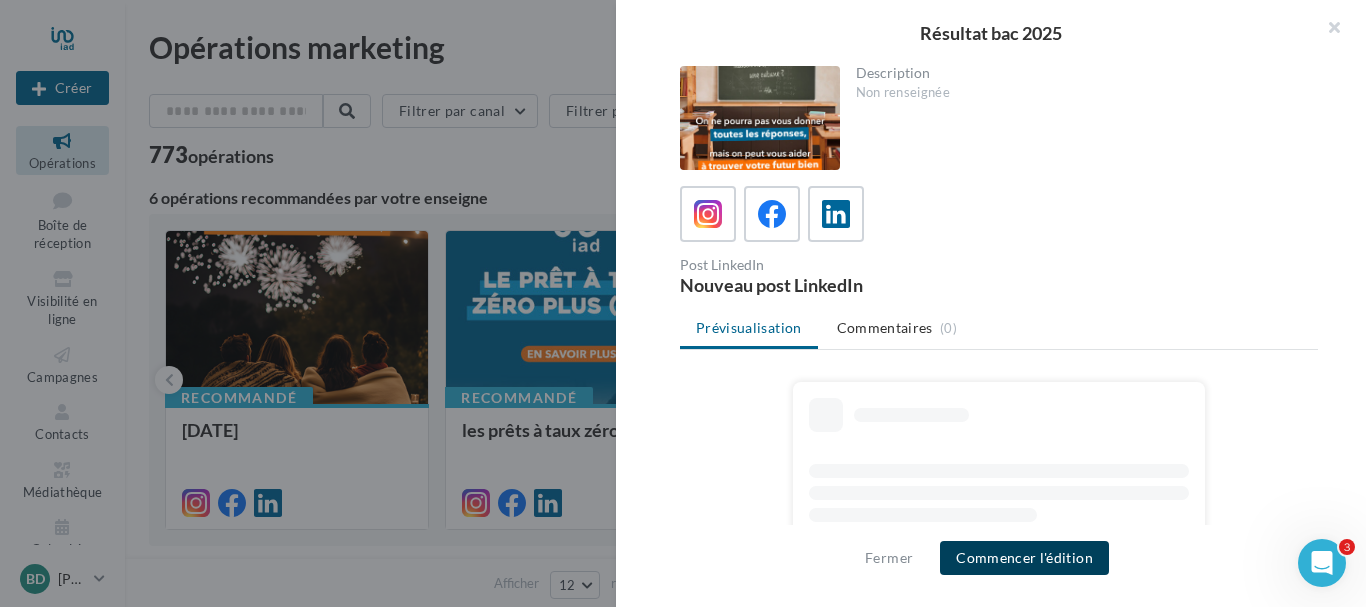 click on "Commencer l'édition" at bounding box center (1024, 558) 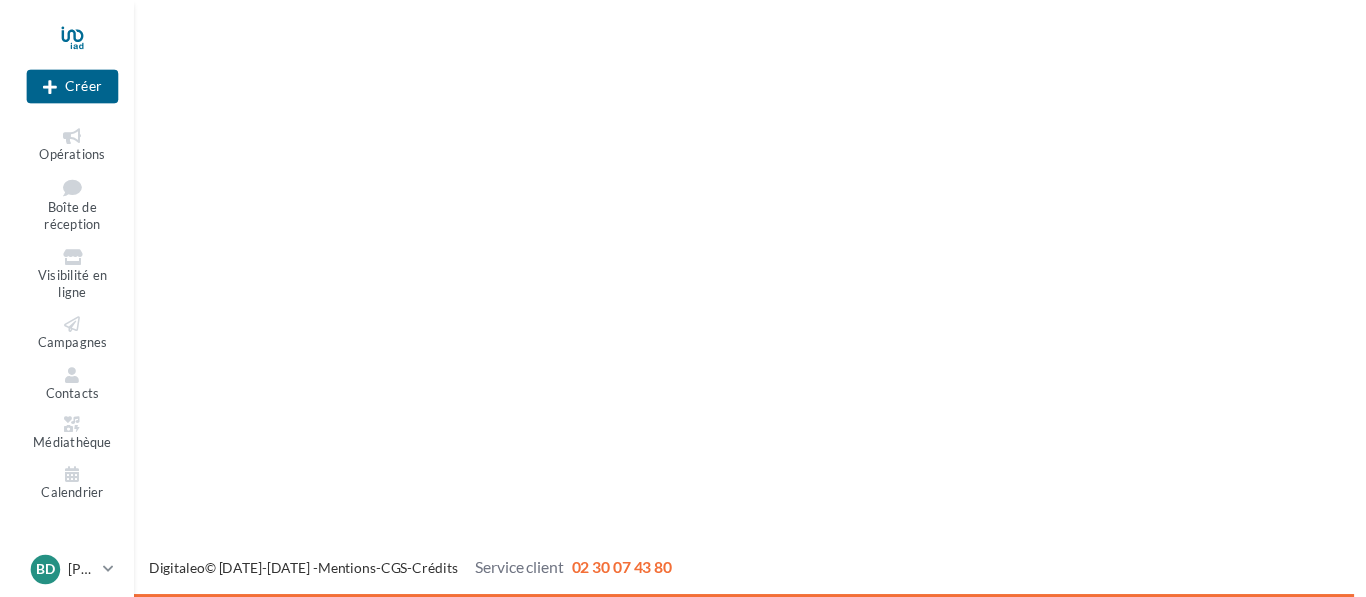 scroll, scrollTop: 0, scrollLeft: 0, axis: both 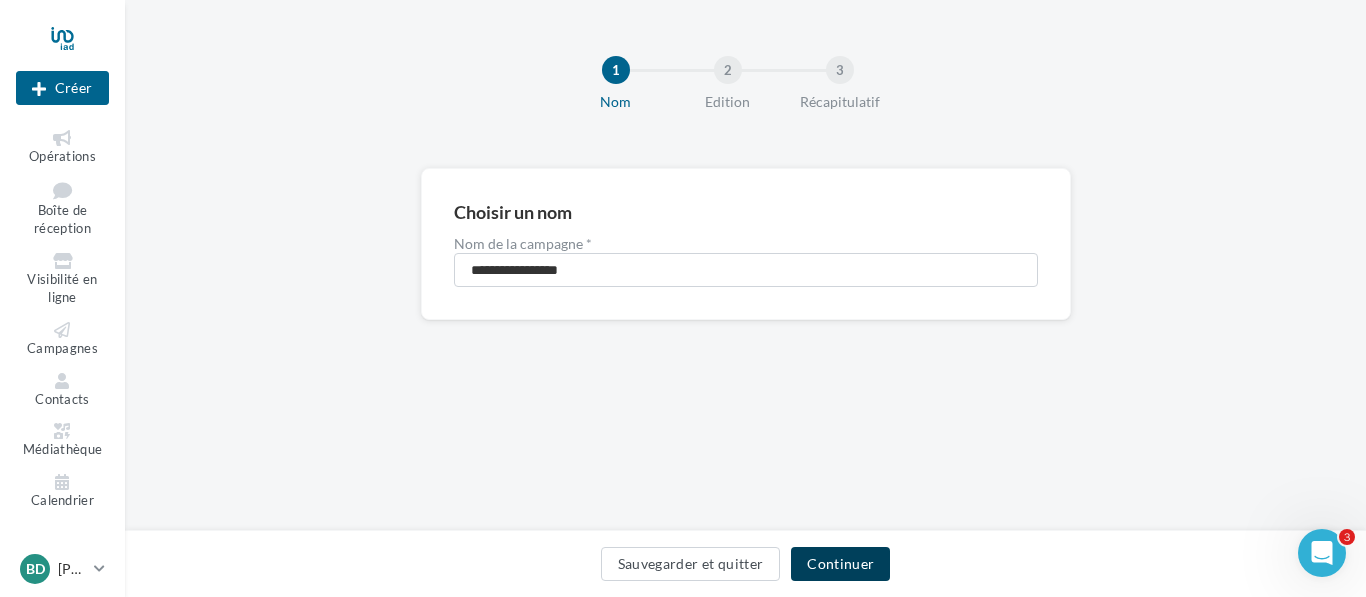 click on "Continuer" at bounding box center (840, 564) 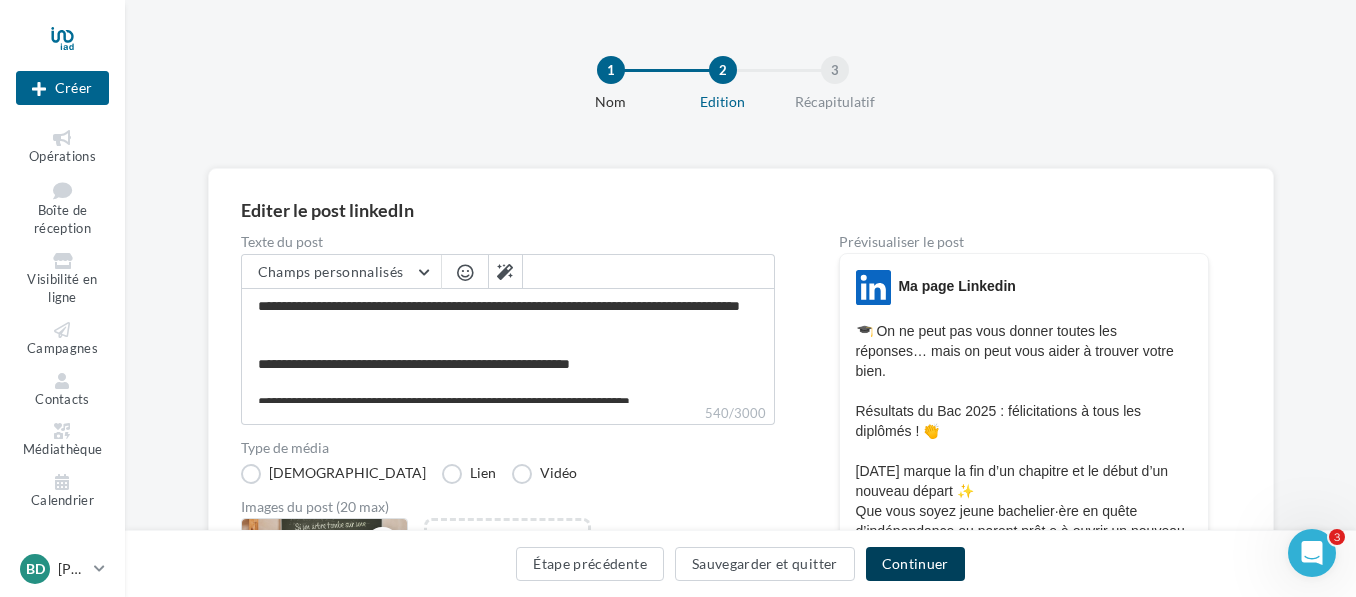 click on "Continuer" at bounding box center (915, 564) 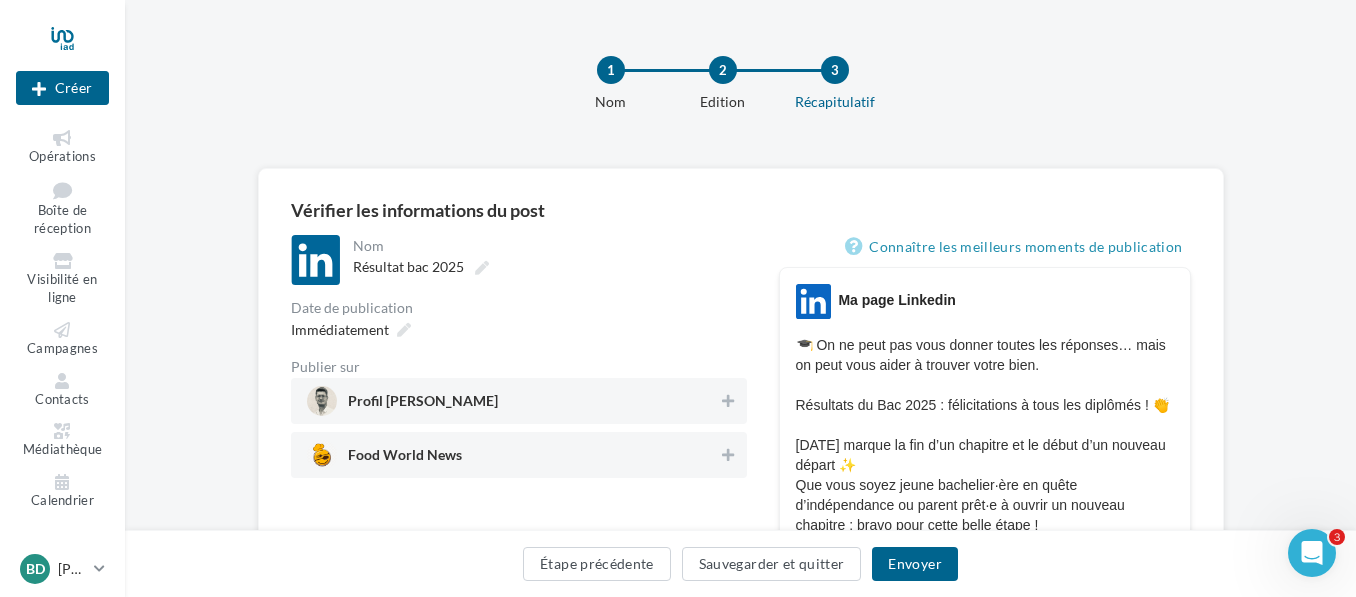 click on "Profil [PERSON_NAME]" at bounding box center (513, 401) 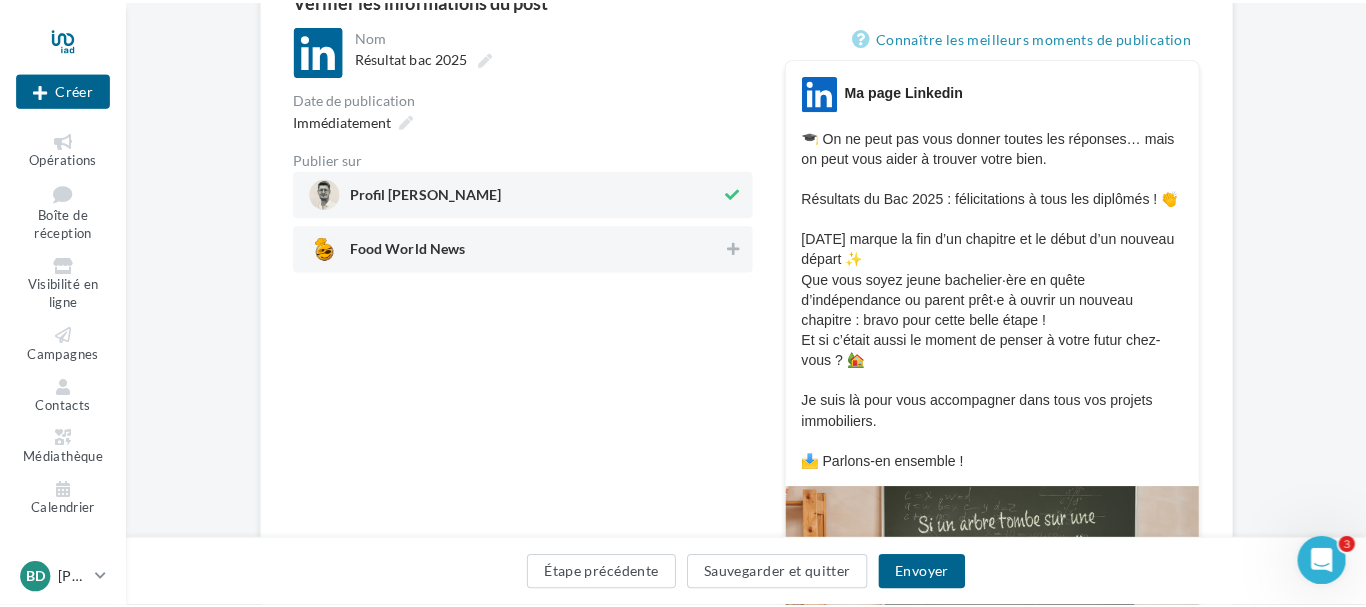 scroll, scrollTop: 122, scrollLeft: 0, axis: vertical 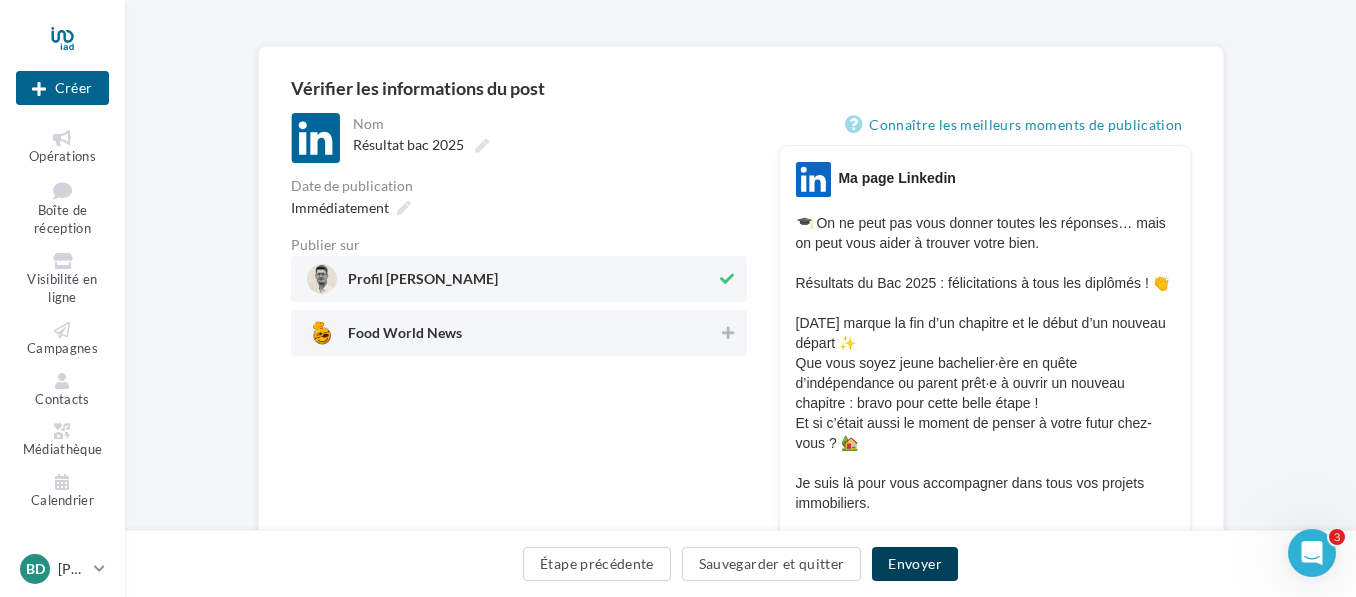 click on "Envoyer" at bounding box center [914, 564] 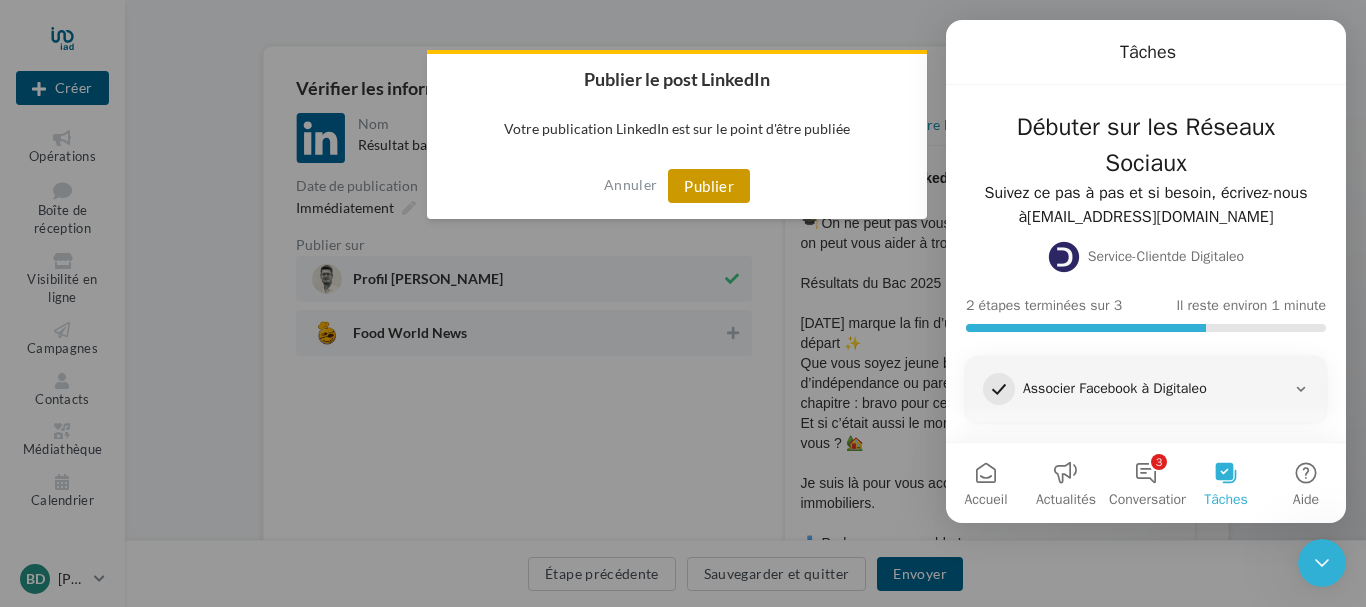 scroll, scrollTop: 0, scrollLeft: 0, axis: both 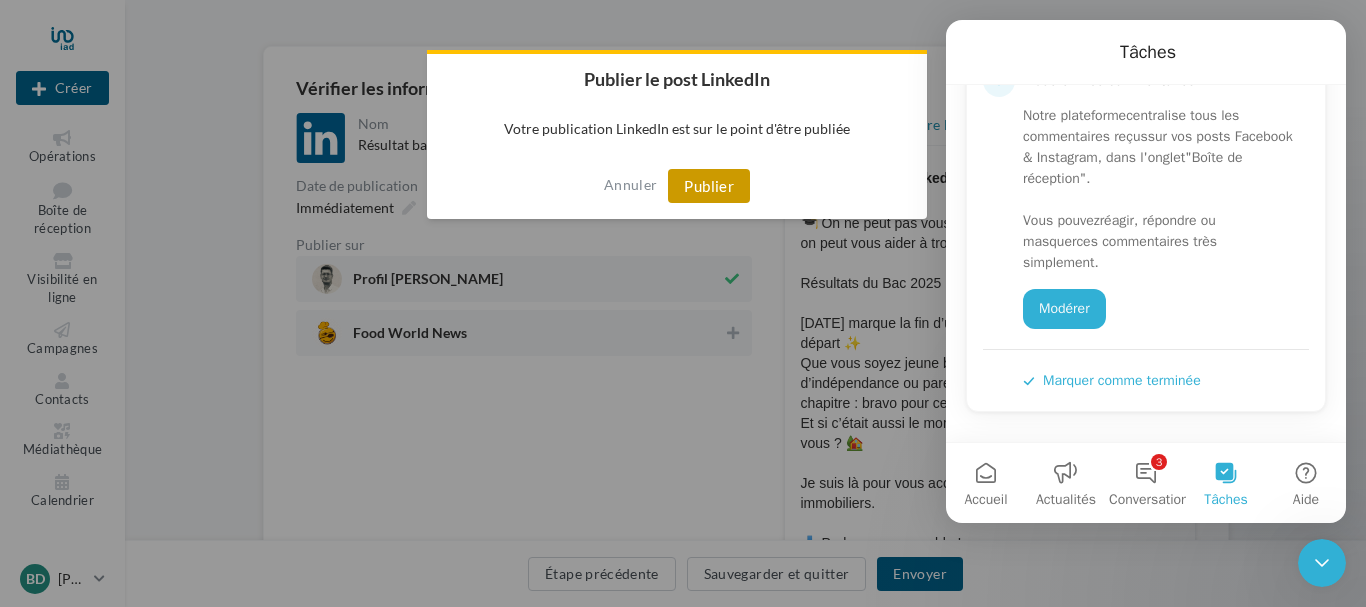click on "Publier" at bounding box center (709, 186) 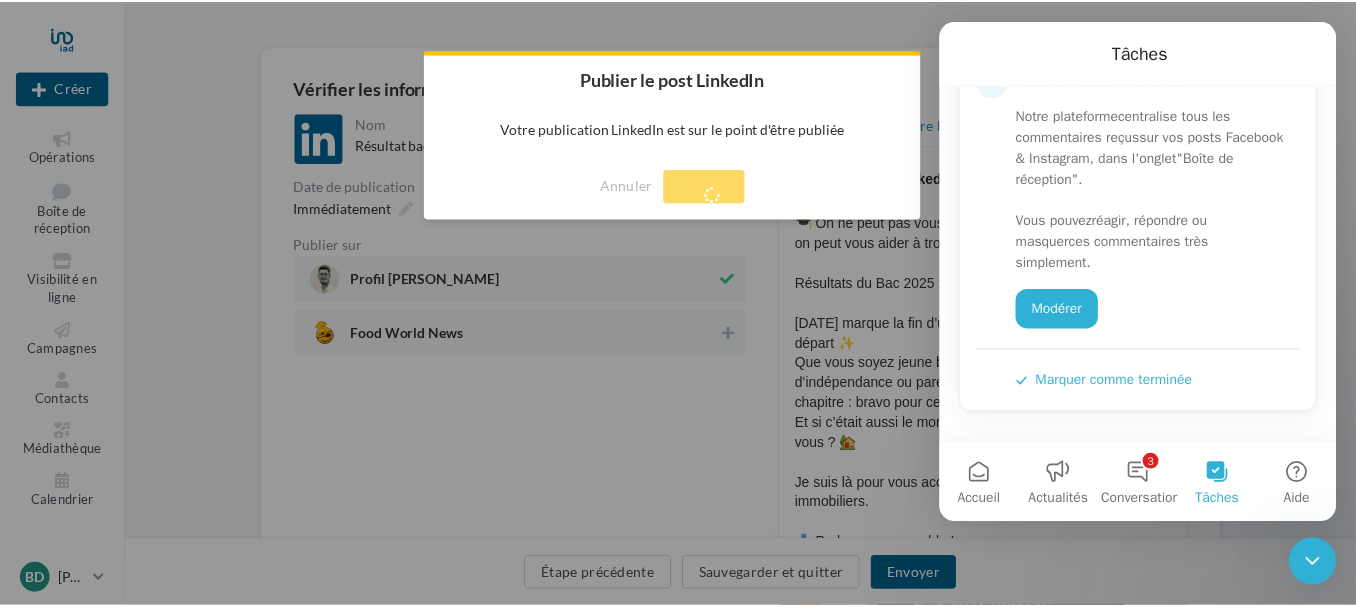 scroll, scrollTop: 32, scrollLeft: 0, axis: vertical 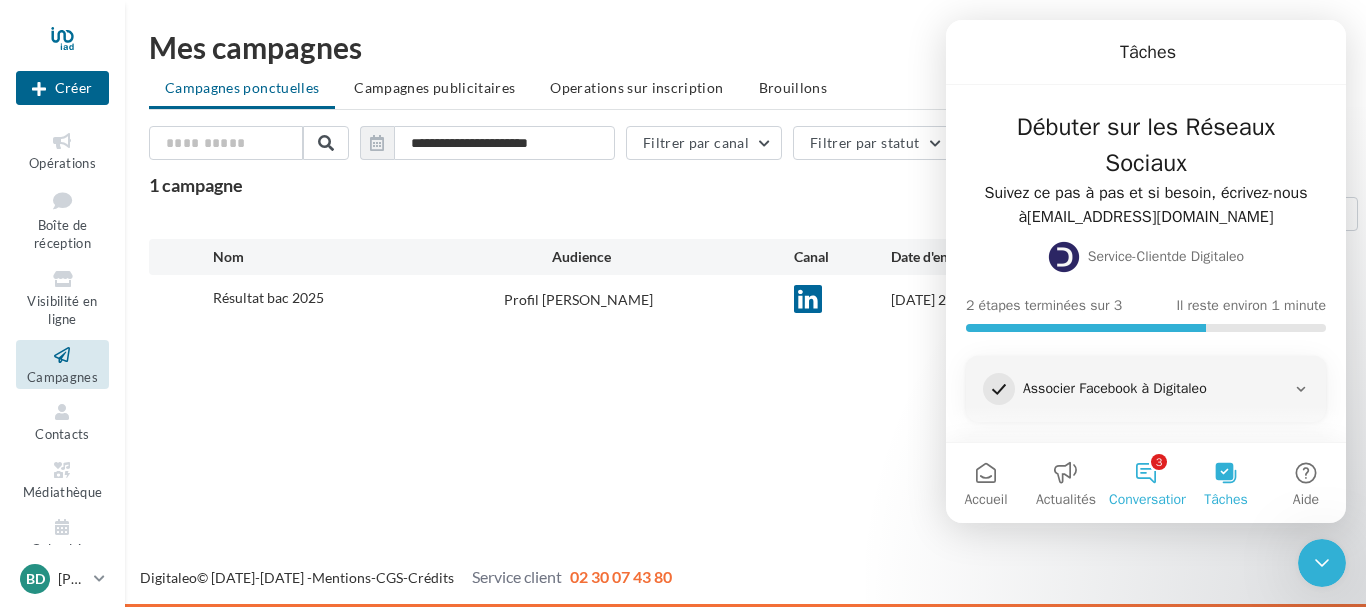 click on "3 Conversations" at bounding box center [1146, 483] 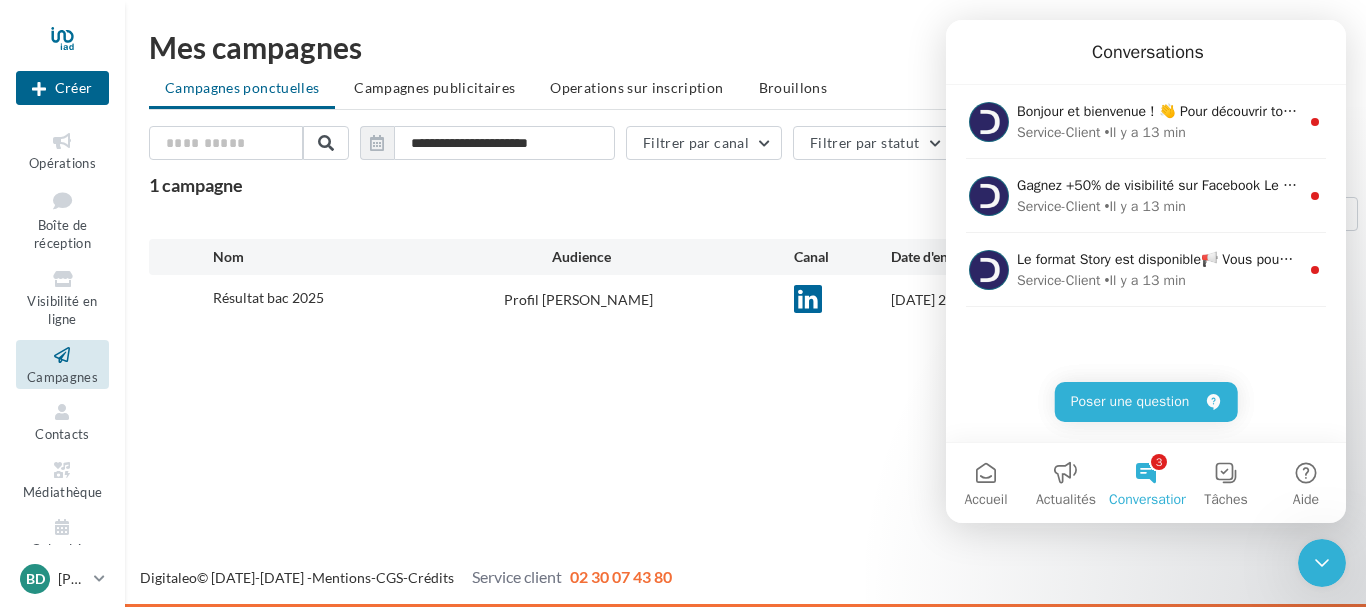 click 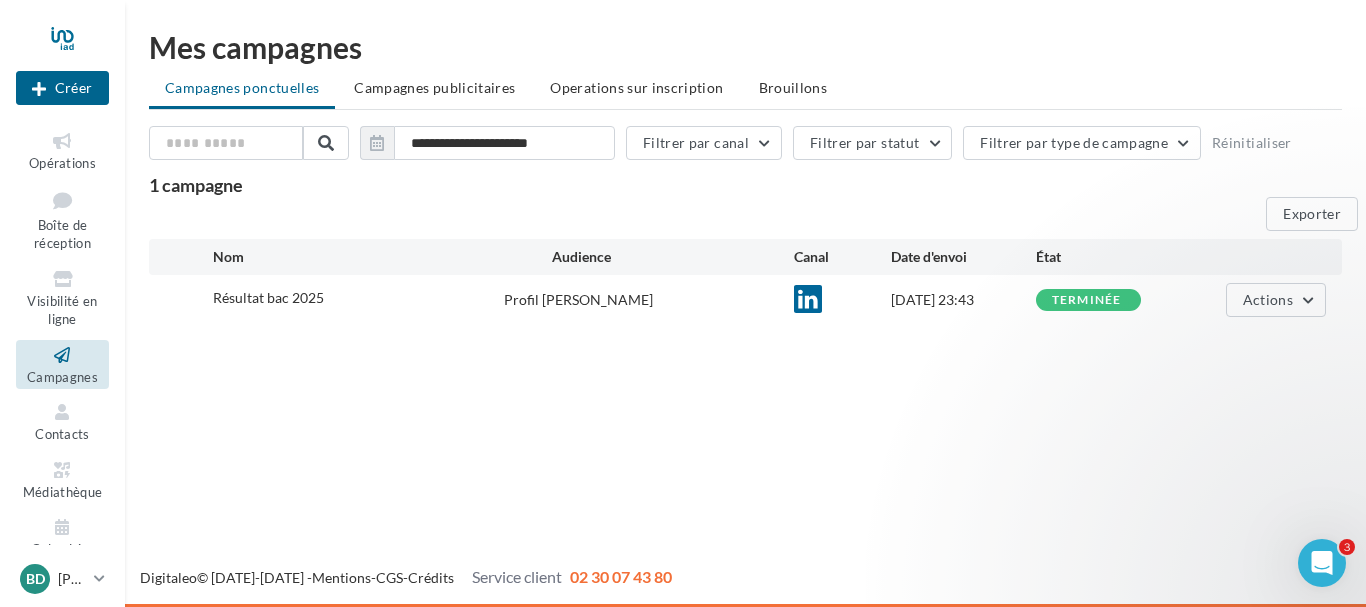 scroll, scrollTop: 0, scrollLeft: 0, axis: both 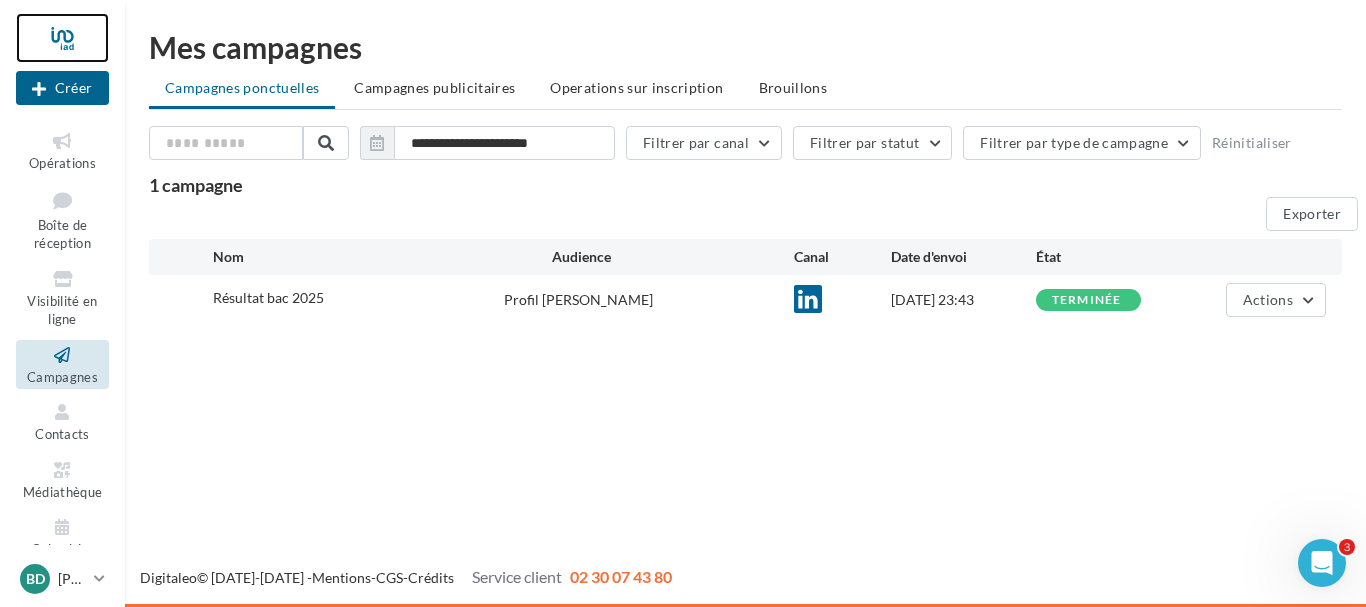 click at bounding box center (62, 38) 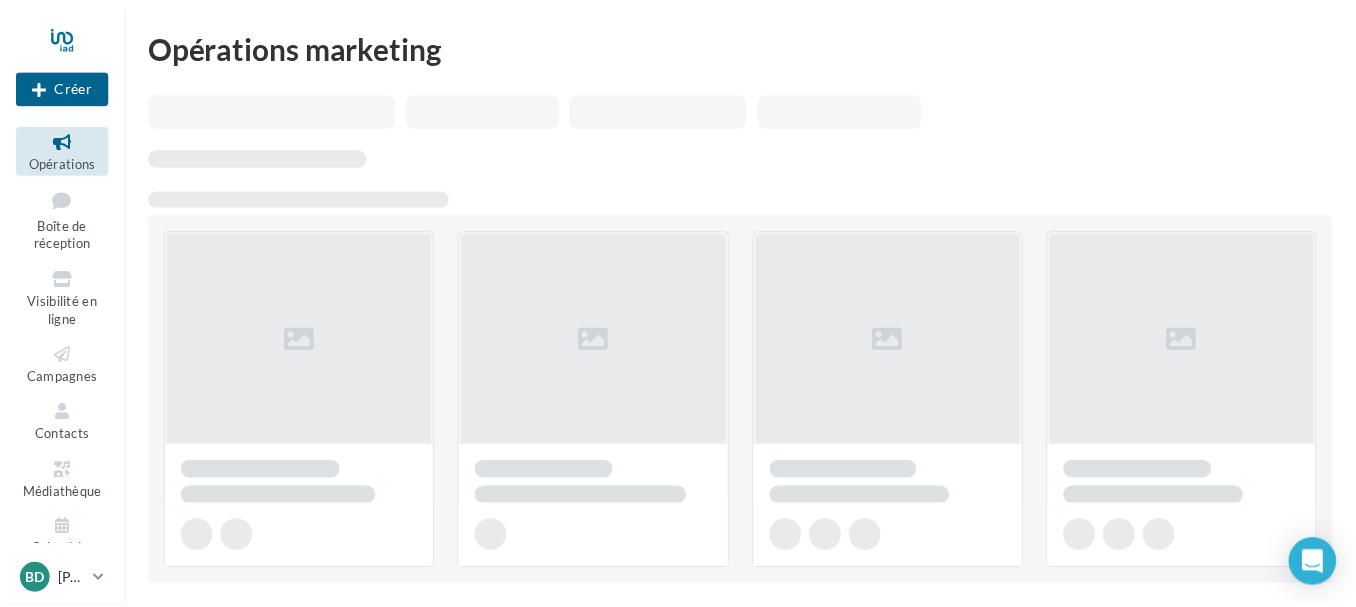 scroll, scrollTop: 0, scrollLeft: 0, axis: both 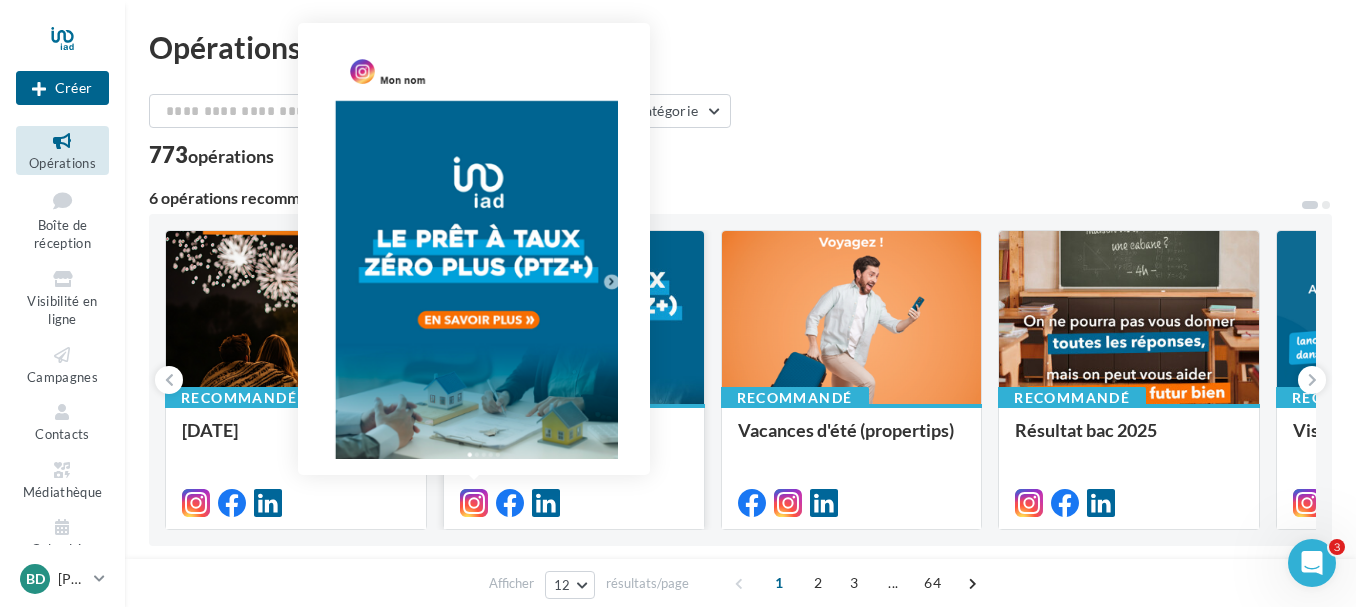 click at bounding box center (474, 503) 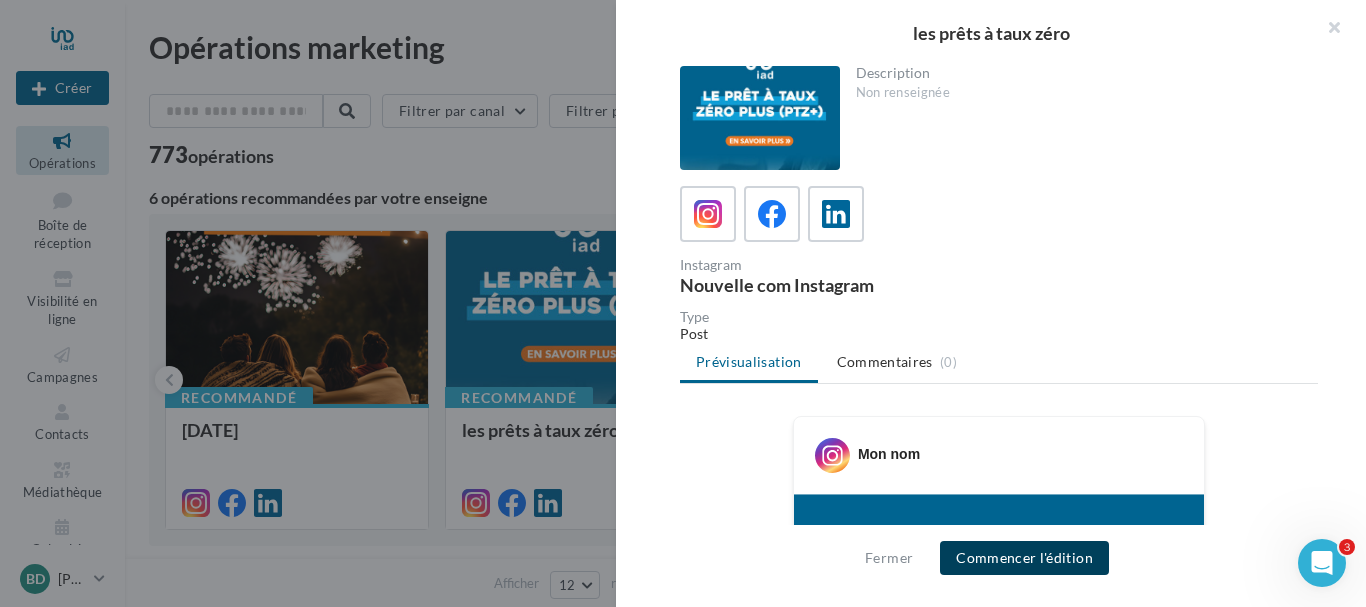 click on "Commencer l'édition" at bounding box center [1024, 558] 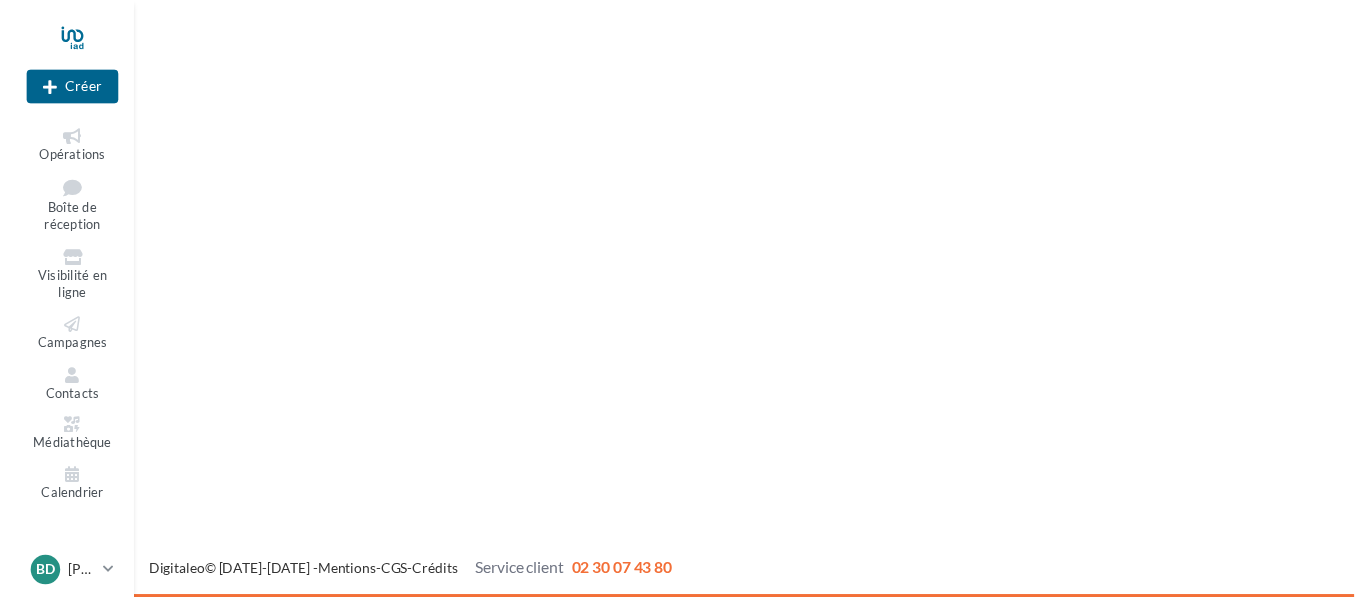 scroll, scrollTop: 0, scrollLeft: 0, axis: both 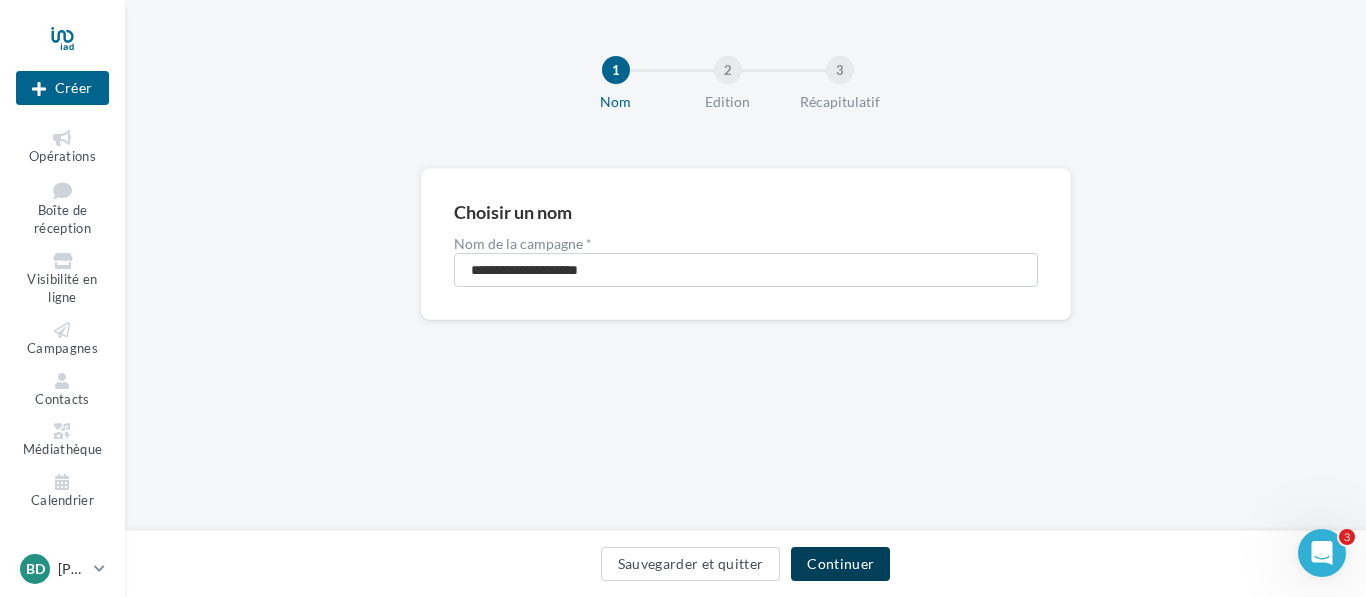 click on "Continuer" at bounding box center [840, 564] 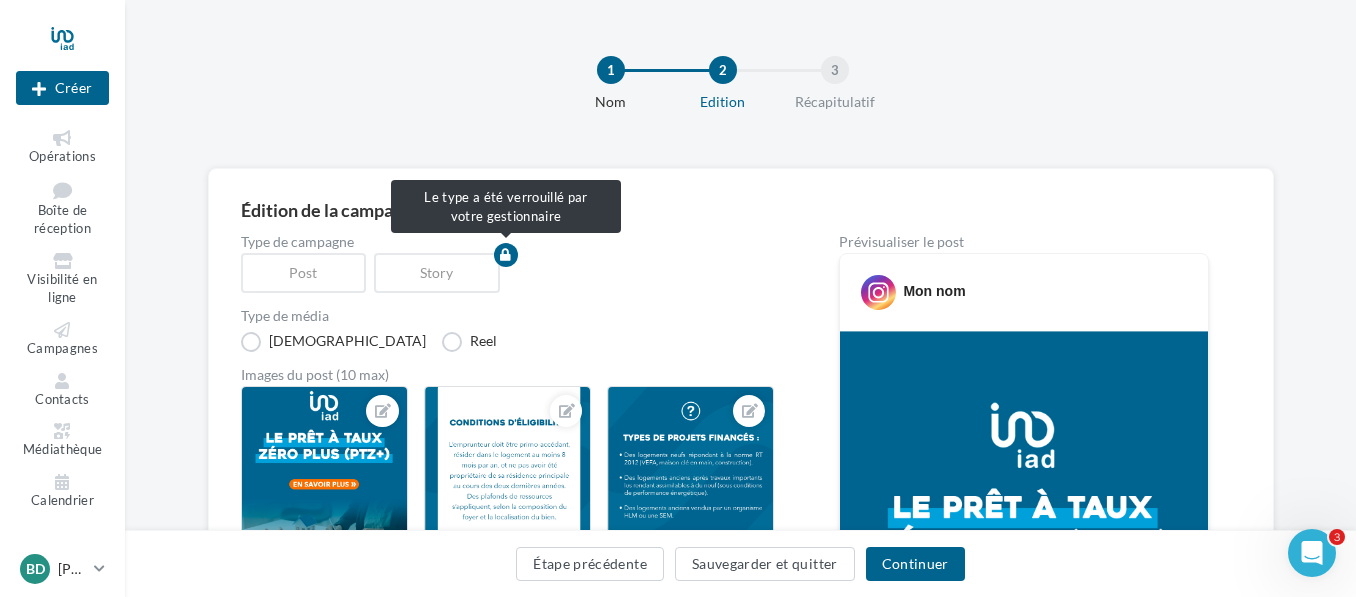click on "Post" at bounding box center [308, 273] 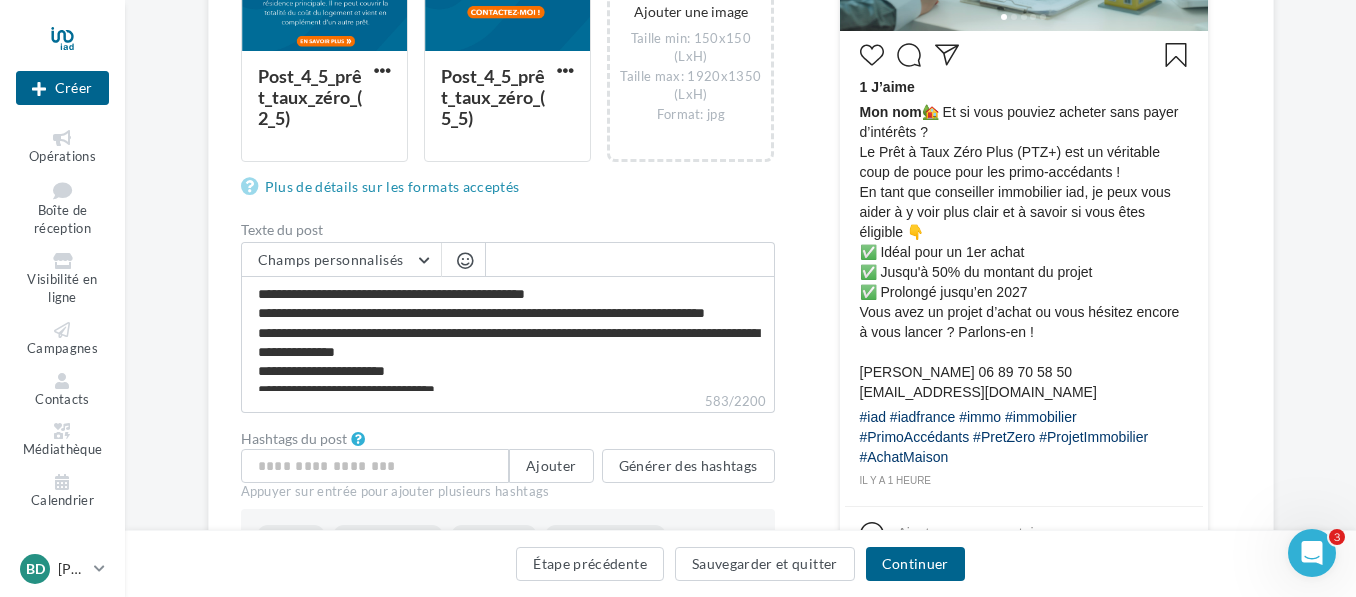 scroll, scrollTop: 783, scrollLeft: 0, axis: vertical 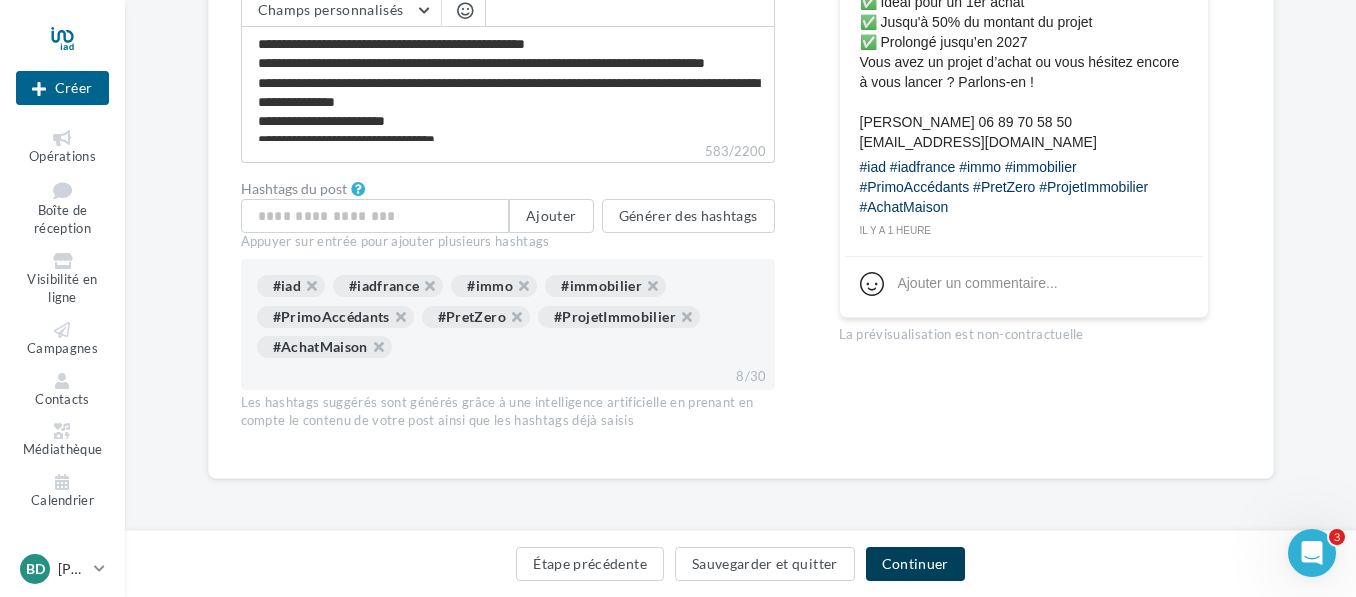 click on "Continuer" at bounding box center (915, 564) 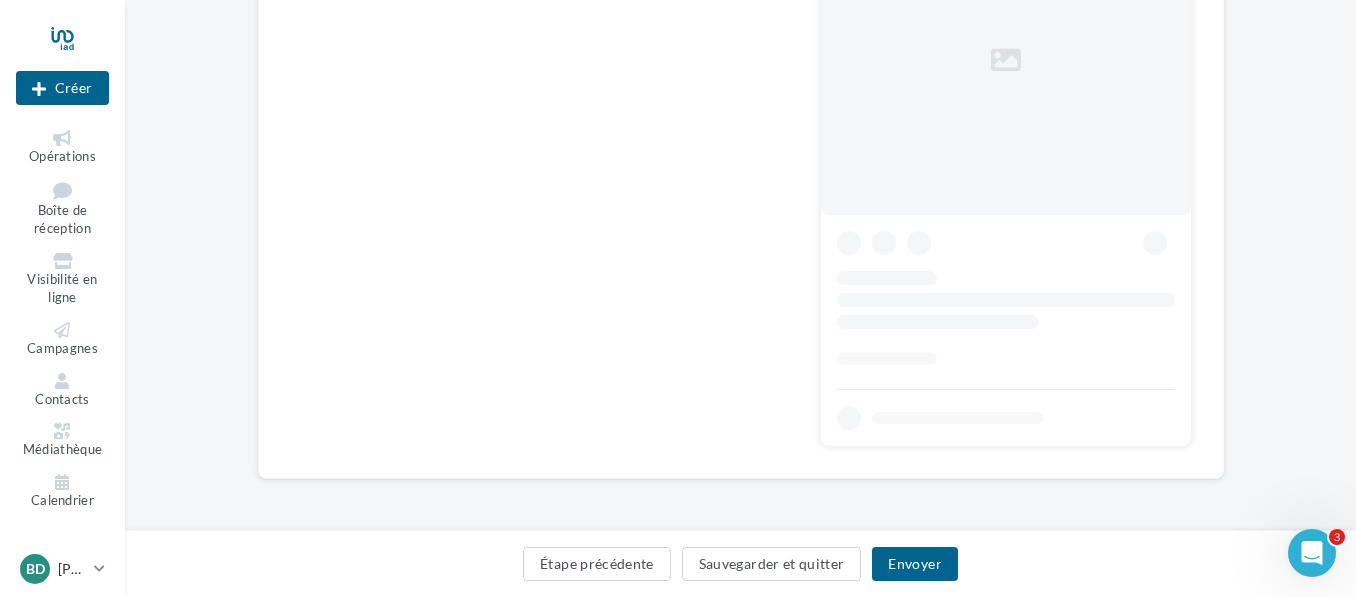 scroll, scrollTop: 0, scrollLeft: 0, axis: both 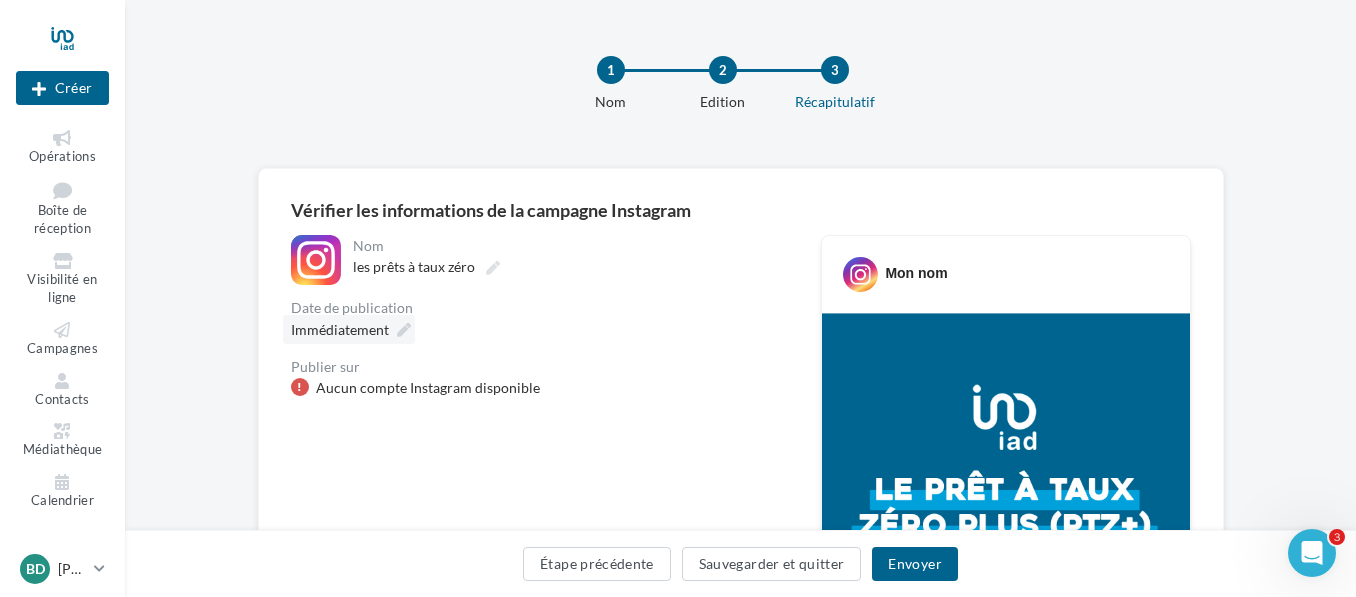 click on "Immédiatement" at bounding box center [349, 329] 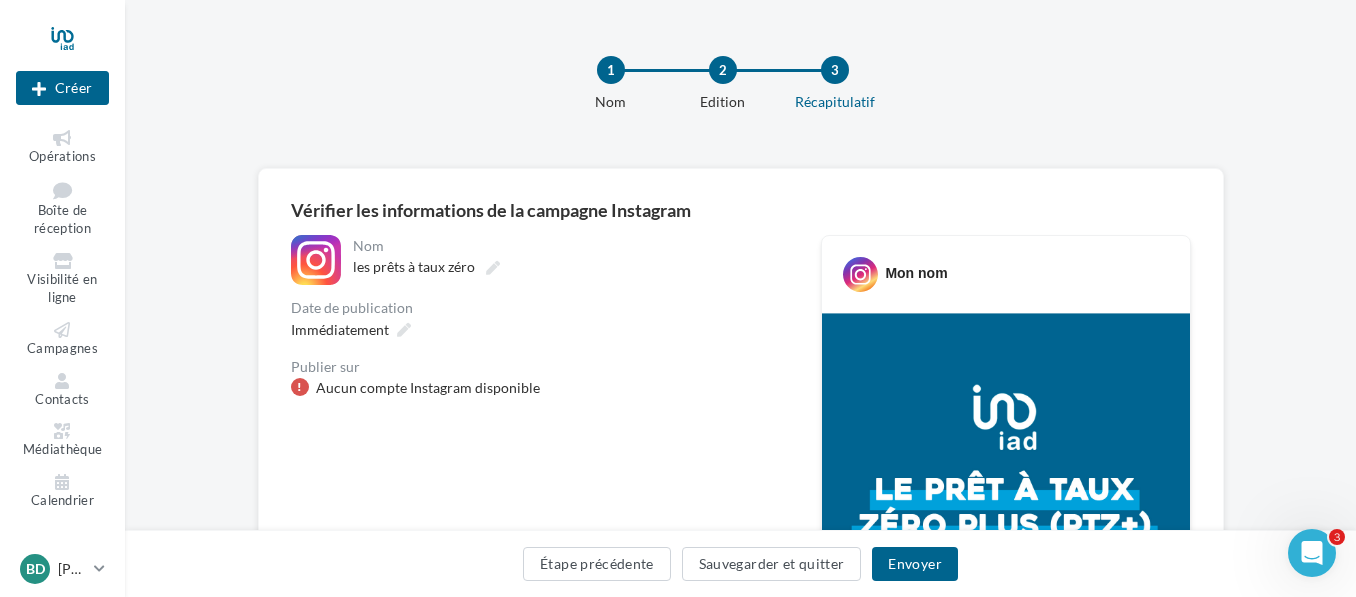 click on "Aucun compte Instagram disponible" at bounding box center [540, 388] 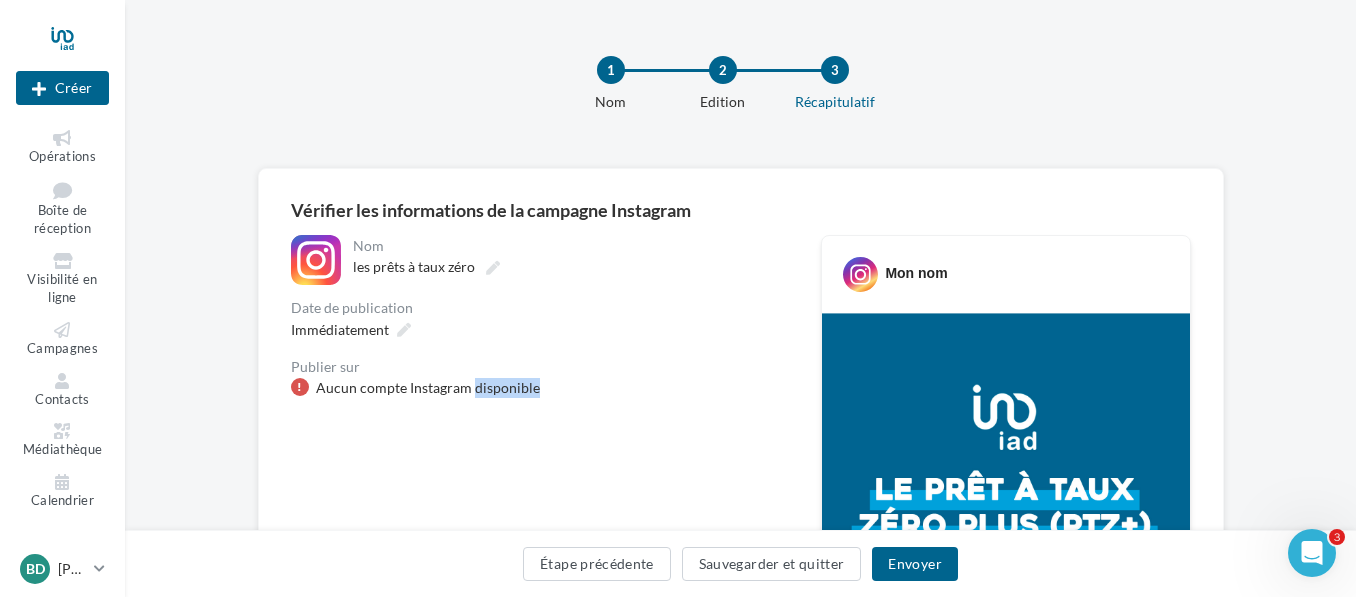 click on "**********" at bounding box center [540, 793] 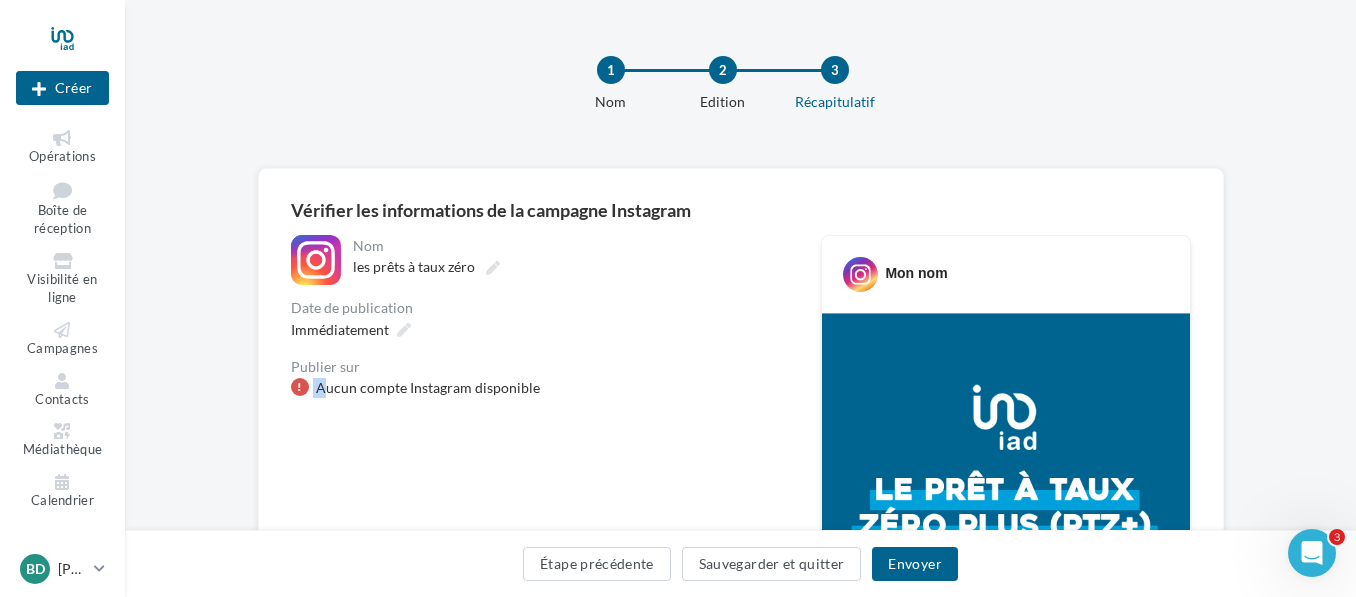 click on "Aucun compte Instagram disponible" at bounding box center [428, 388] 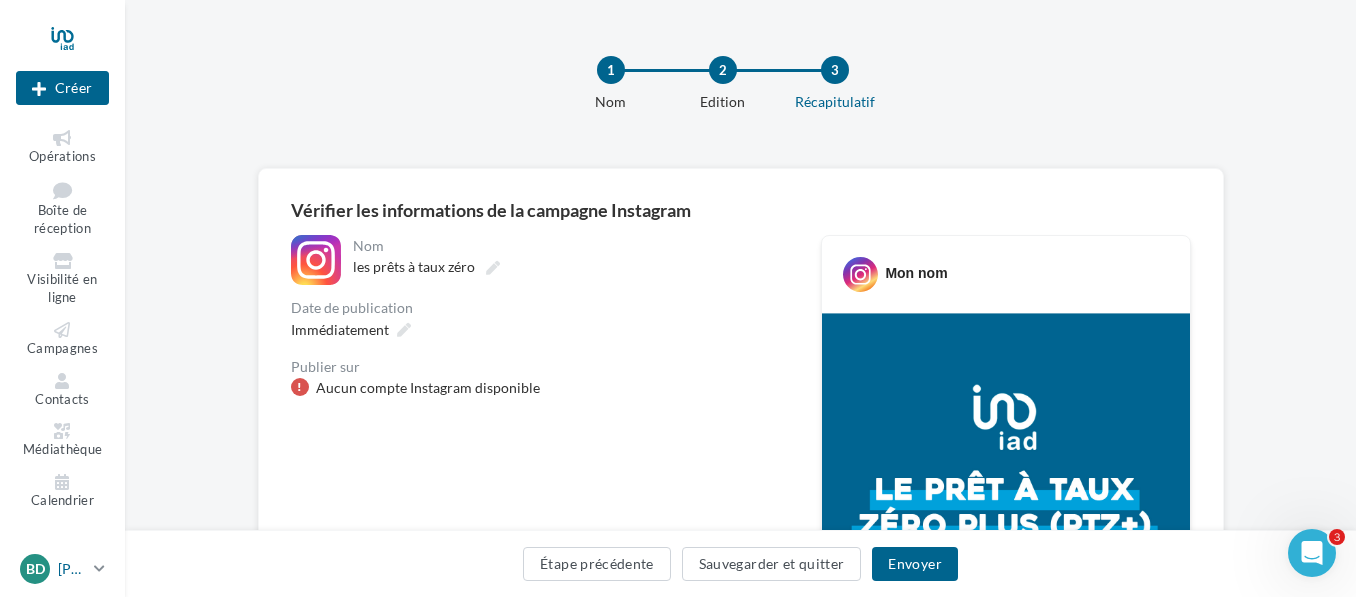 click on "[PERSON_NAME]" at bounding box center [72, 569] 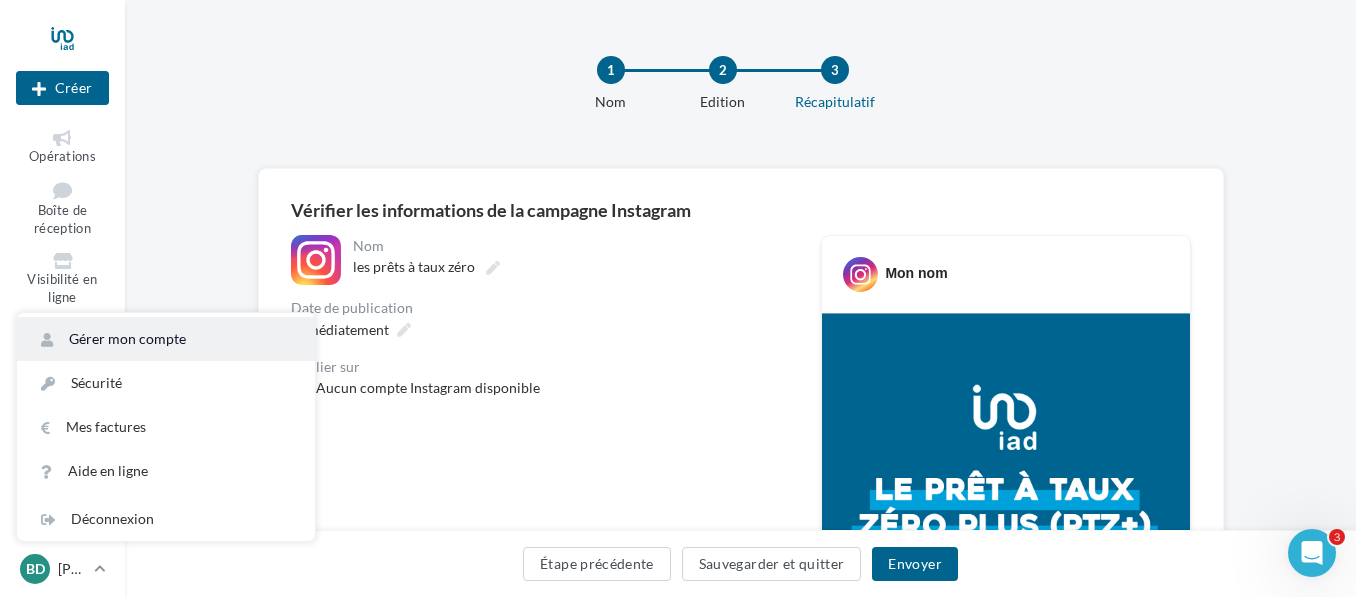 click on "Gérer mon compte" at bounding box center [166, 339] 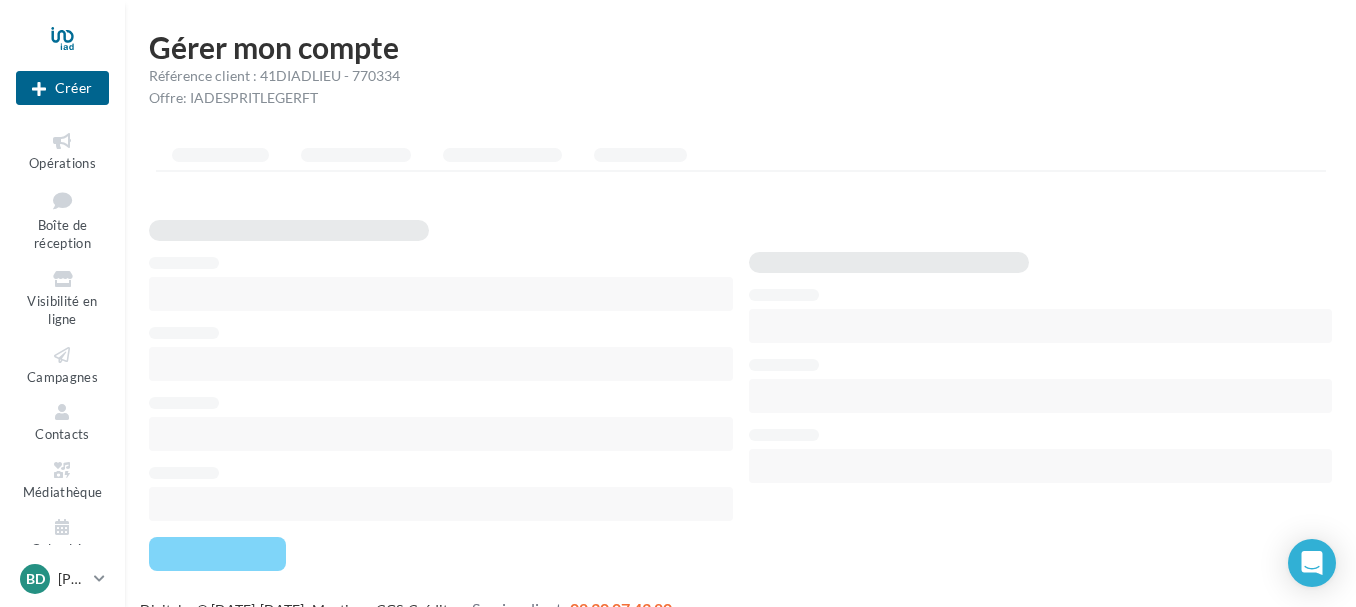 scroll, scrollTop: 0, scrollLeft: 0, axis: both 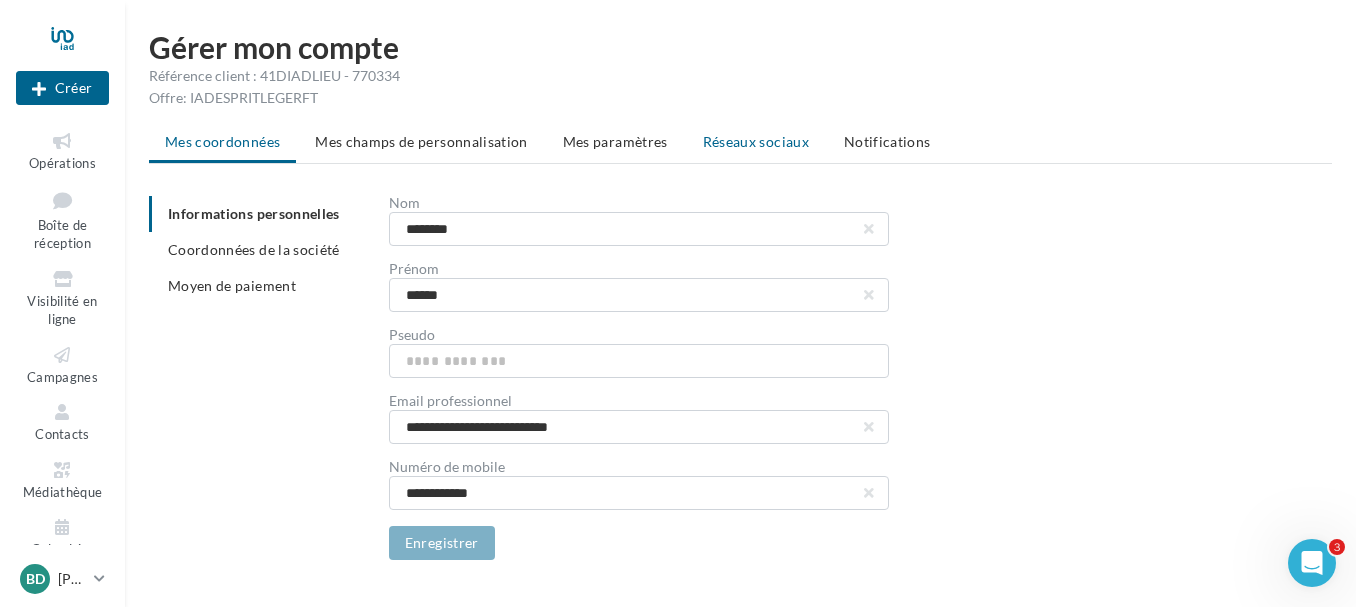 click on "Réseaux sociaux" at bounding box center [756, 142] 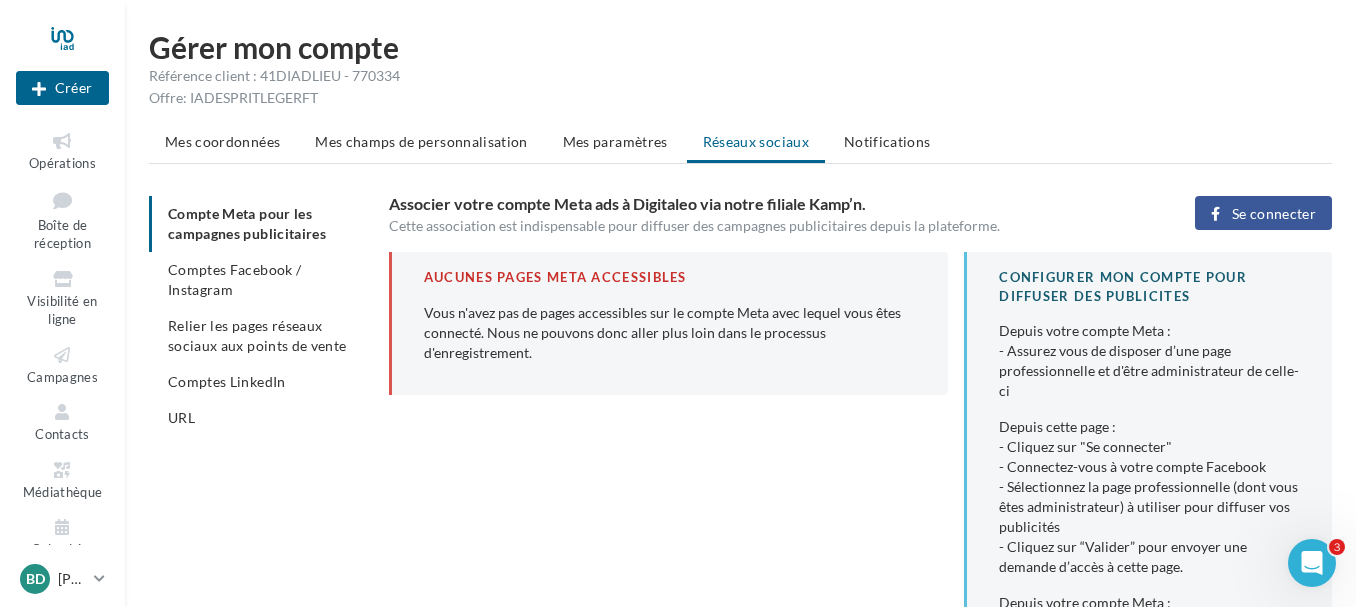 click on "Comptes Facebook / Instagram" at bounding box center [261, 280] 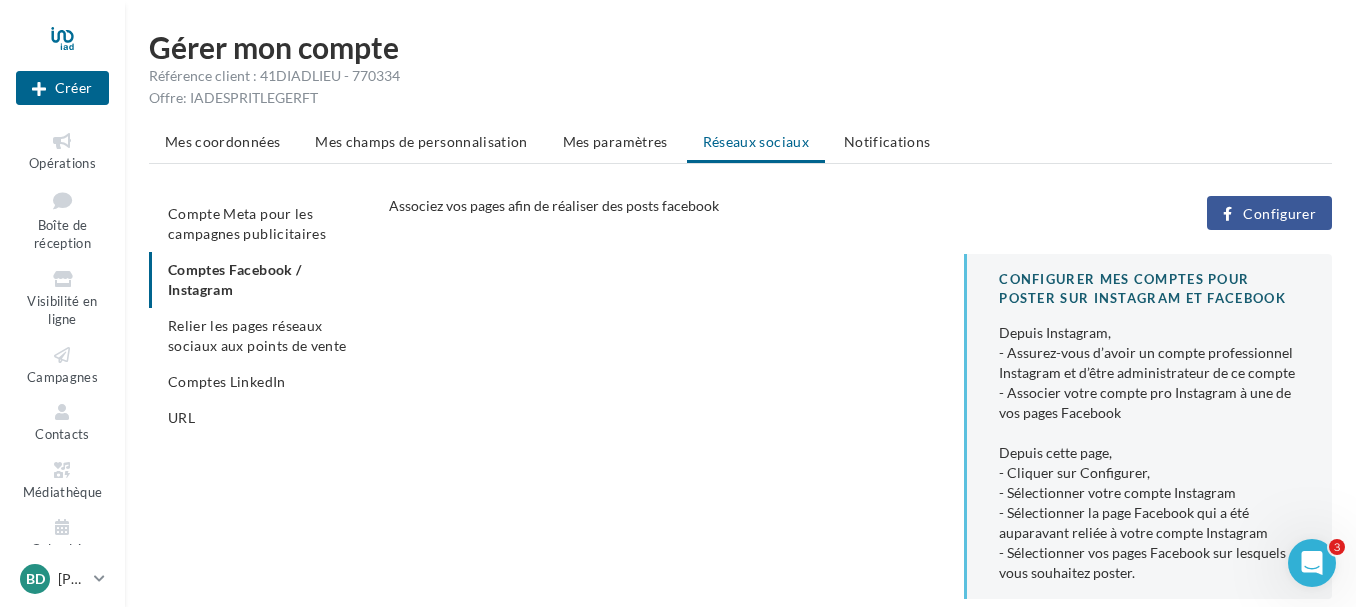 click on "Configurer" at bounding box center [1279, 214] 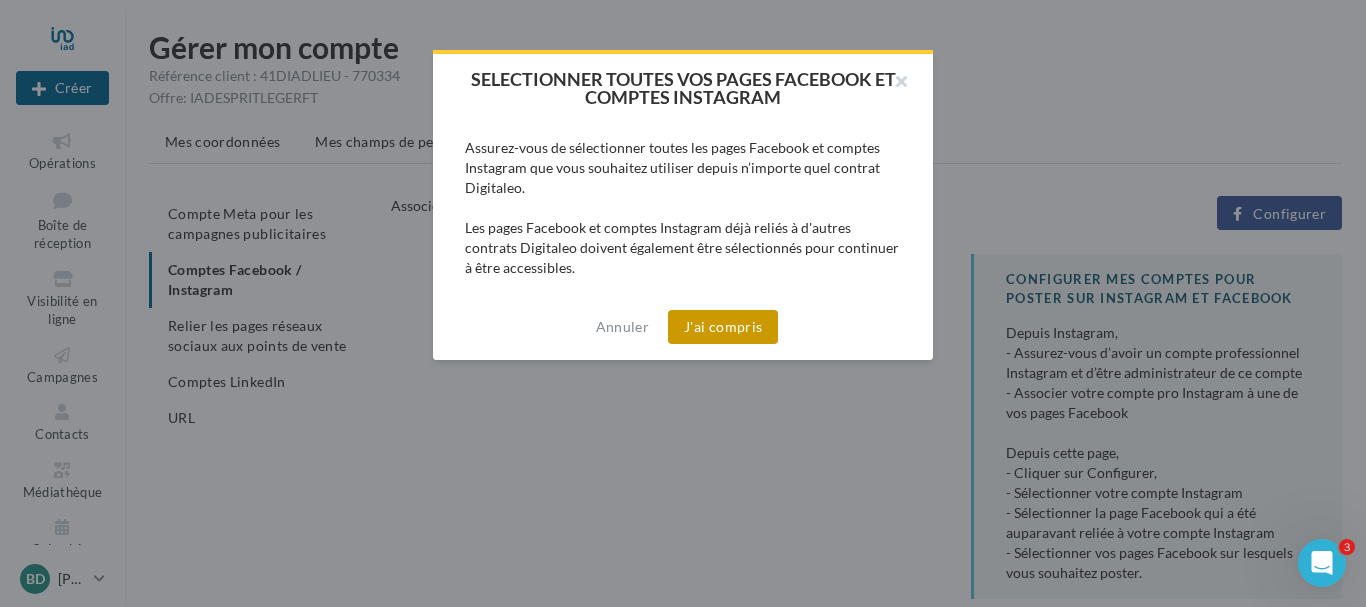 click on "J'ai compris" at bounding box center [723, 327] 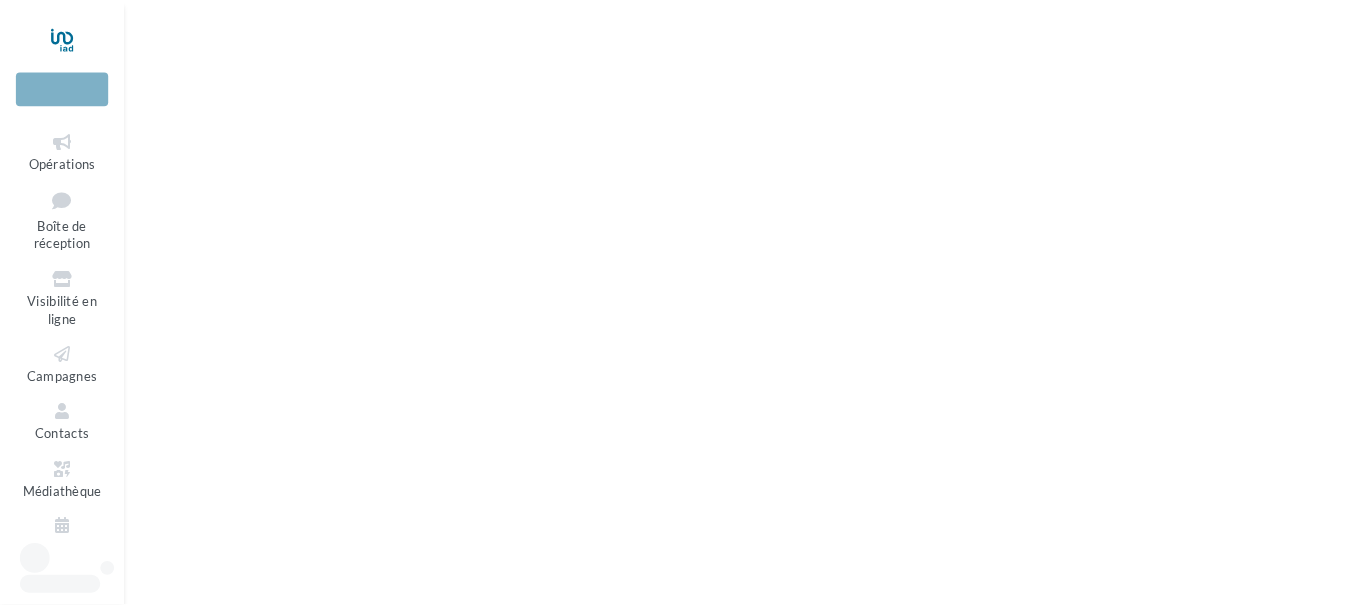 scroll, scrollTop: 0, scrollLeft: 0, axis: both 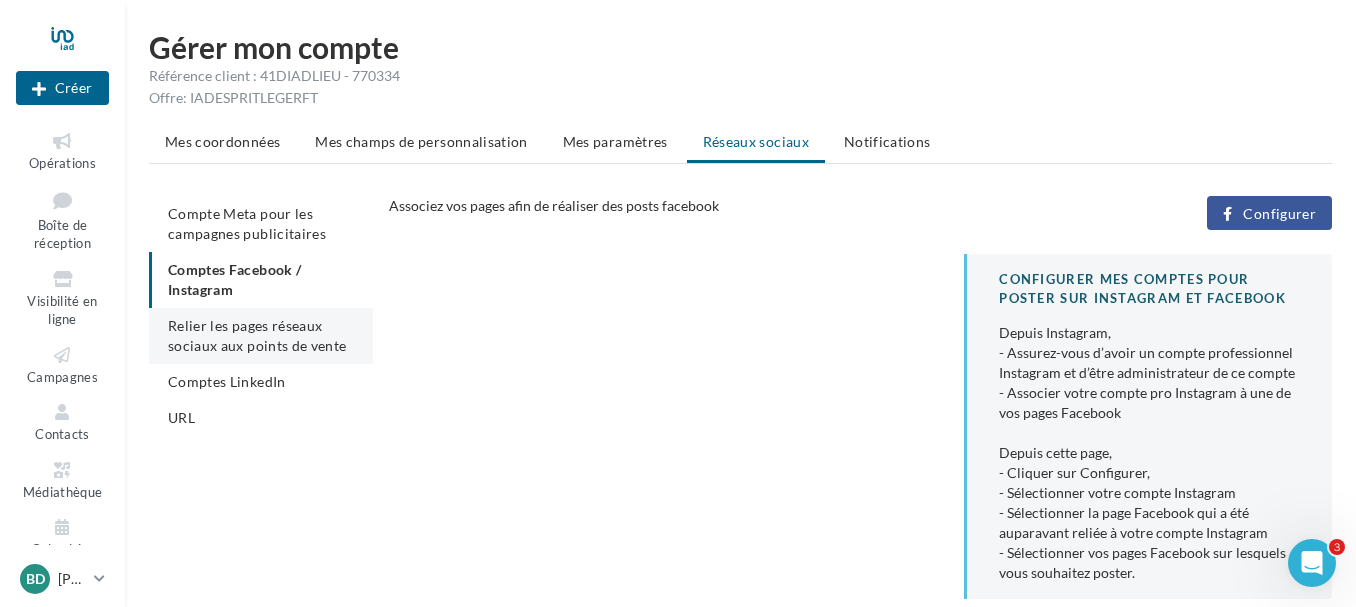click on "Relier les pages réseaux sociaux aux points de vente" at bounding box center [261, 336] 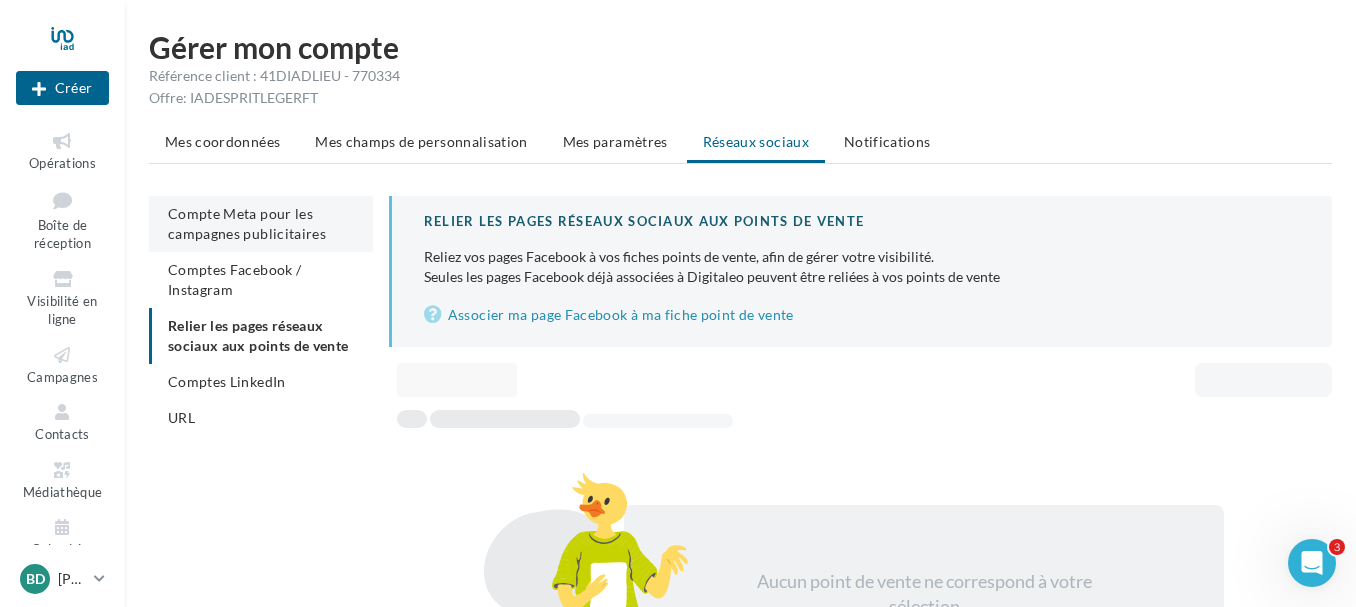 click on "Compte Meta pour les campagnes publicitaires" at bounding box center [247, 223] 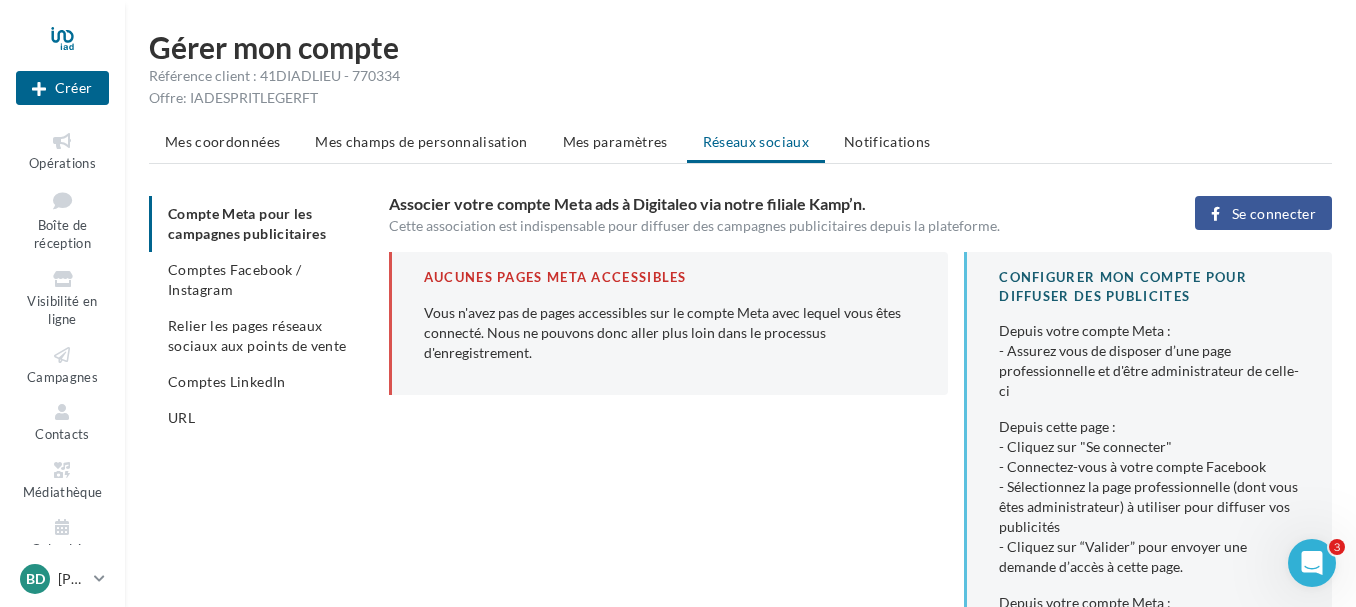 click on "Associer votre compte Meta ads à Digitaleo via notre filiale Kamp’n.
Cette association est indispensable pour diffuser des campagnes publicitaires depuis la plateforme.
Se connecter" at bounding box center (868, 216) 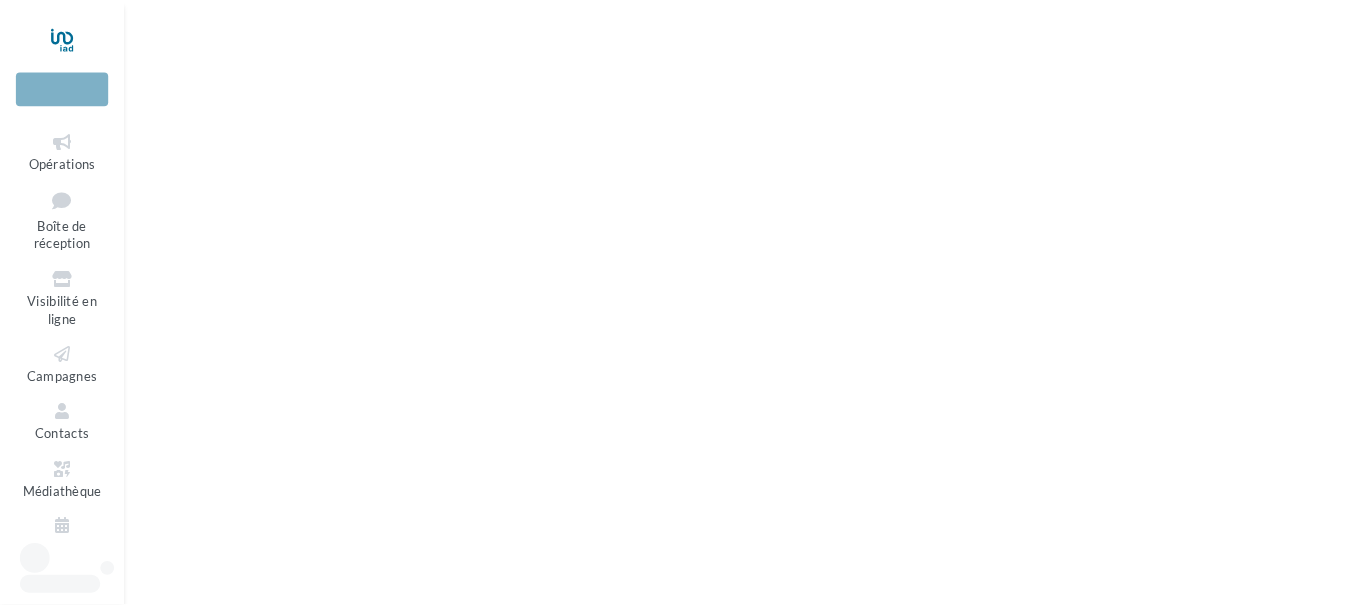 scroll, scrollTop: 0, scrollLeft: 0, axis: both 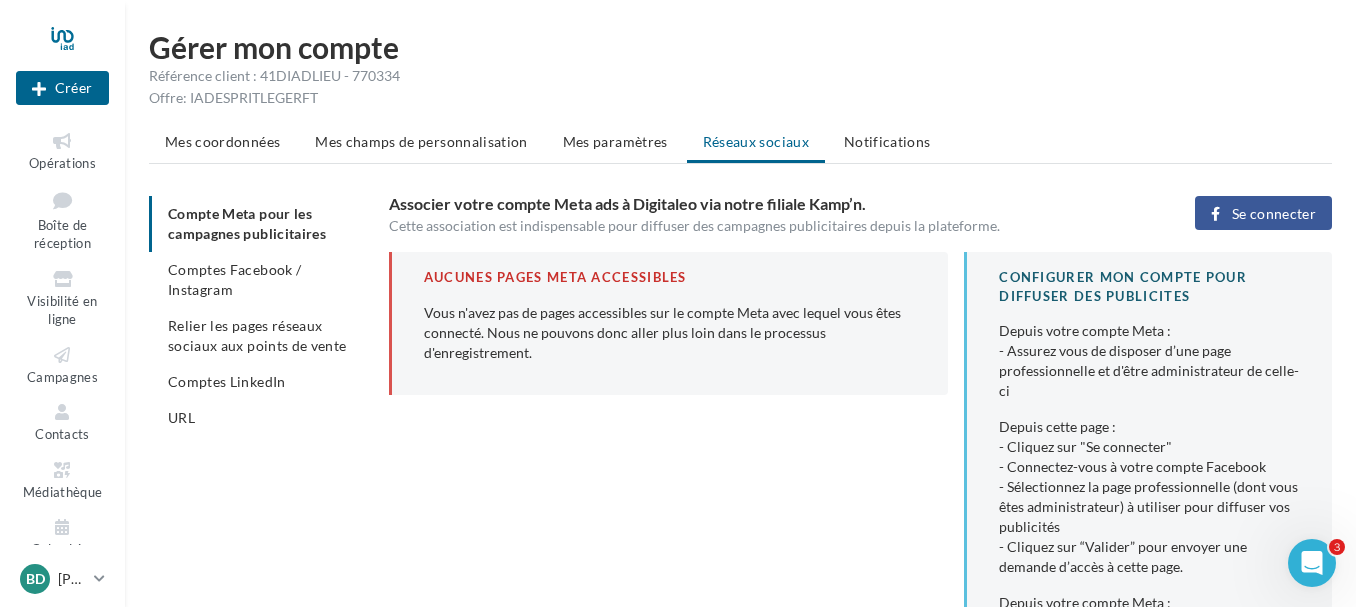 click on "URL" at bounding box center [181, 417] 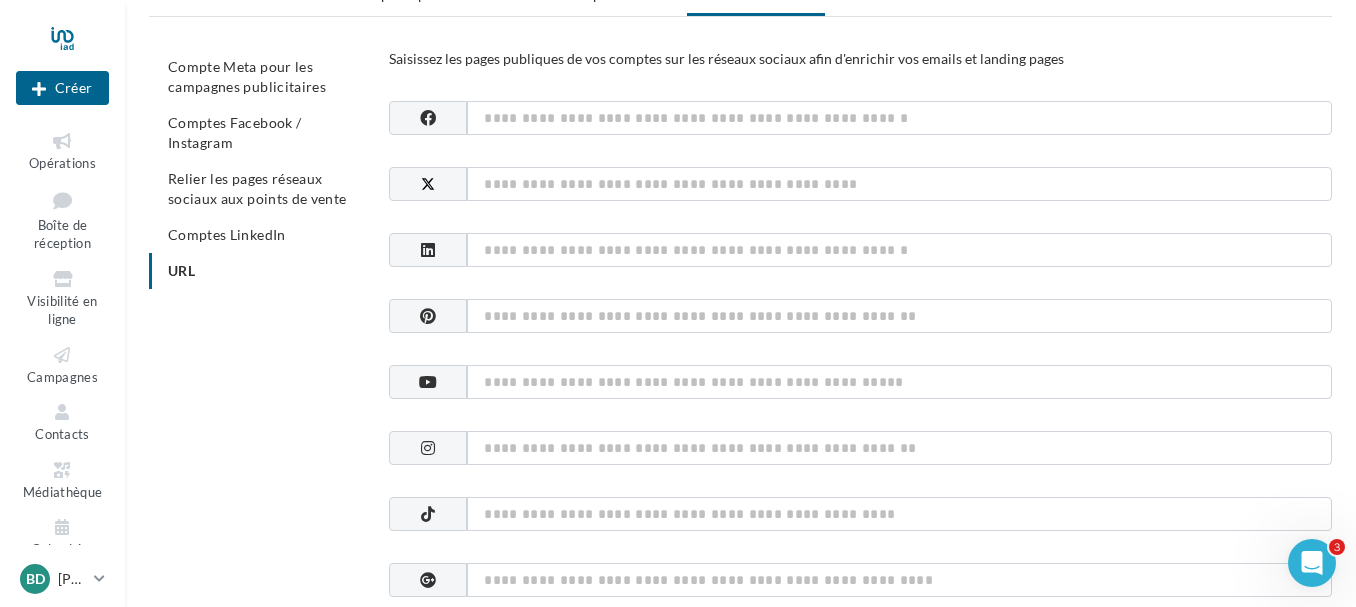 scroll, scrollTop: 25, scrollLeft: 0, axis: vertical 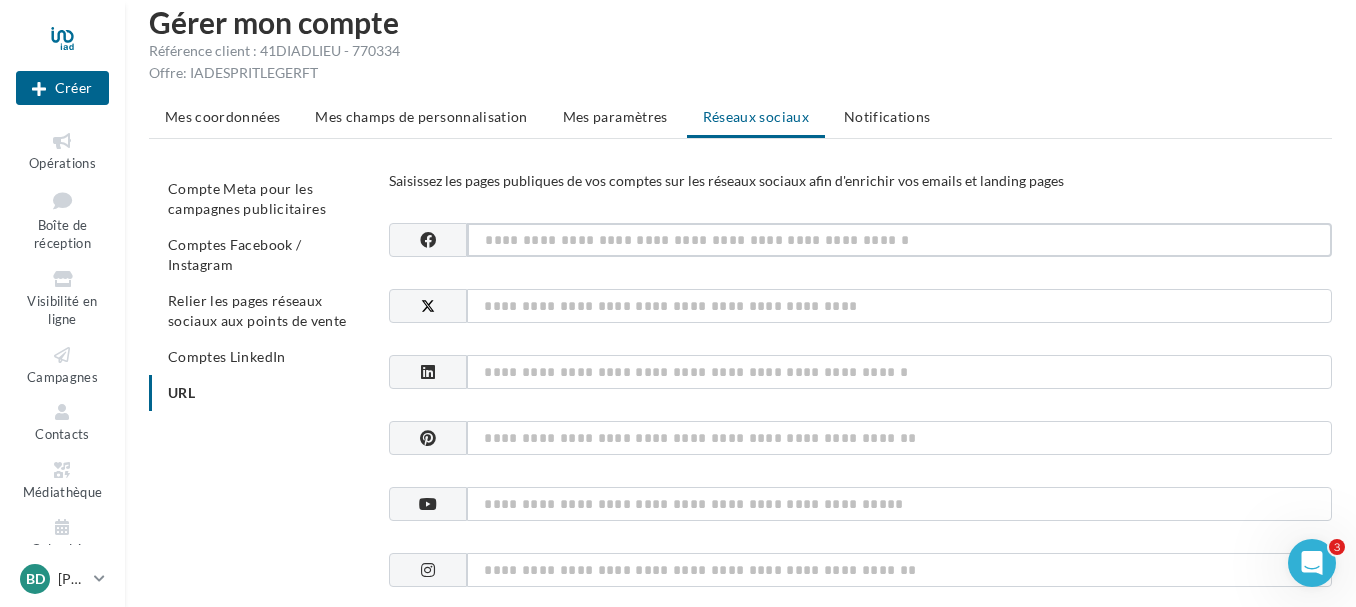 click at bounding box center (899, 240) 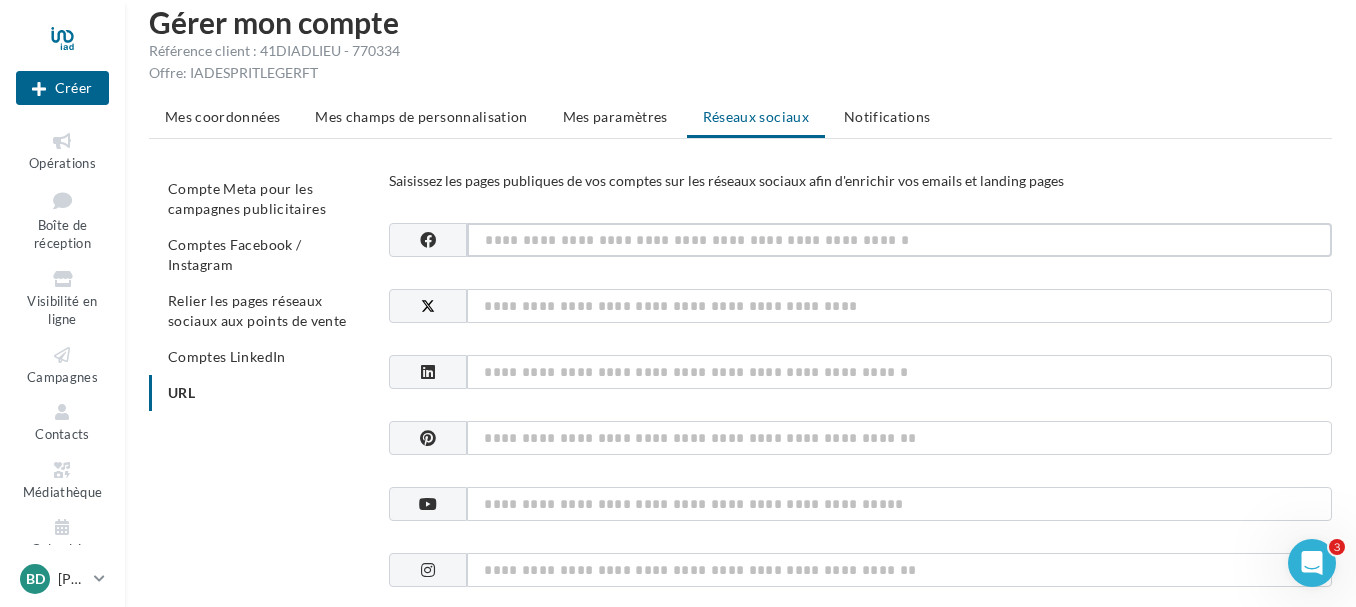 paste on "**********" 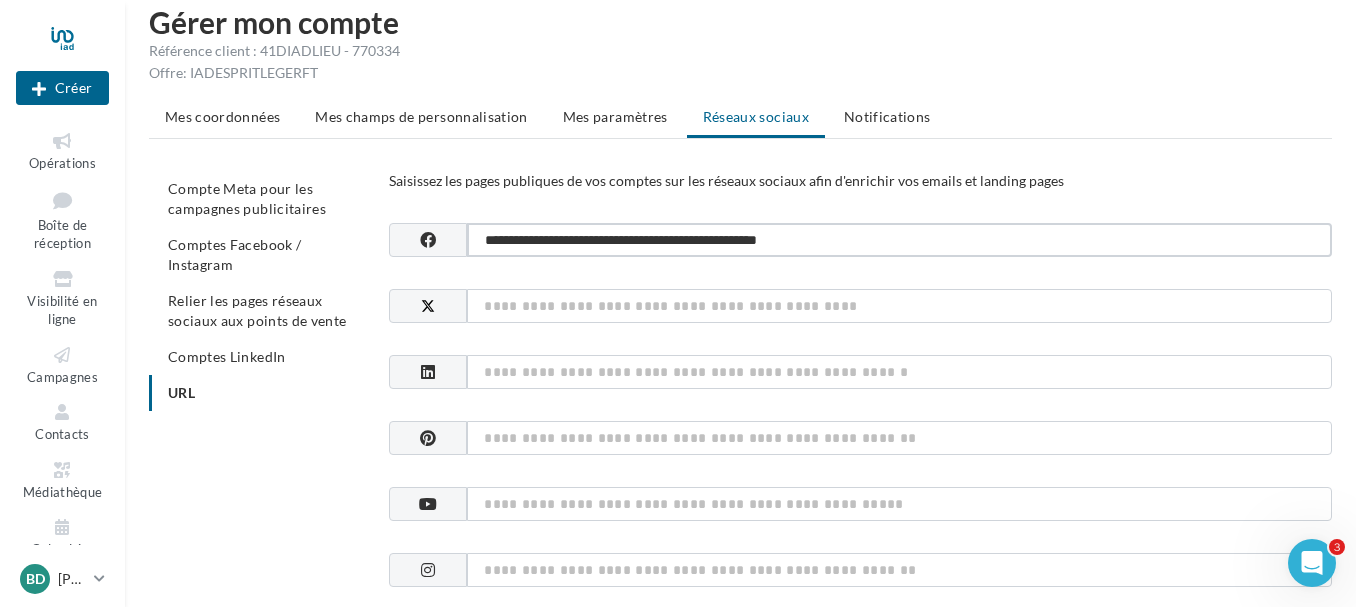 type on "**********" 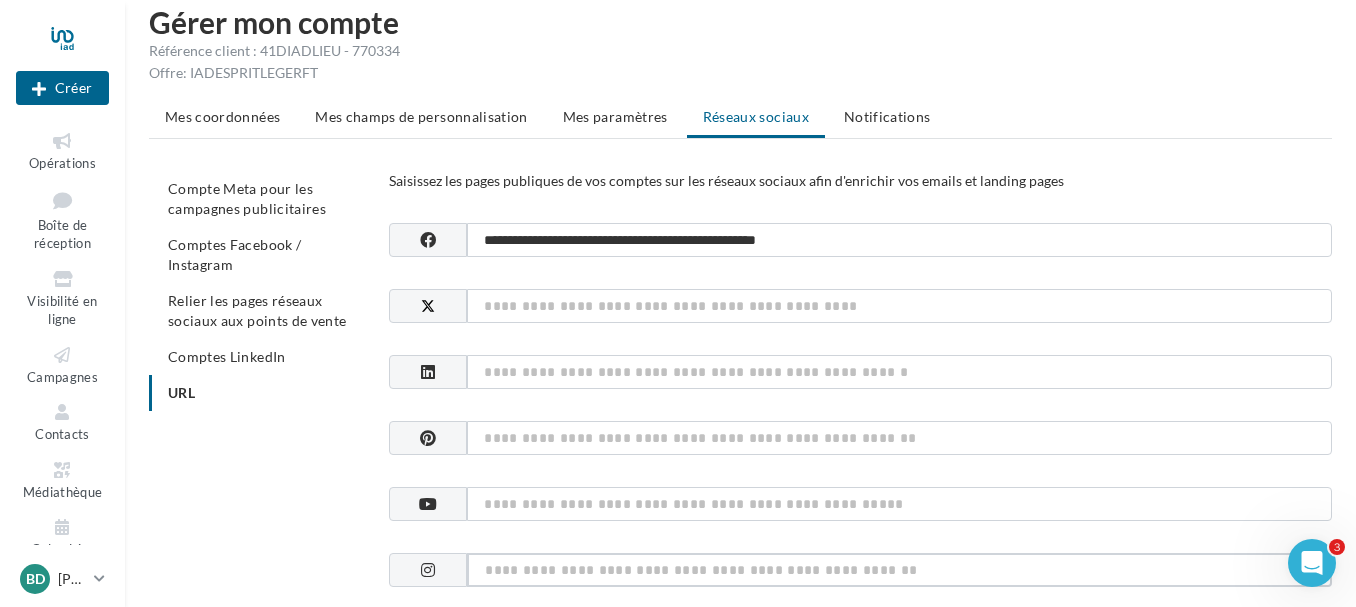 click at bounding box center (899, 570) 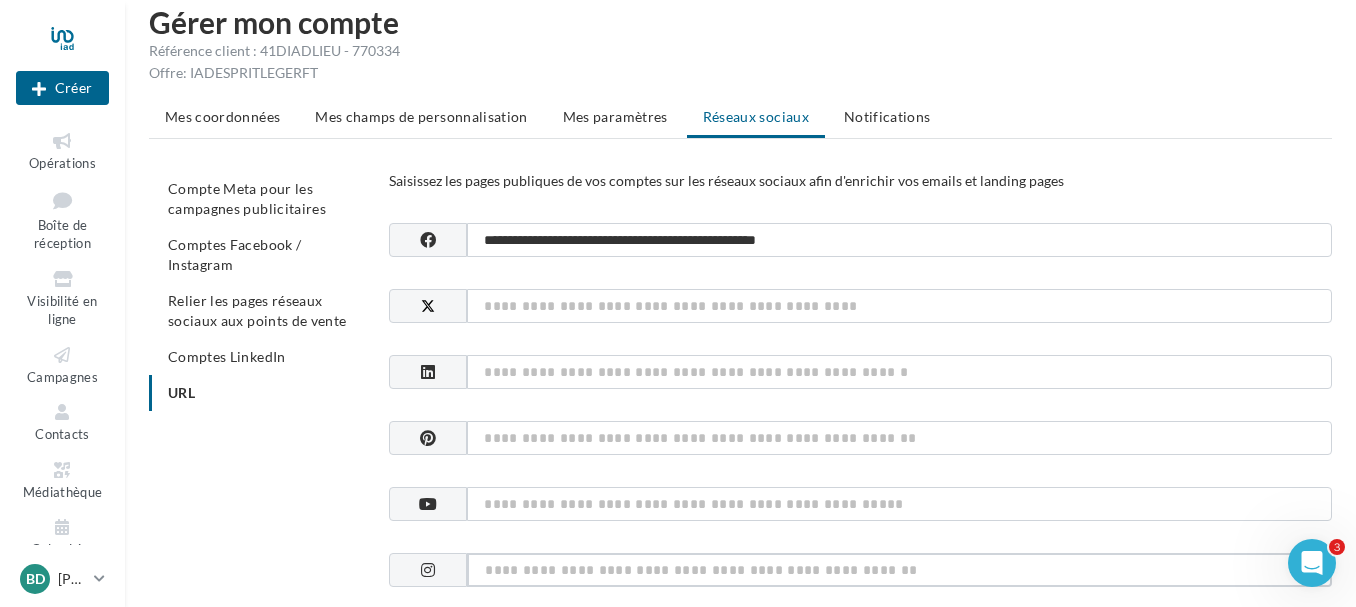 paste on "**********" 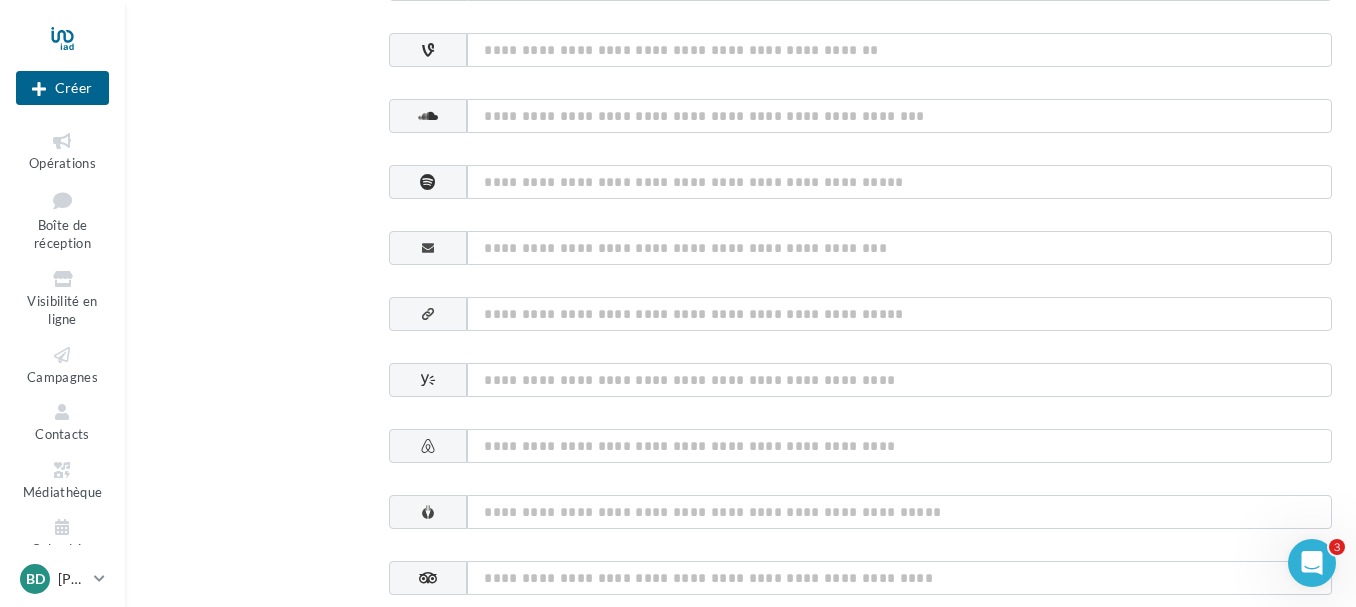 scroll, scrollTop: 1210, scrollLeft: 0, axis: vertical 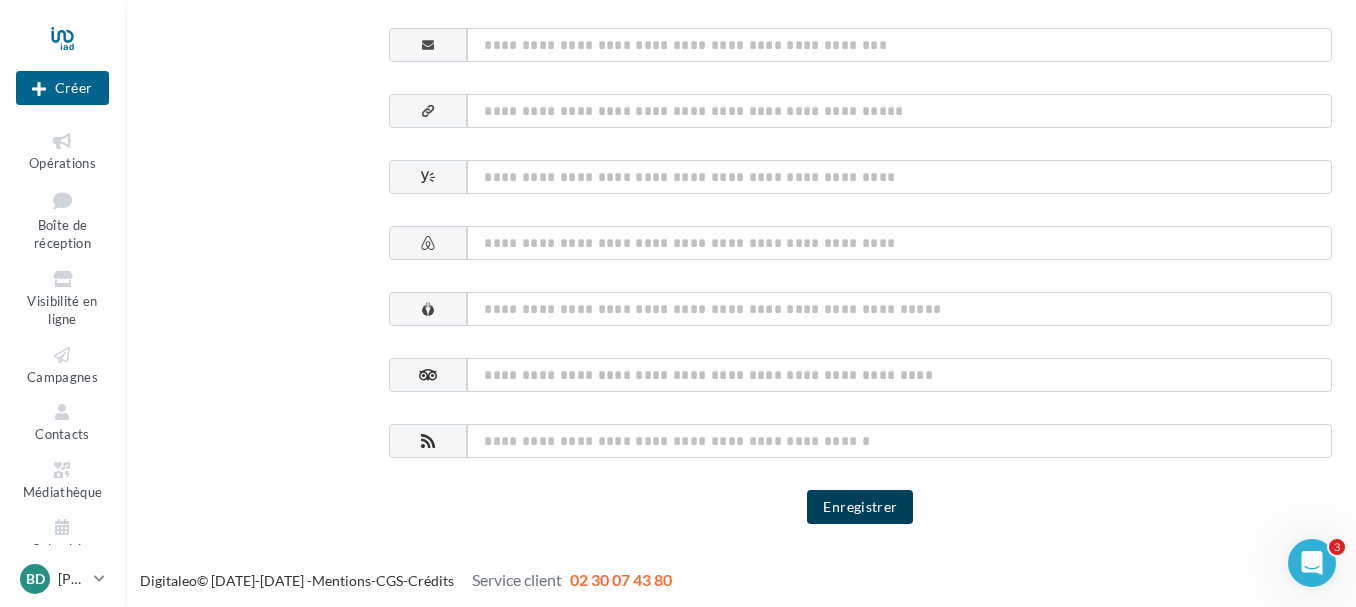 type on "**********" 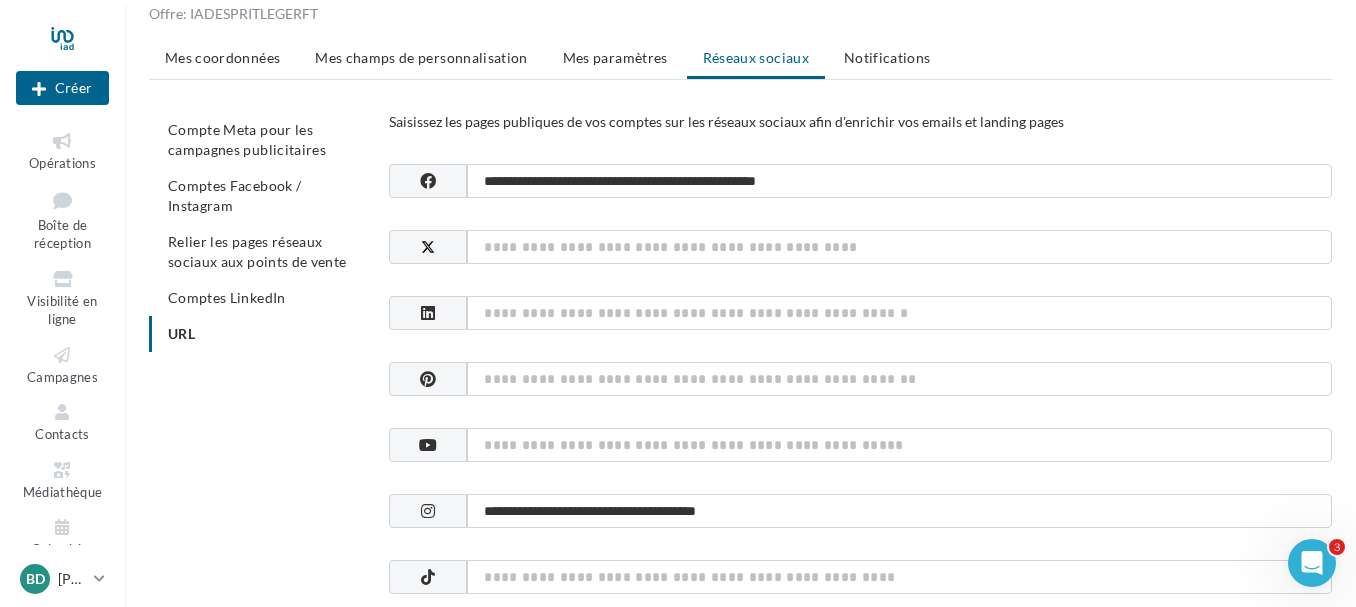 scroll, scrollTop: 0, scrollLeft: 0, axis: both 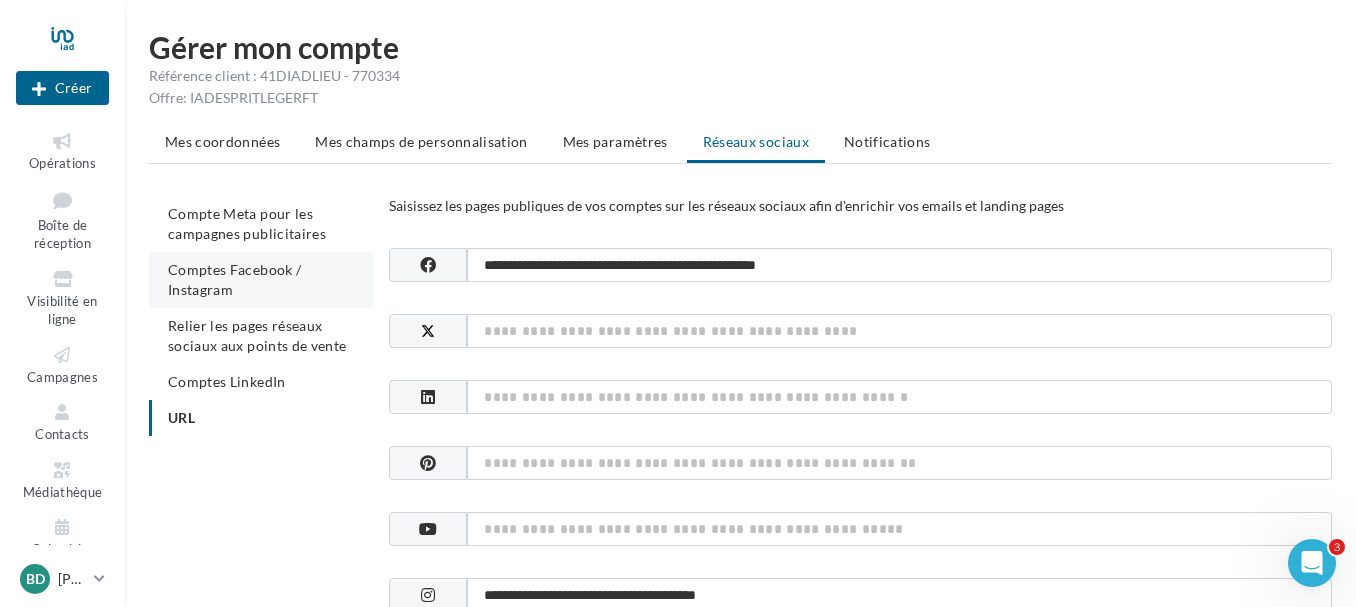 click on "Comptes Facebook / Instagram" at bounding box center (234, 279) 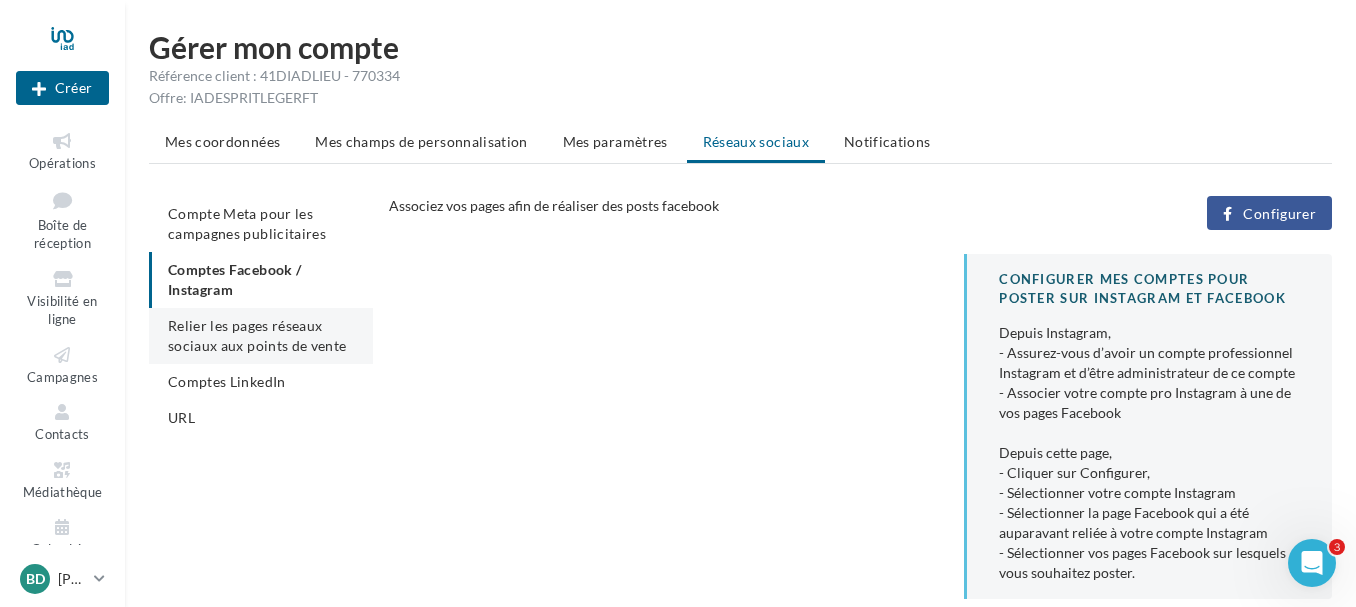 click on "Relier les pages réseaux sociaux aux points de vente" at bounding box center [257, 335] 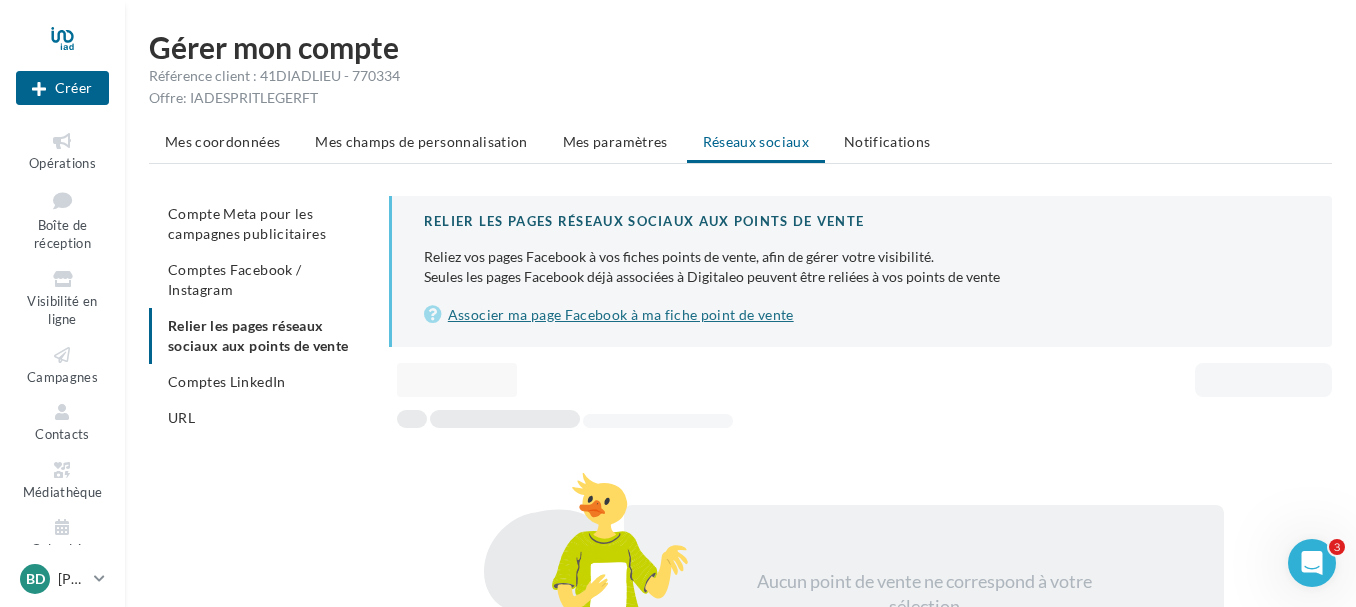 click on "Associer ma page Facebook à ma fiche point de vente" at bounding box center [862, 315] 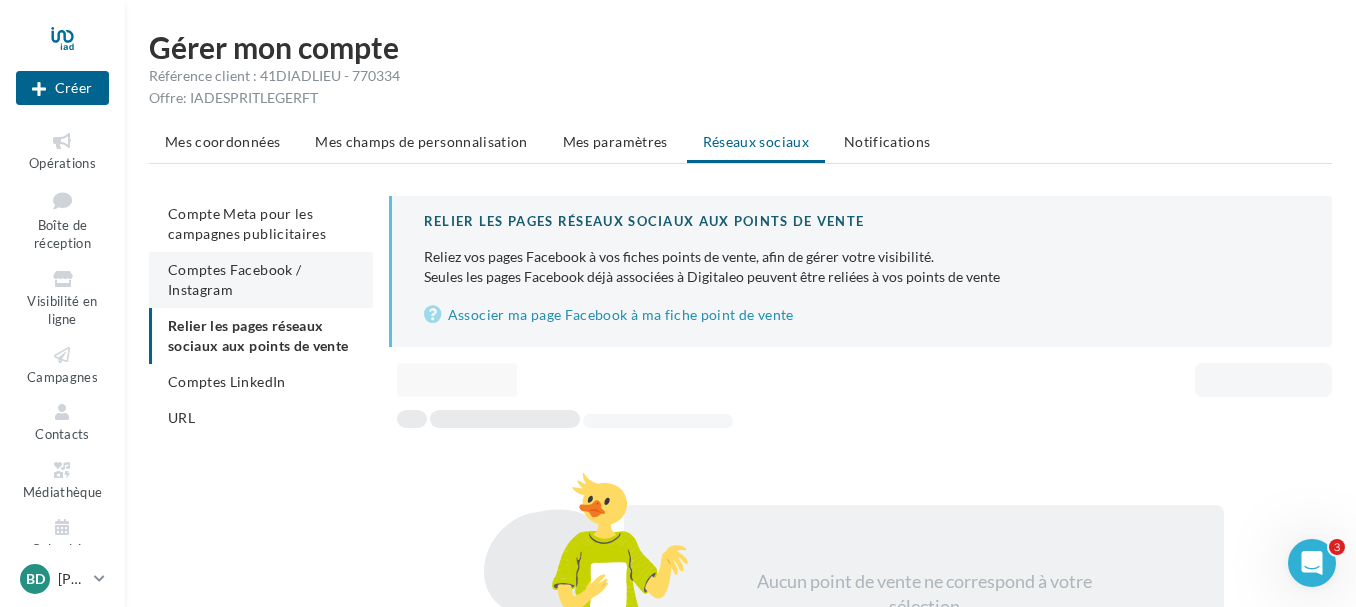 click on "Comptes Facebook / Instagram" at bounding box center (261, 280) 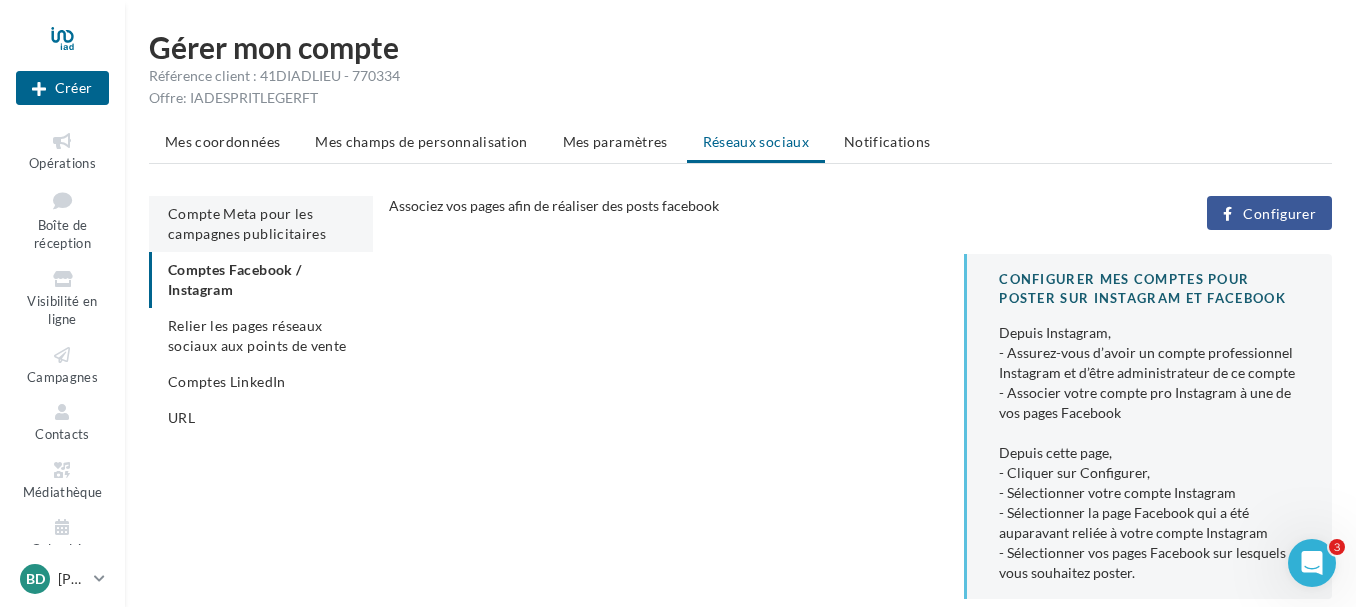 click on "Compte Meta pour les campagnes publicitaires" at bounding box center [247, 223] 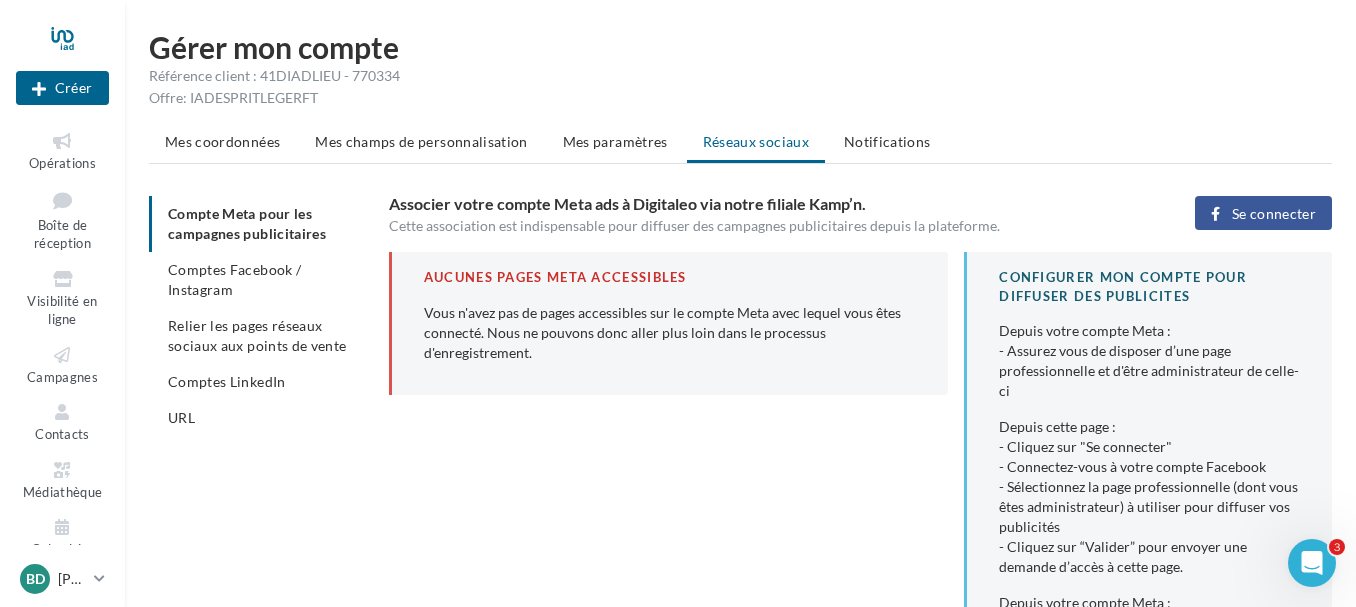 click on "Se connecter" at bounding box center [1274, 214] 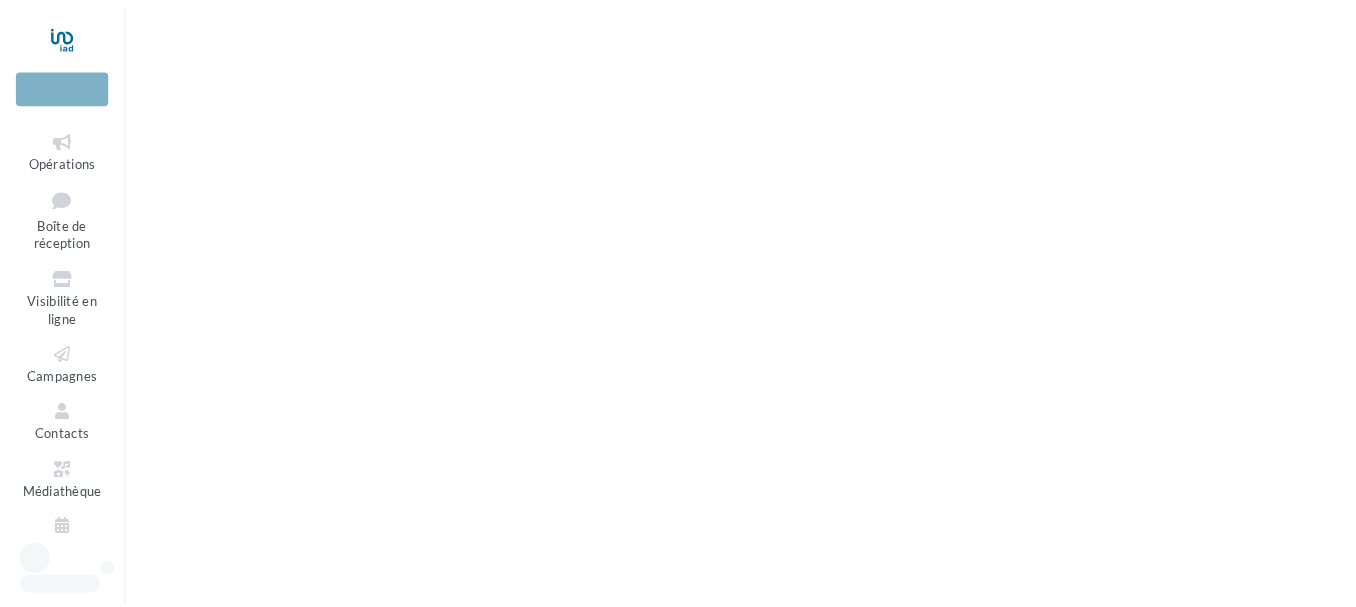 scroll, scrollTop: 0, scrollLeft: 0, axis: both 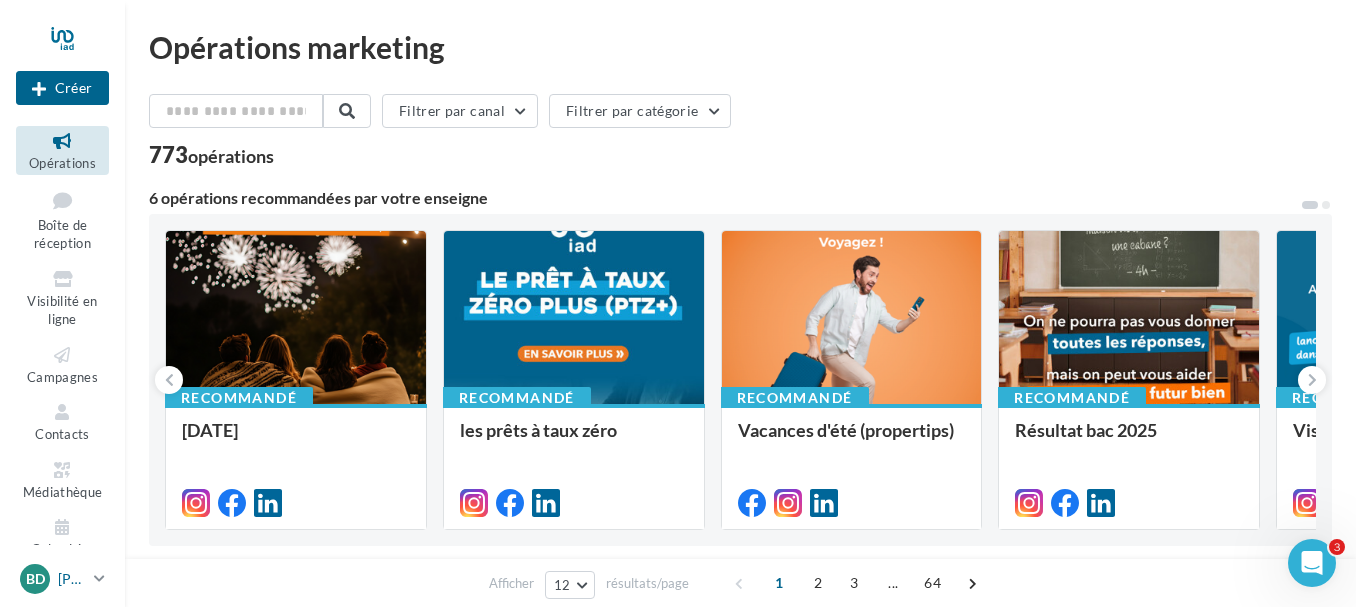click on "BD" at bounding box center (35, 579) 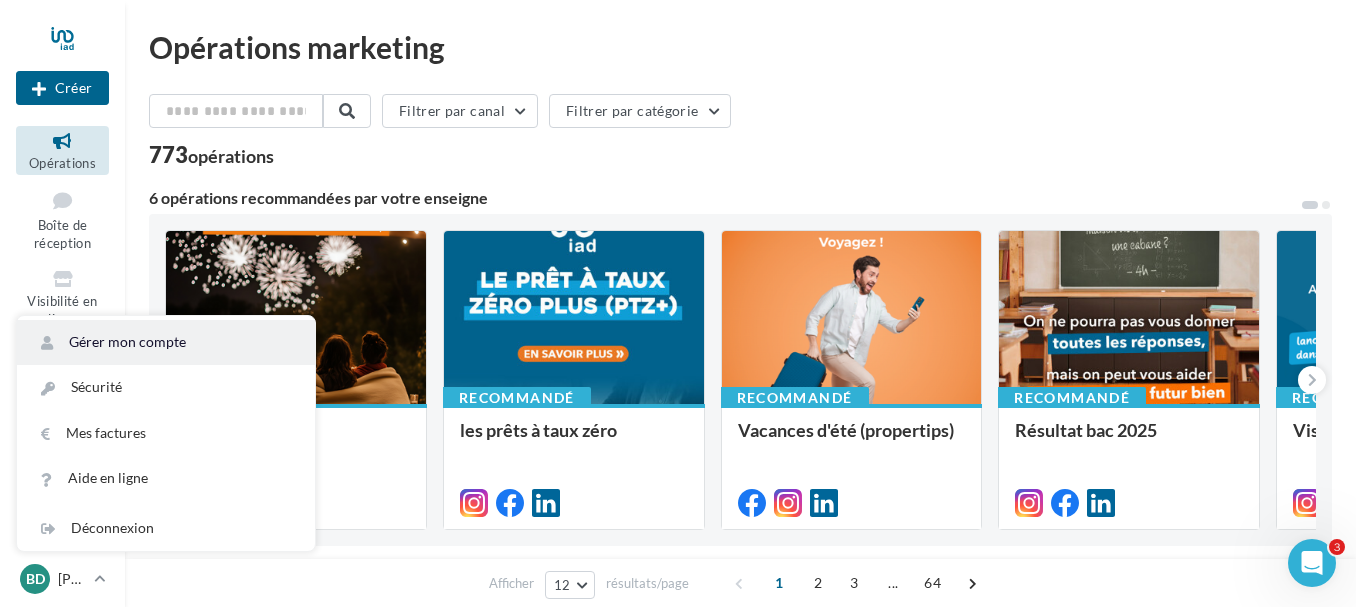 click on "Gérer mon compte" at bounding box center [166, 342] 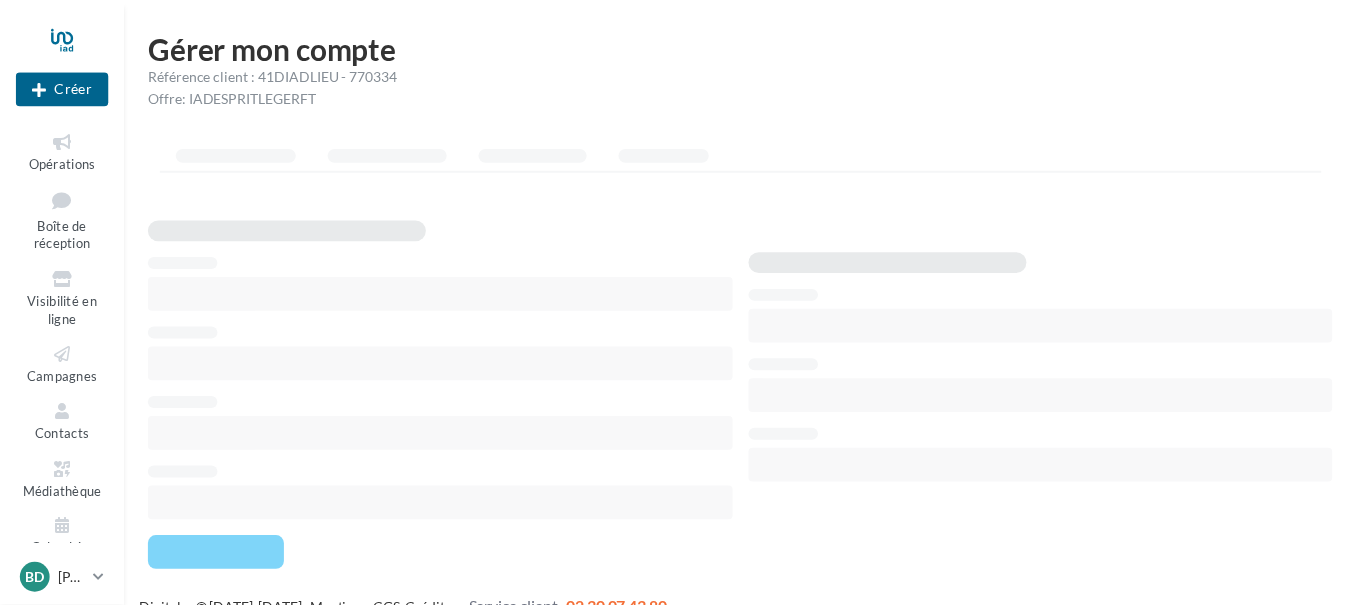 scroll, scrollTop: 0, scrollLeft: 0, axis: both 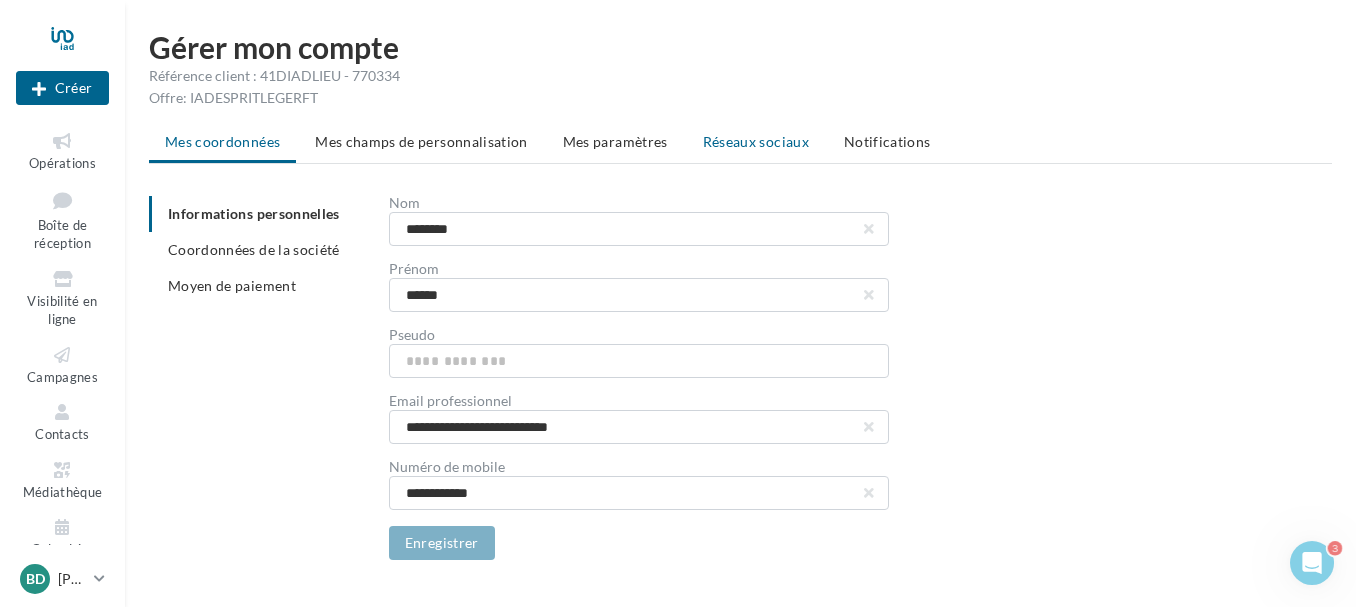 click on "Réseaux sociaux" at bounding box center (756, 142) 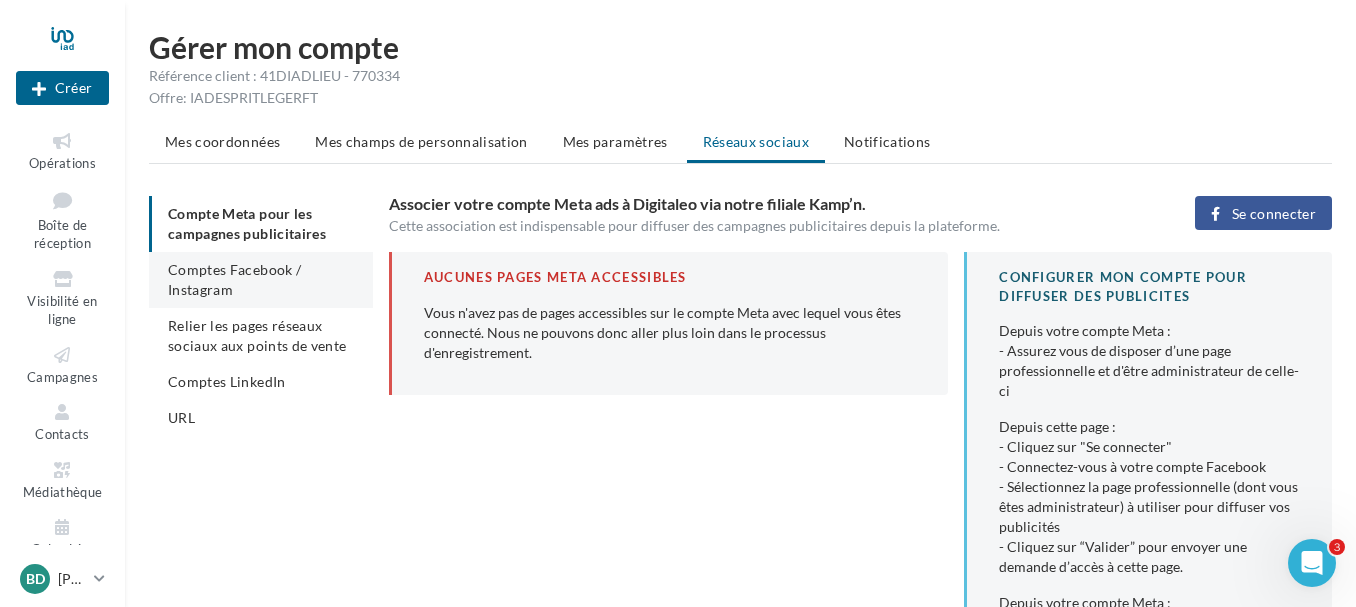 click on "Comptes Facebook / Instagram" at bounding box center [261, 280] 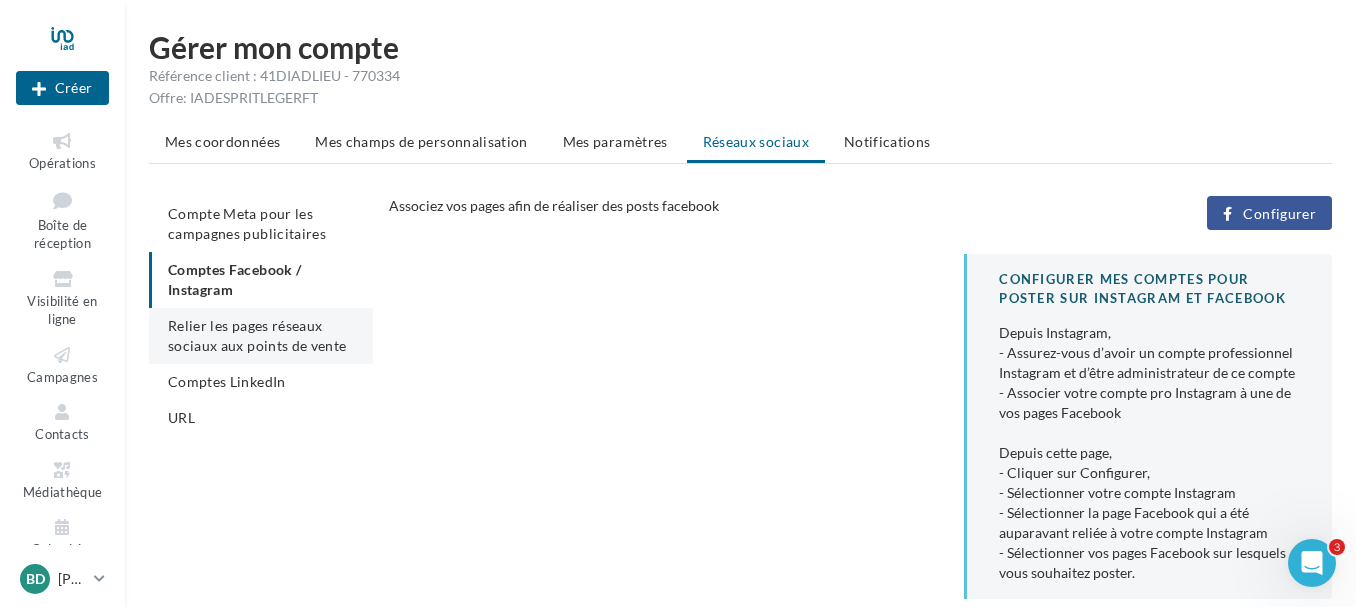 click on "Relier les pages réseaux sociaux aux points de vente" at bounding box center (257, 335) 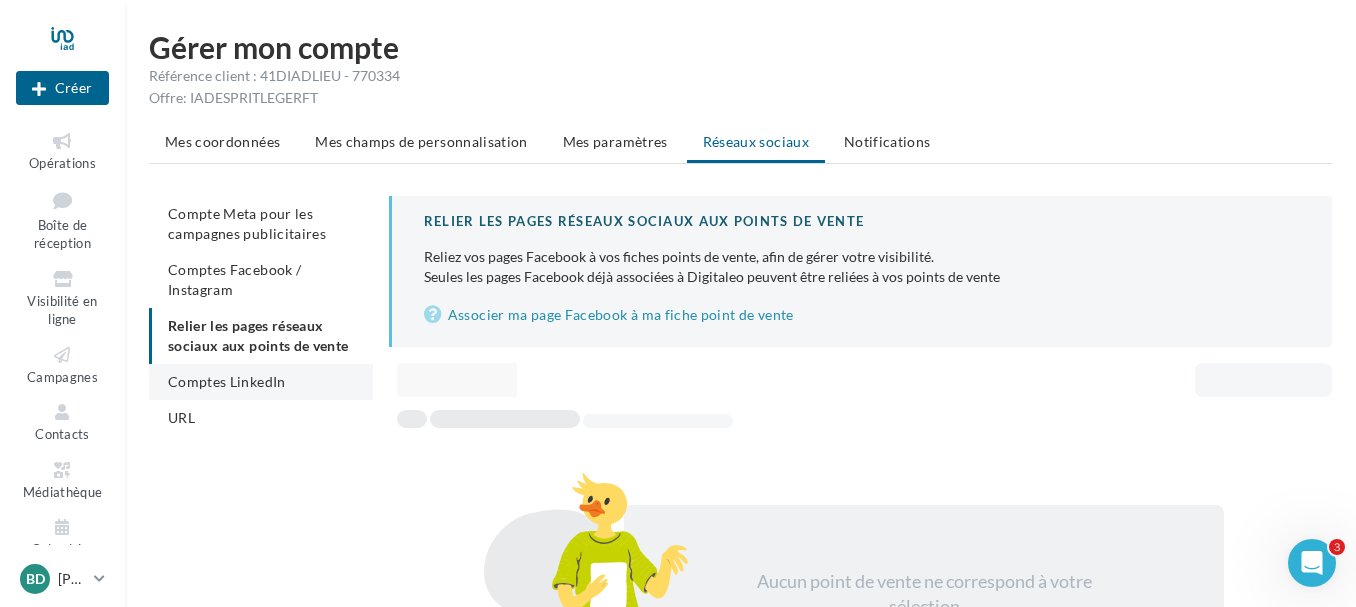 click on "Comptes LinkedIn" at bounding box center [261, 382] 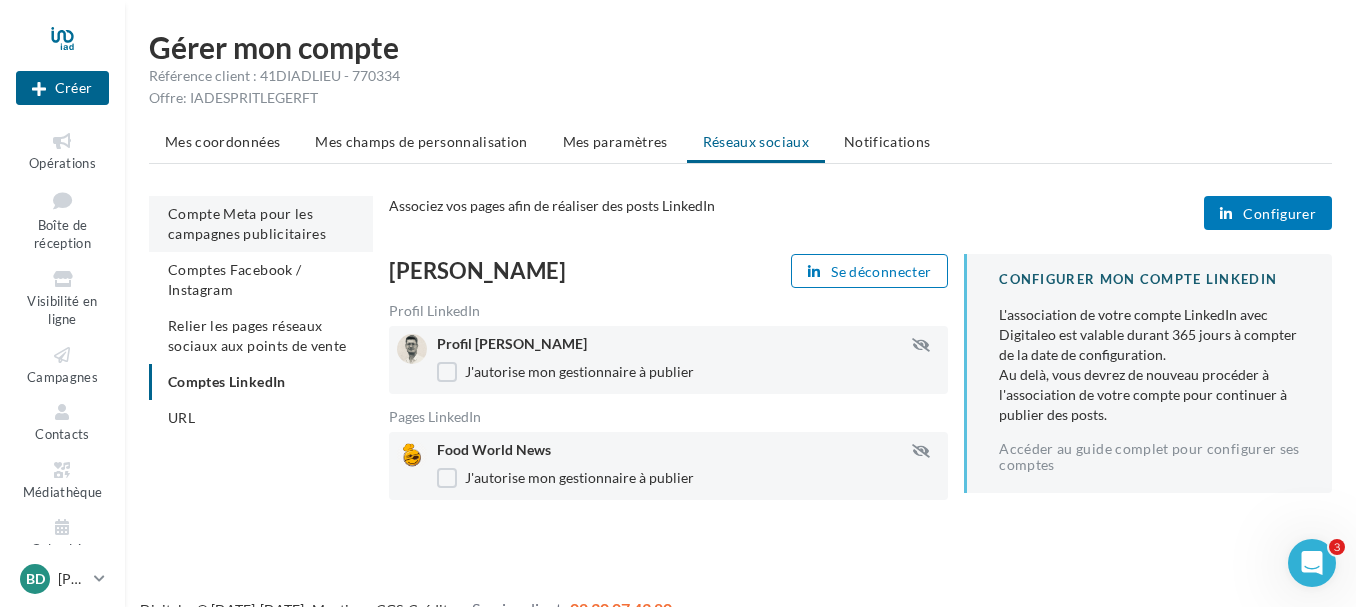 click on "Compte Meta pour les campagnes publicitaires" at bounding box center (247, 223) 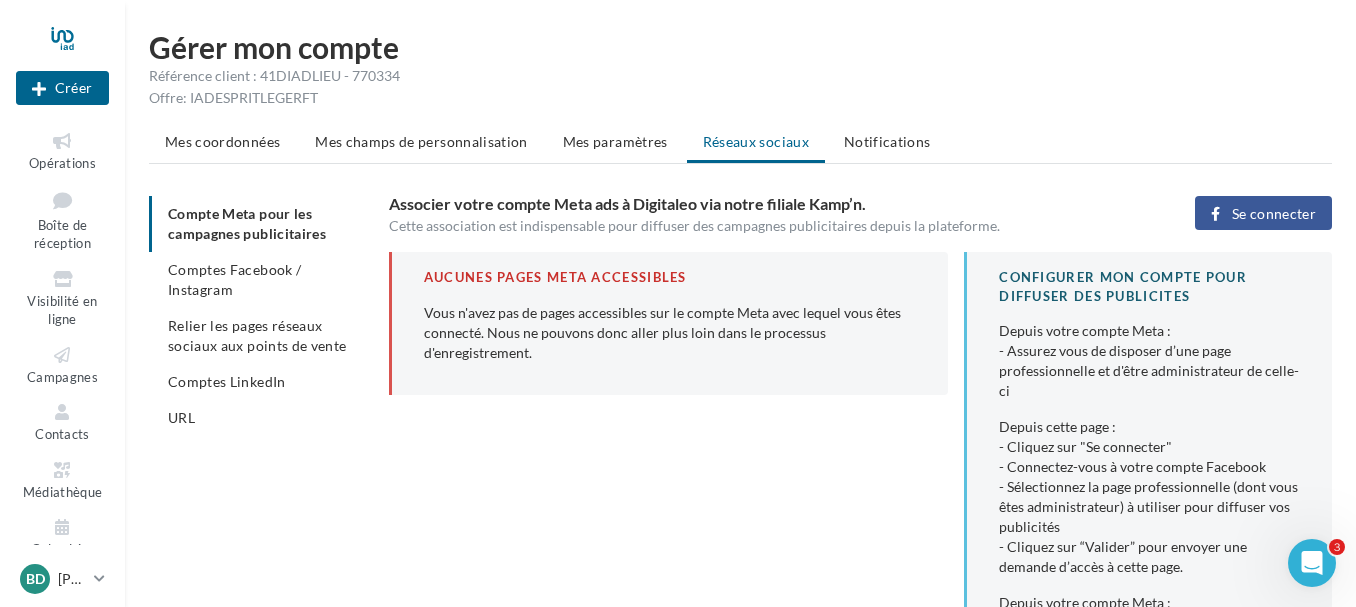 click on "Se connecter" at bounding box center [1274, 214] 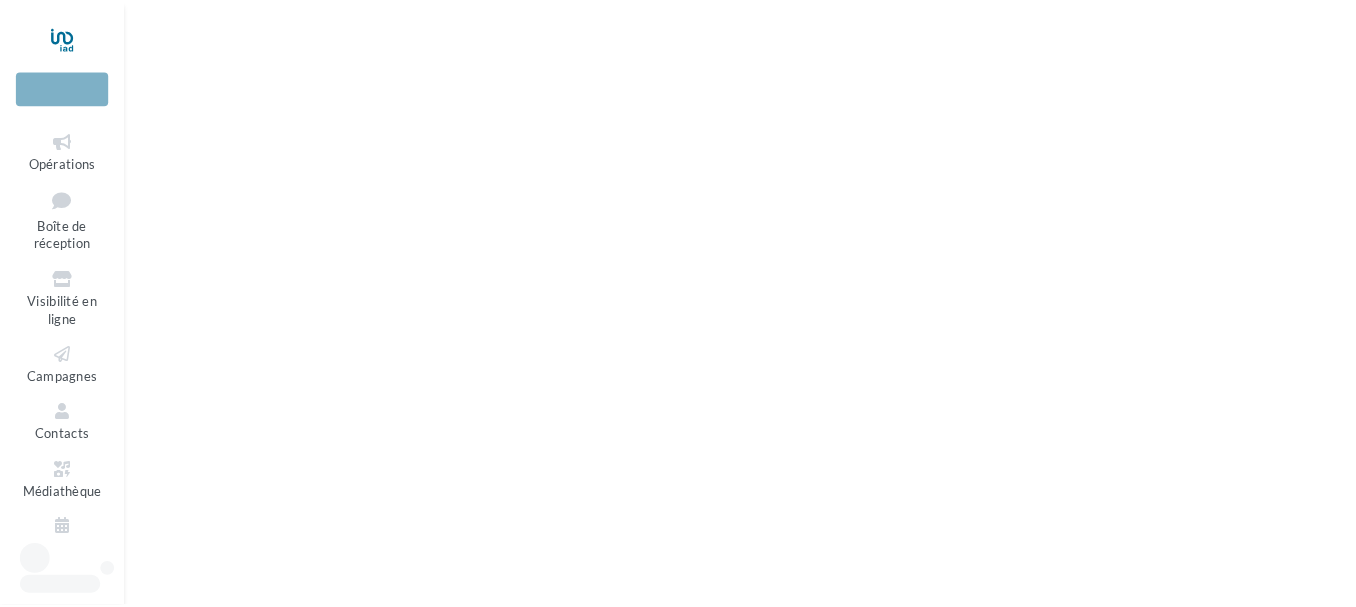 scroll, scrollTop: 0, scrollLeft: 0, axis: both 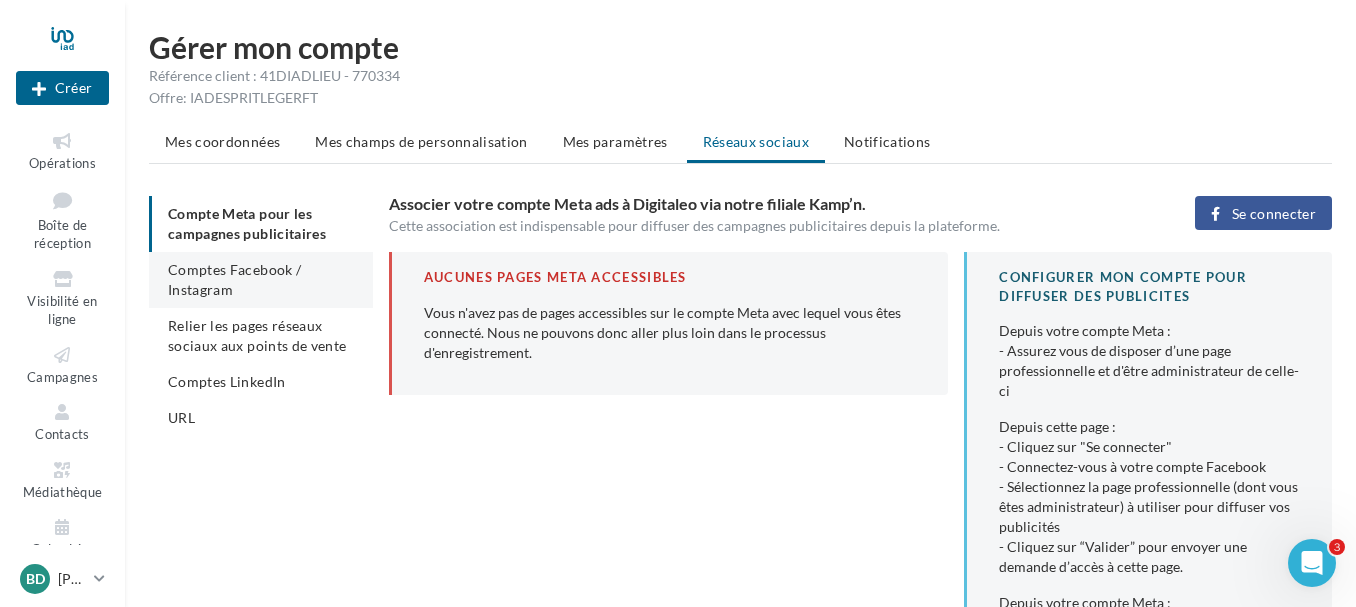 click on "Comptes Facebook / Instagram" at bounding box center (234, 279) 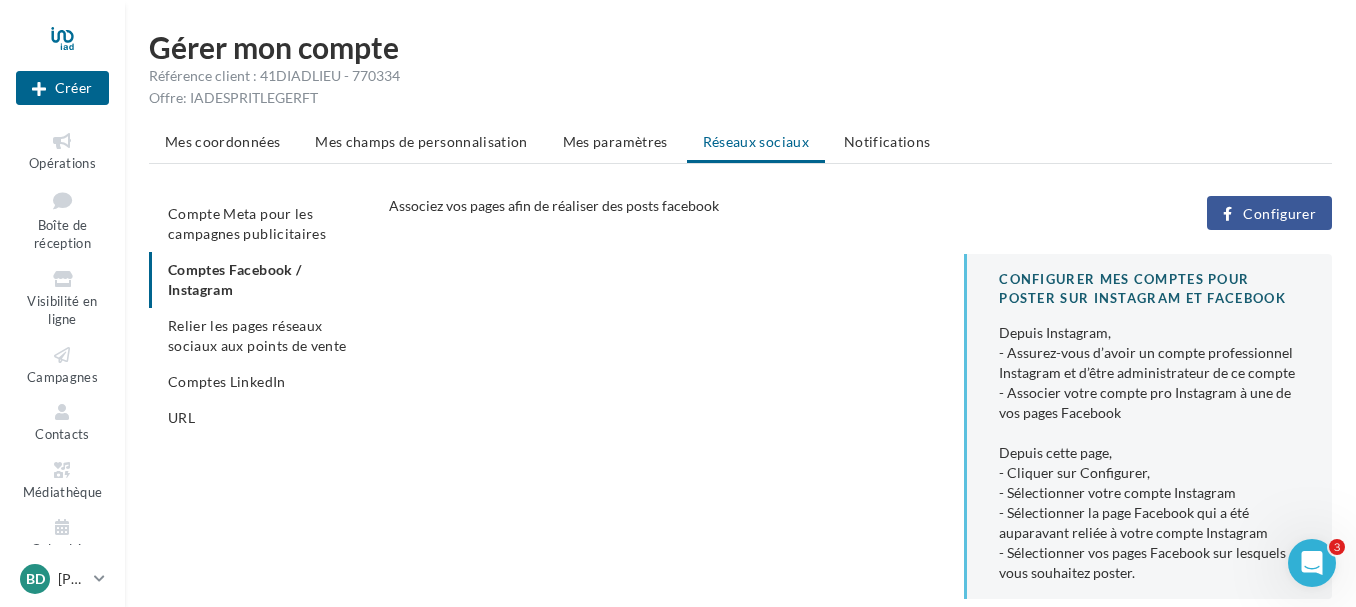 click on "Configurer" at bounding box center (1269, 213) 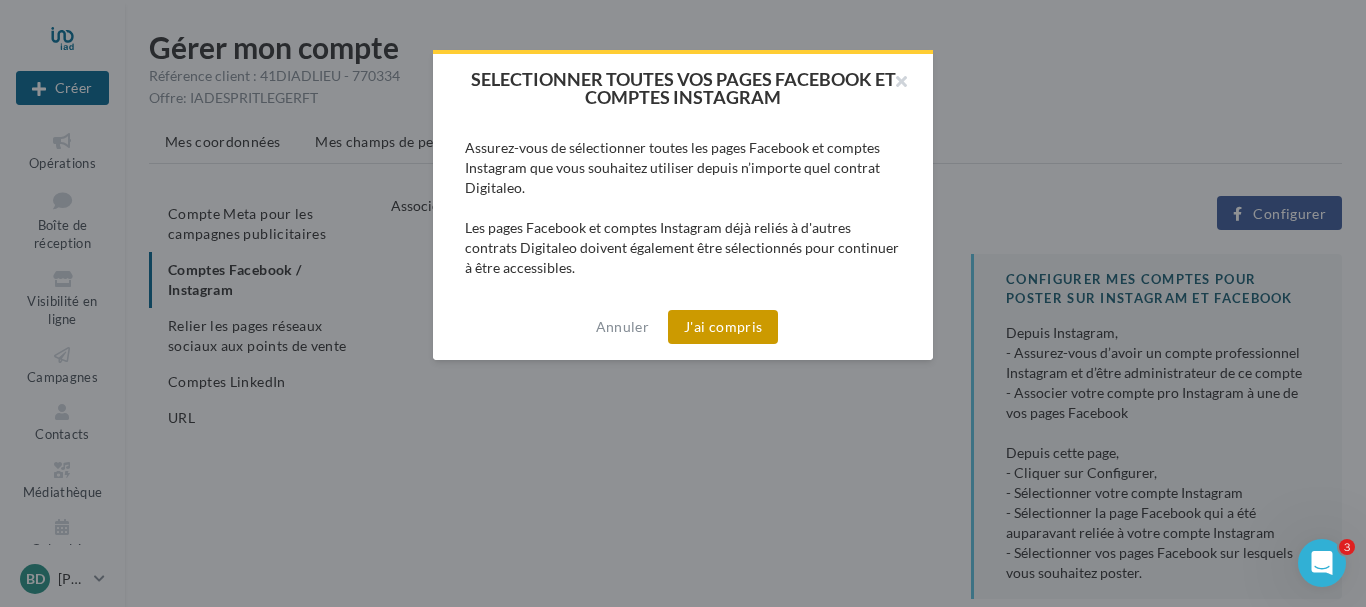 click on "J'ai compris" at bounding box center (723, 327) 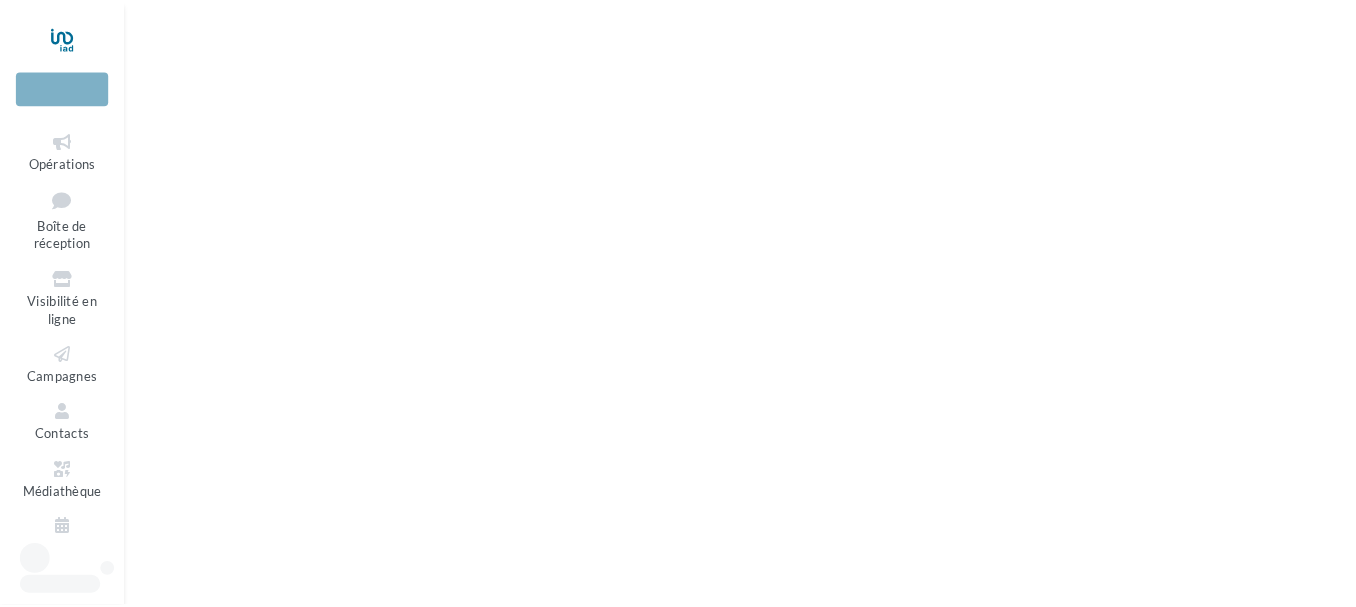 scroll, scrollTop: 0, scrollLeft: 0, axis: both 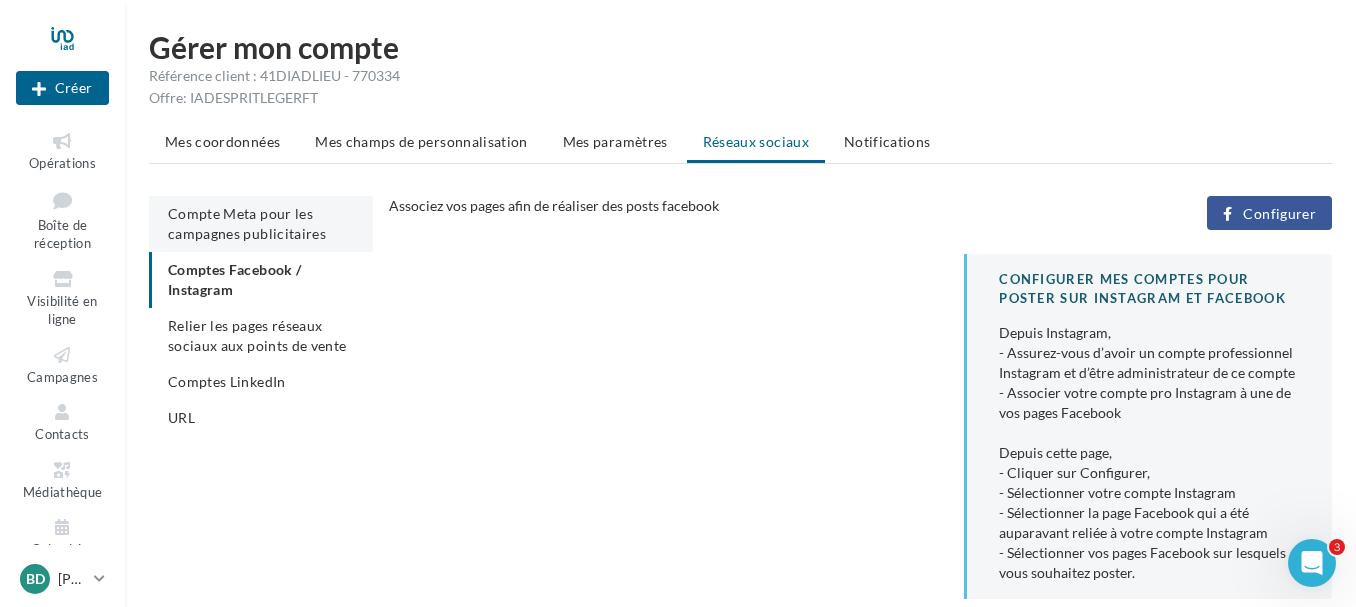 click on "Compte Meta pour les campagnes publicitaires" at bounding box center [247, 223] 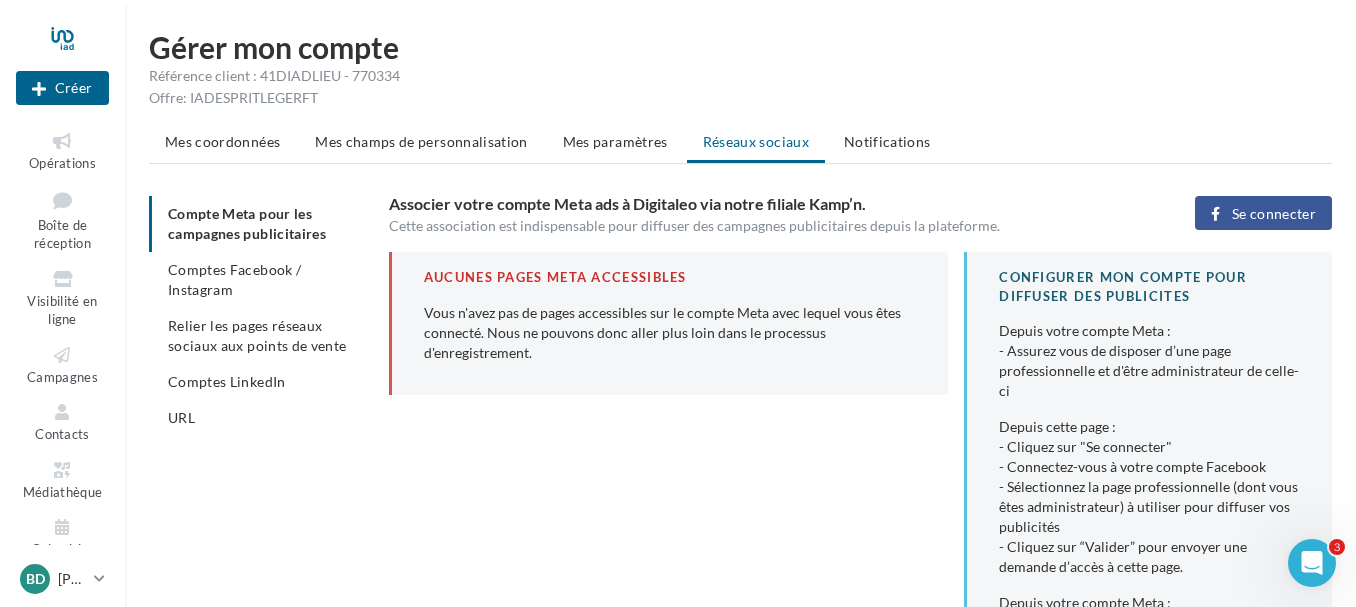 click on "Se connecter" at bounding box center [1274, 214] 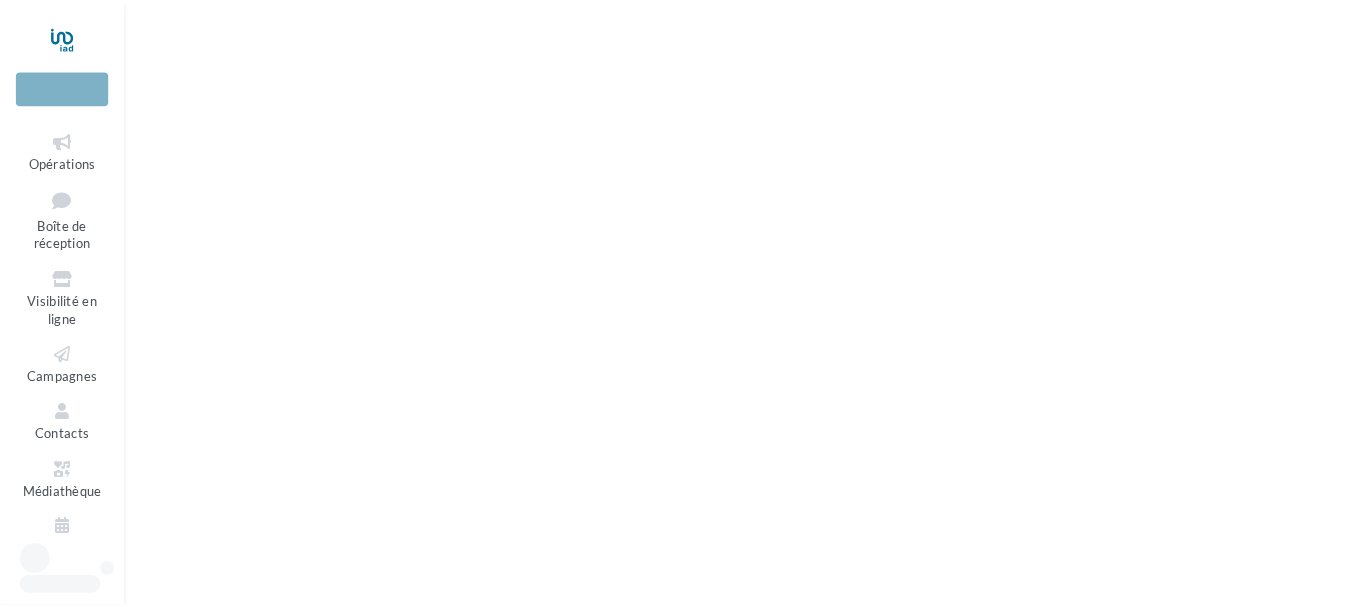 scroll, scrollTop: 0, scrollLeft: 0, axis: both 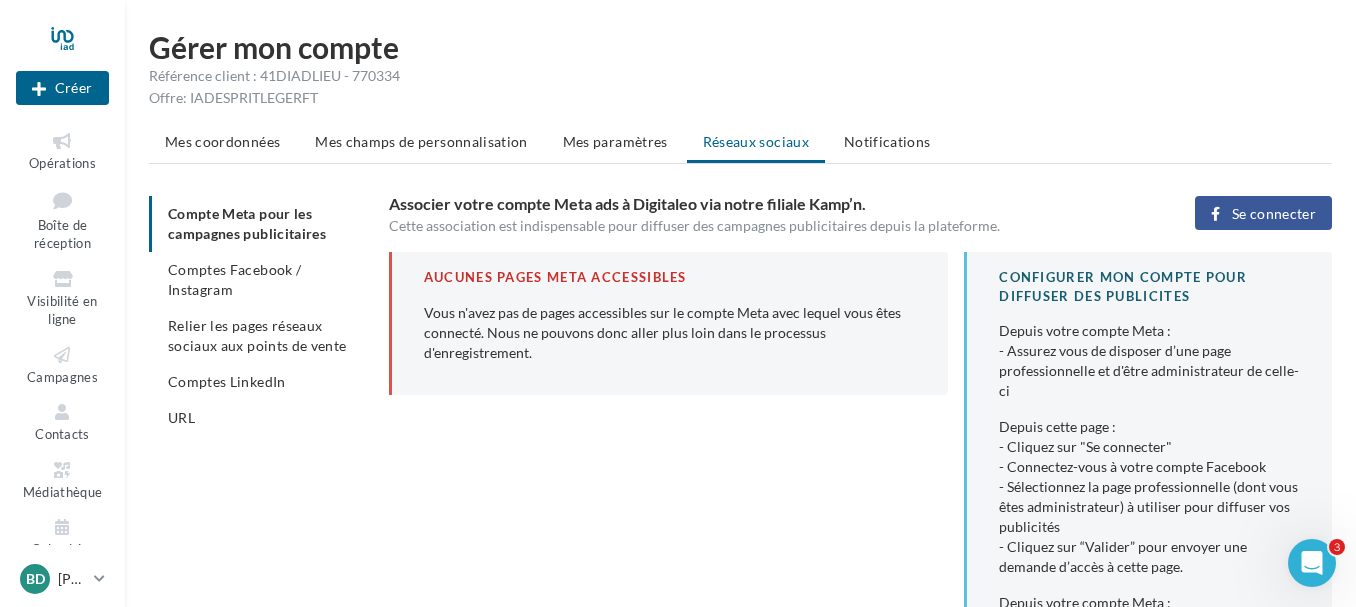 click on "Relier les pages réseaux sociaux aux points de vente" at bounding box center [257, 335] 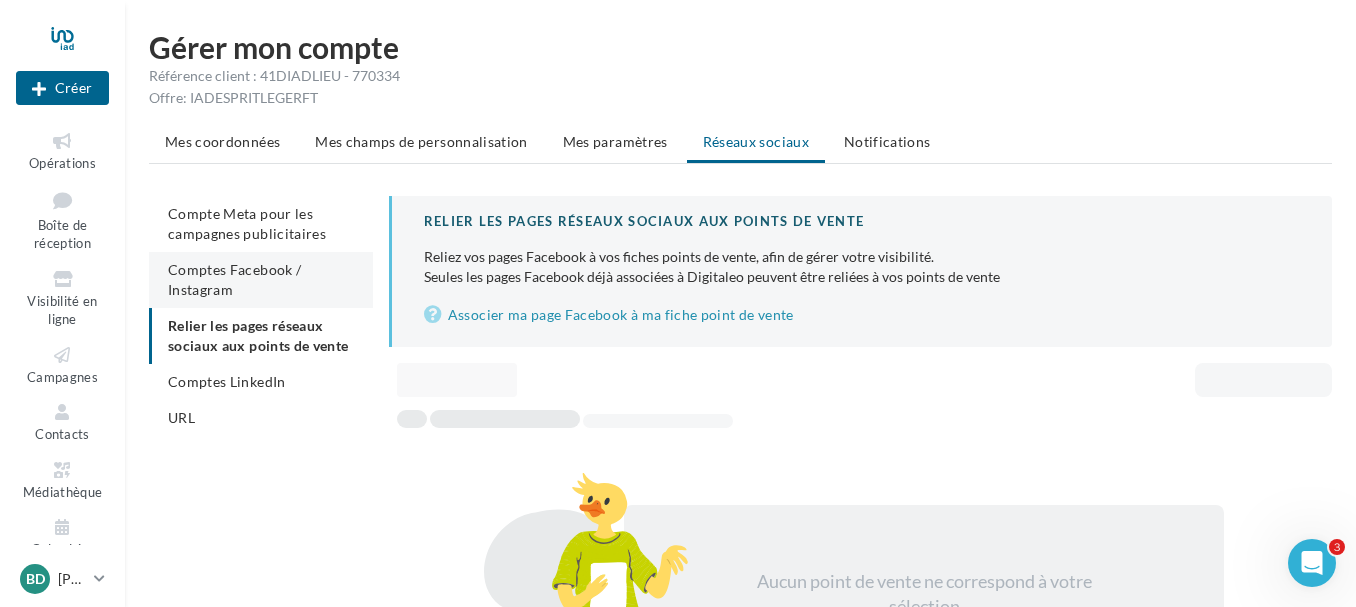 click on "Comptes Facebook / Instagram" at bounding box center (261, 280) 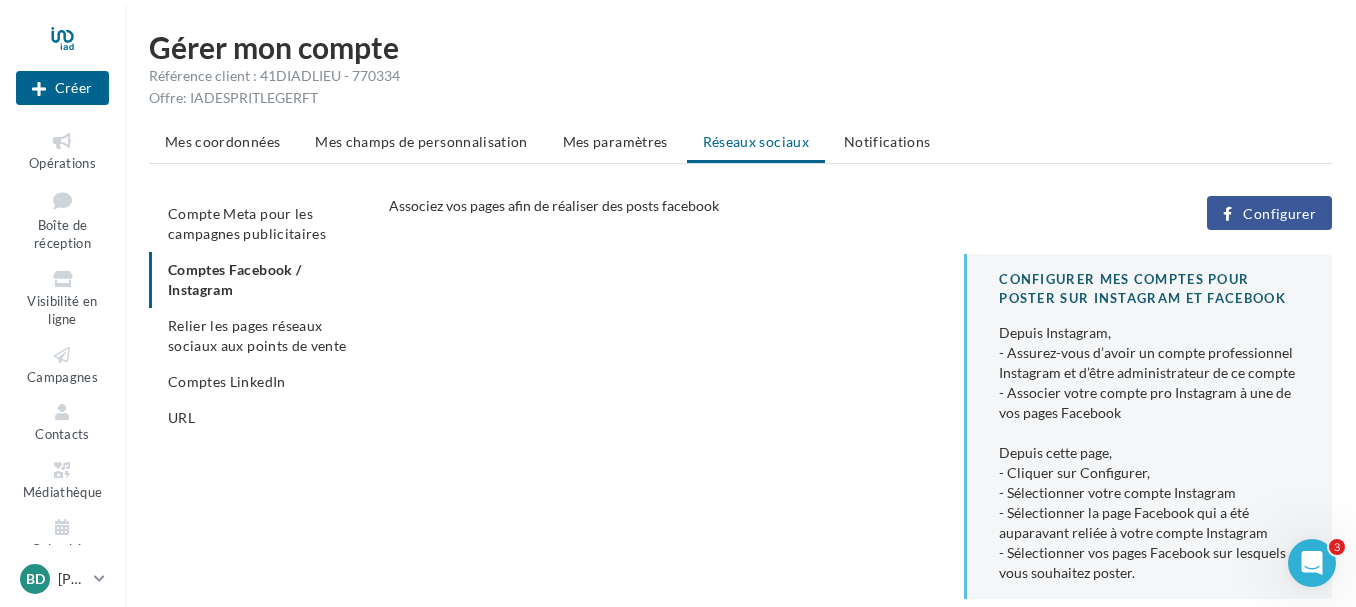click on "Configurer" at bounding box center (1279, 214) 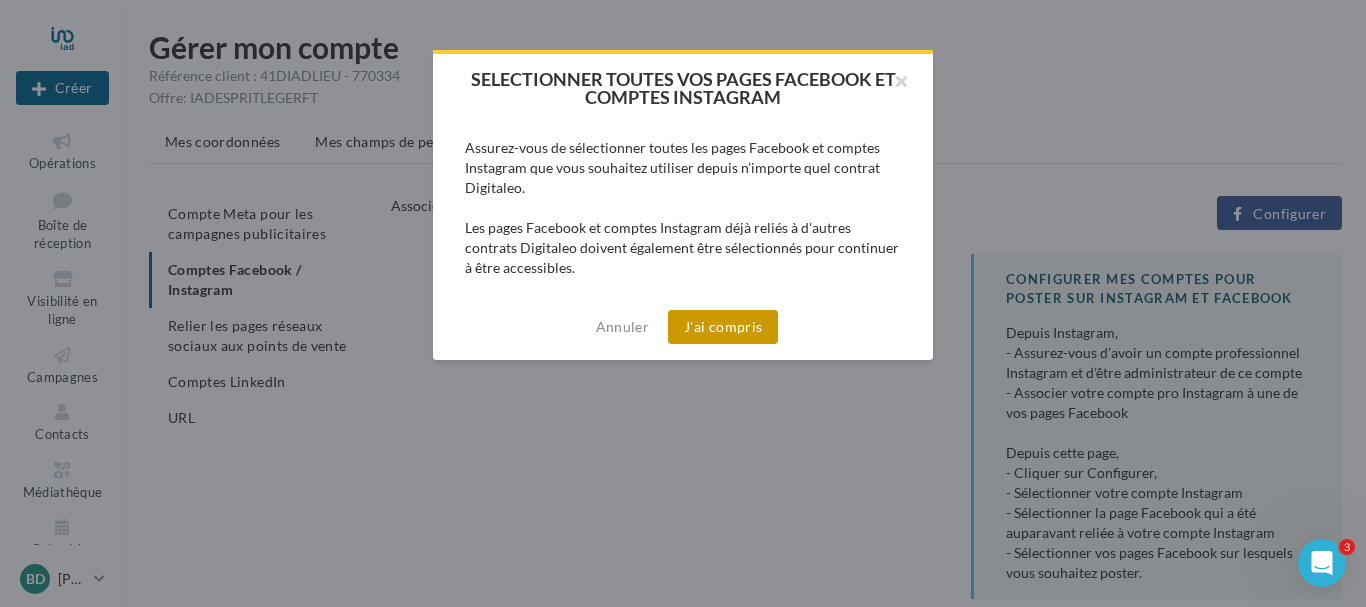 click on "J'ai compris" at bounding box center (723, 327) 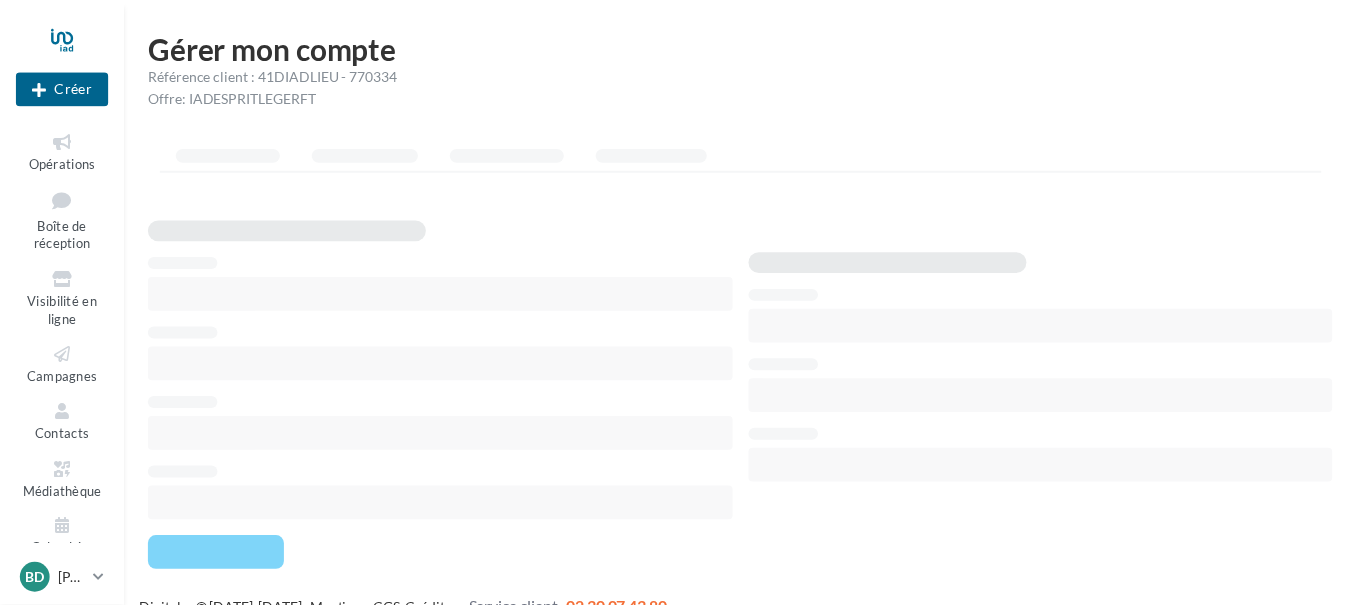 scroll, scrollTop: 0, scrollLeft: 0, axis: both 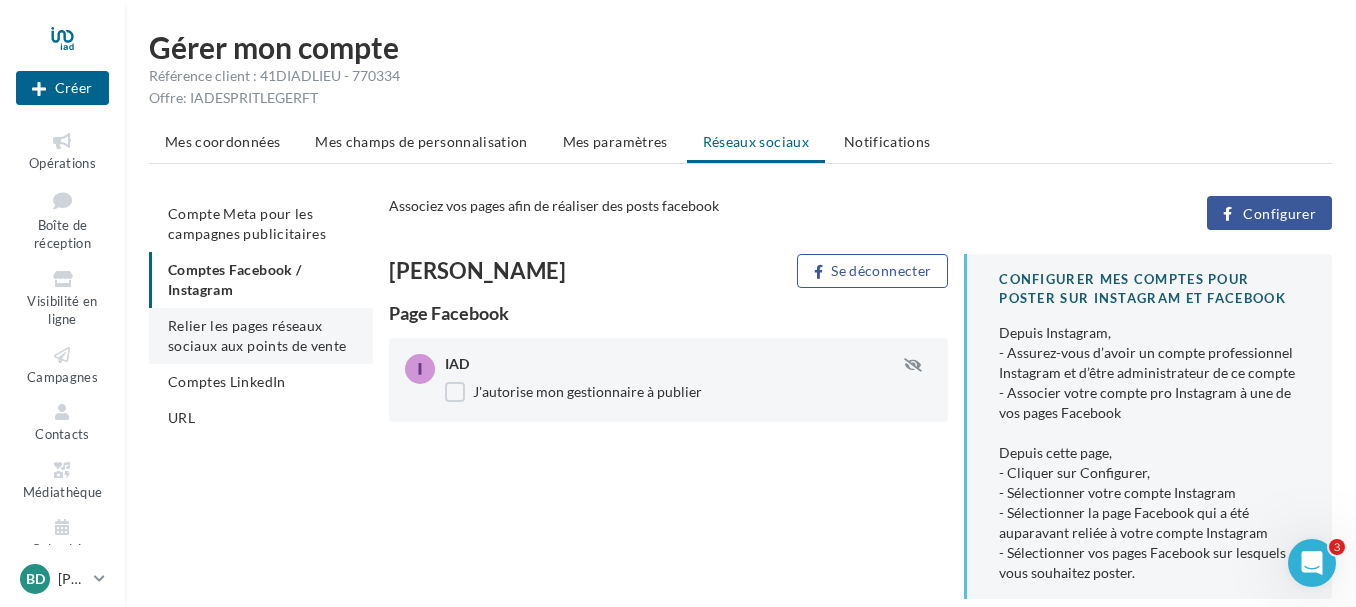 click on "Relier les pages réseaux sociaux aux points de vente" at bounding box center (257, 335) 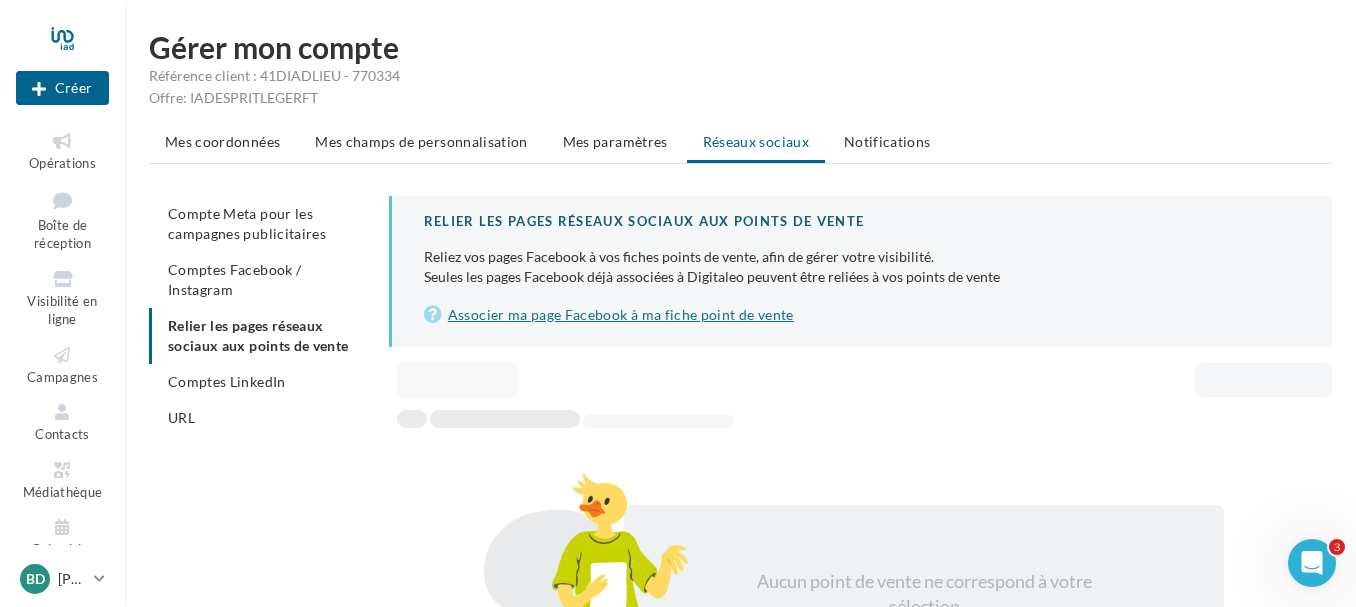 click on "Associer ma page Facebook à ma fiche point de vente" at bounding box center [862, 315] 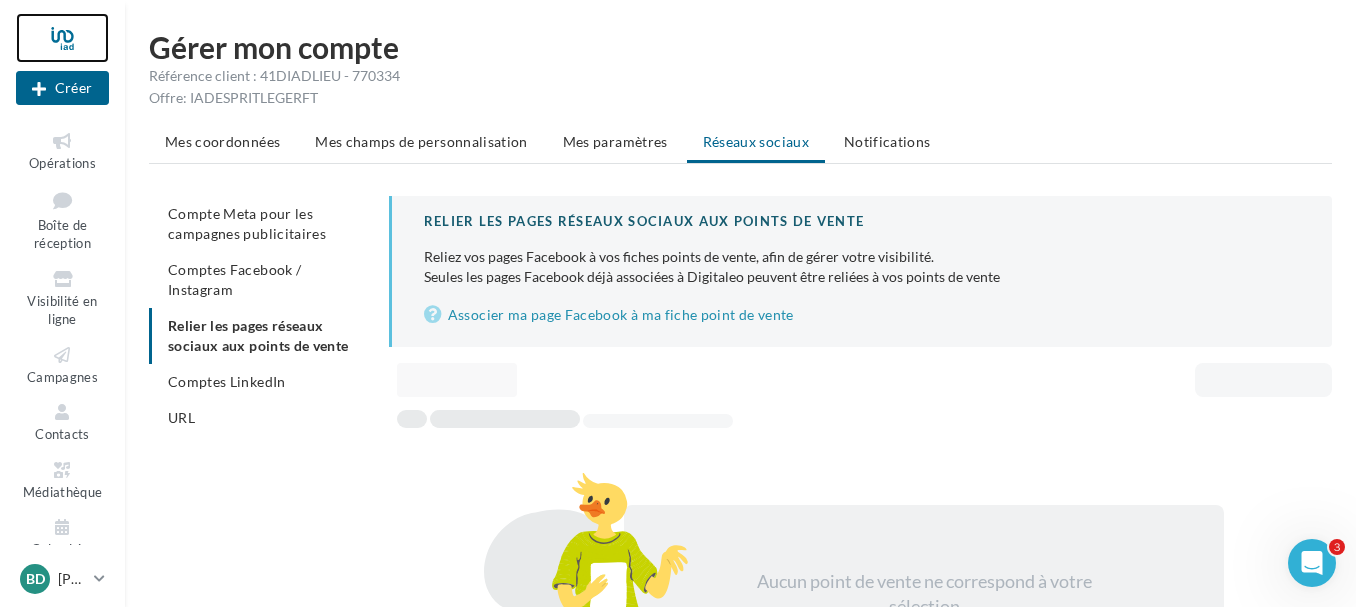 click at bounding box center (62, 38) 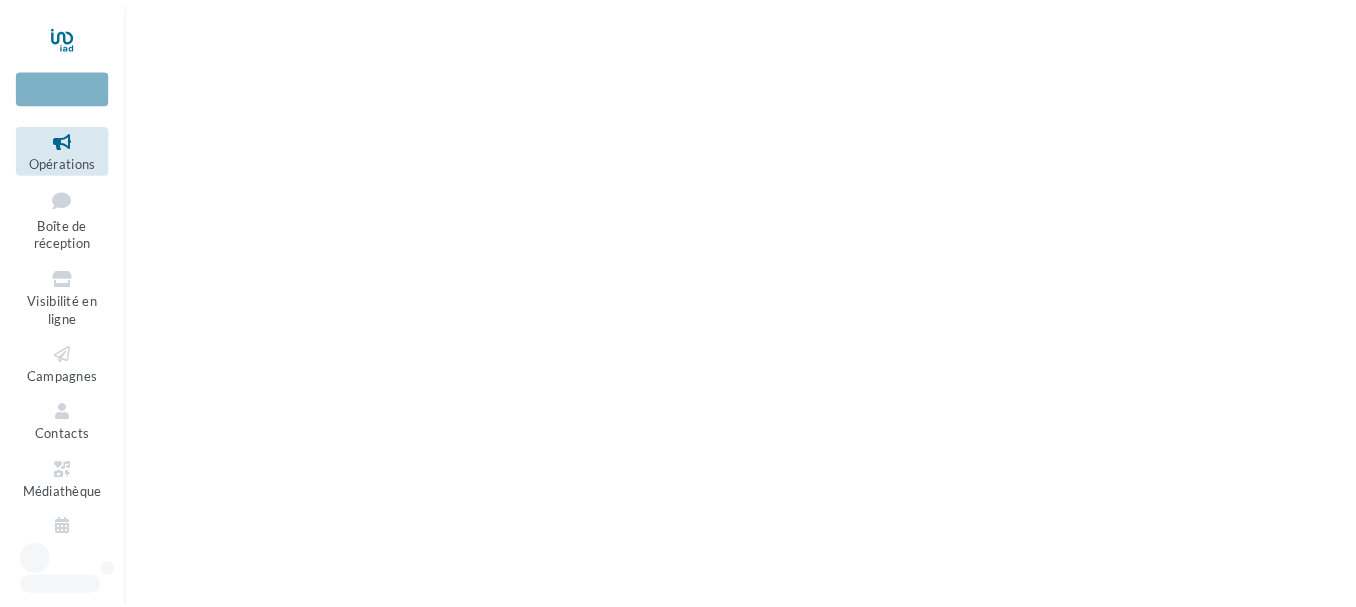 scroll, scrollTop: 0, scrollLeft: 0, axis: both 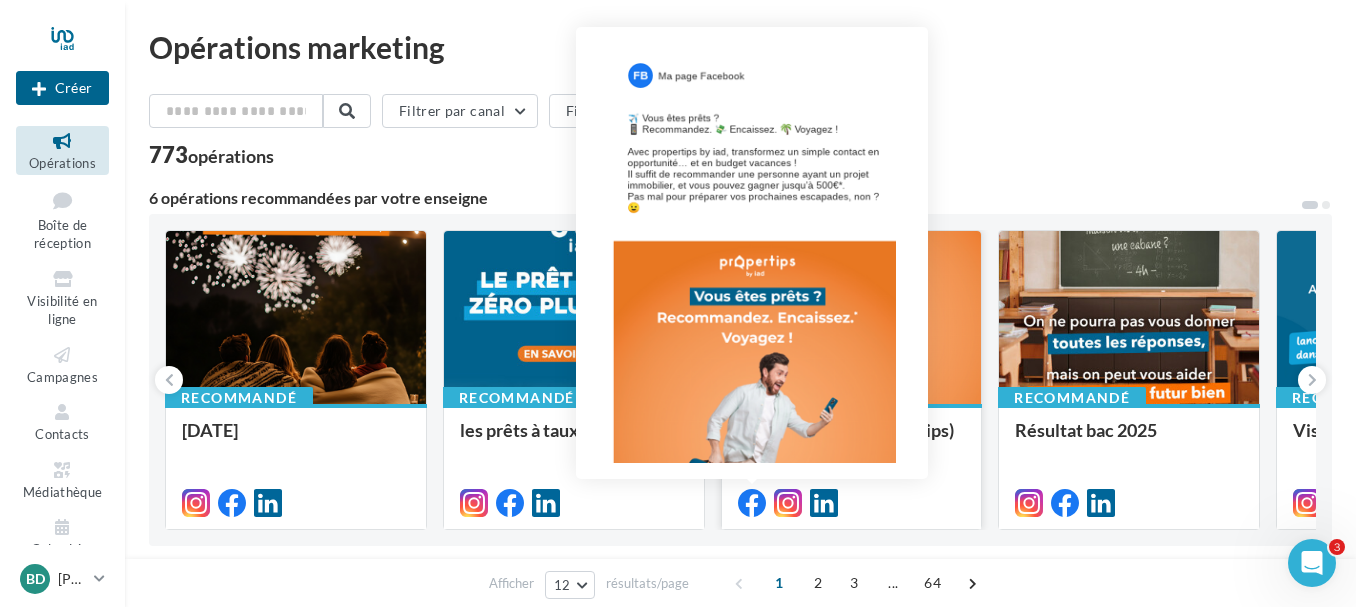 click at bounding box center (752, 503) 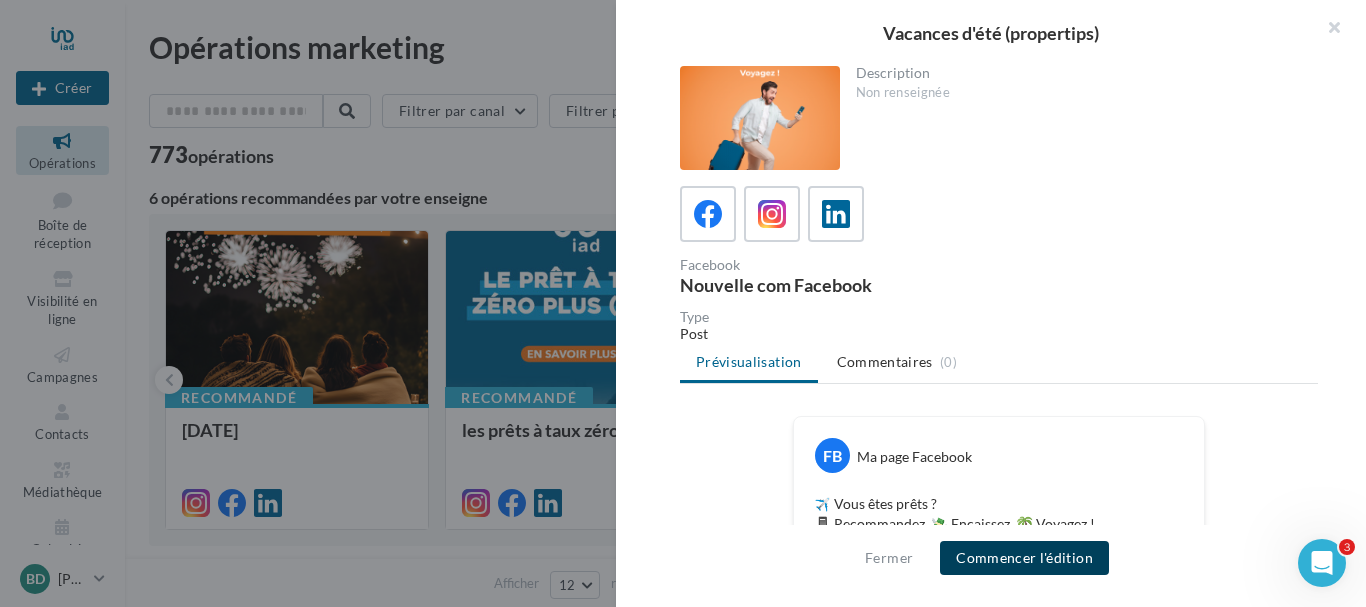 click on "Commencer l'édition" at bounding box center (1024, 558) 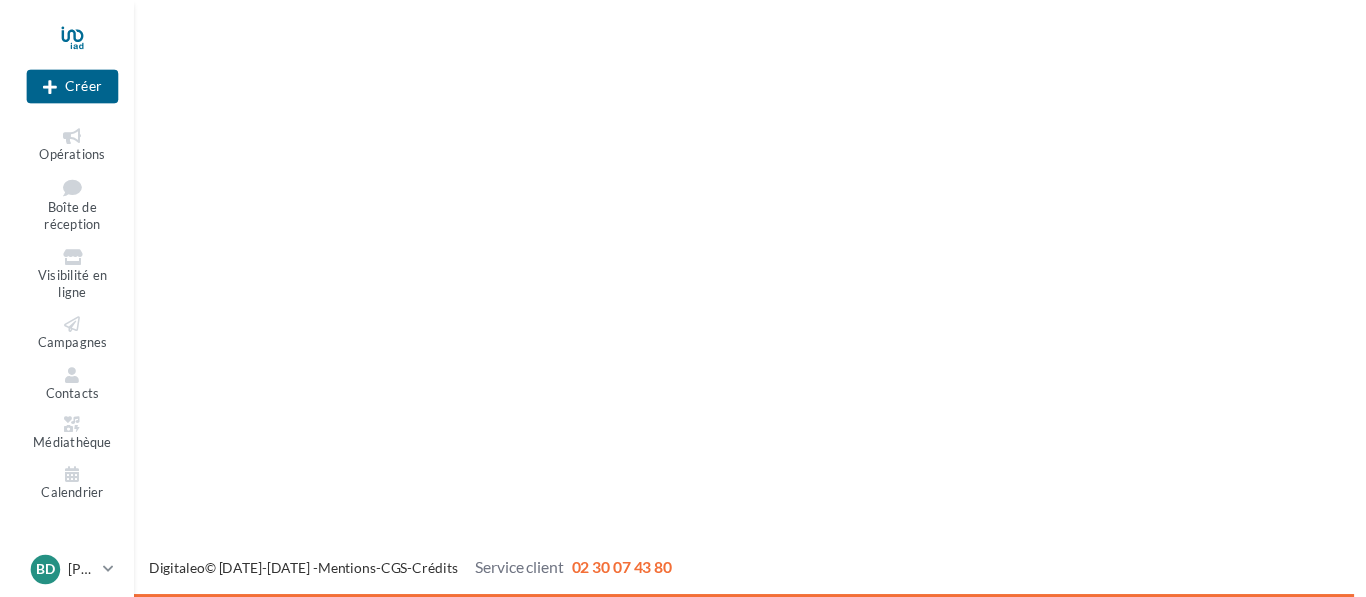 scroll, scrollTop: 0, scrollLeft: 0, axis: both 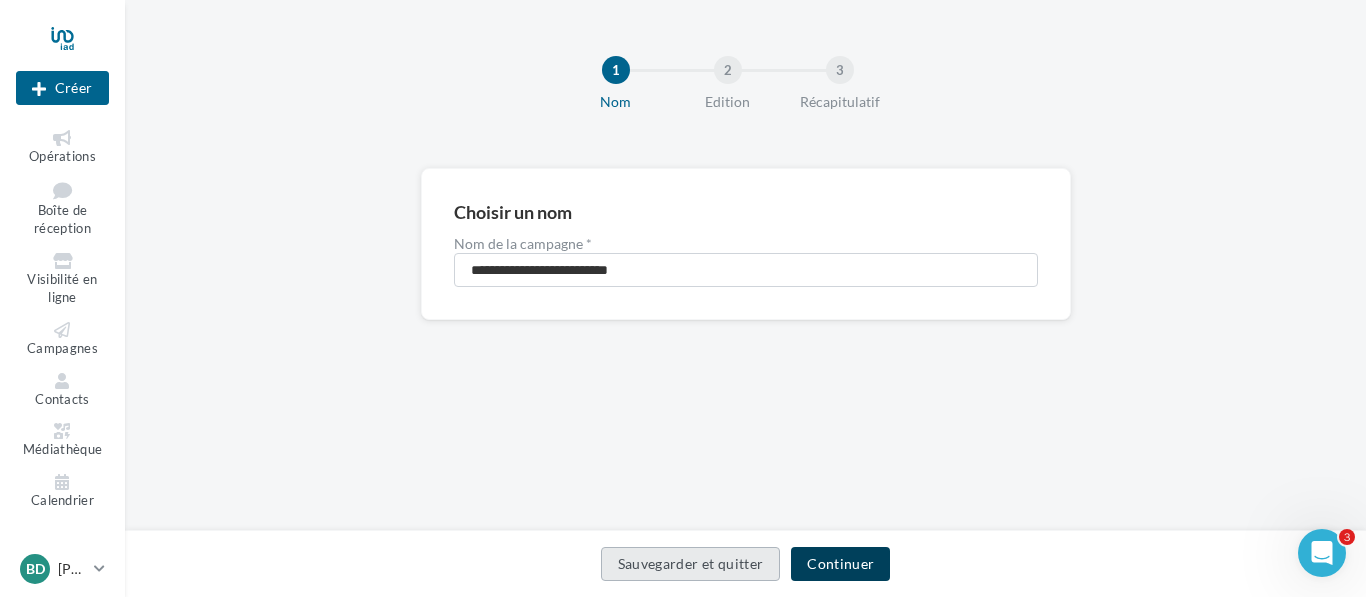 click on "Continuer" at bounding box center [840, 564] 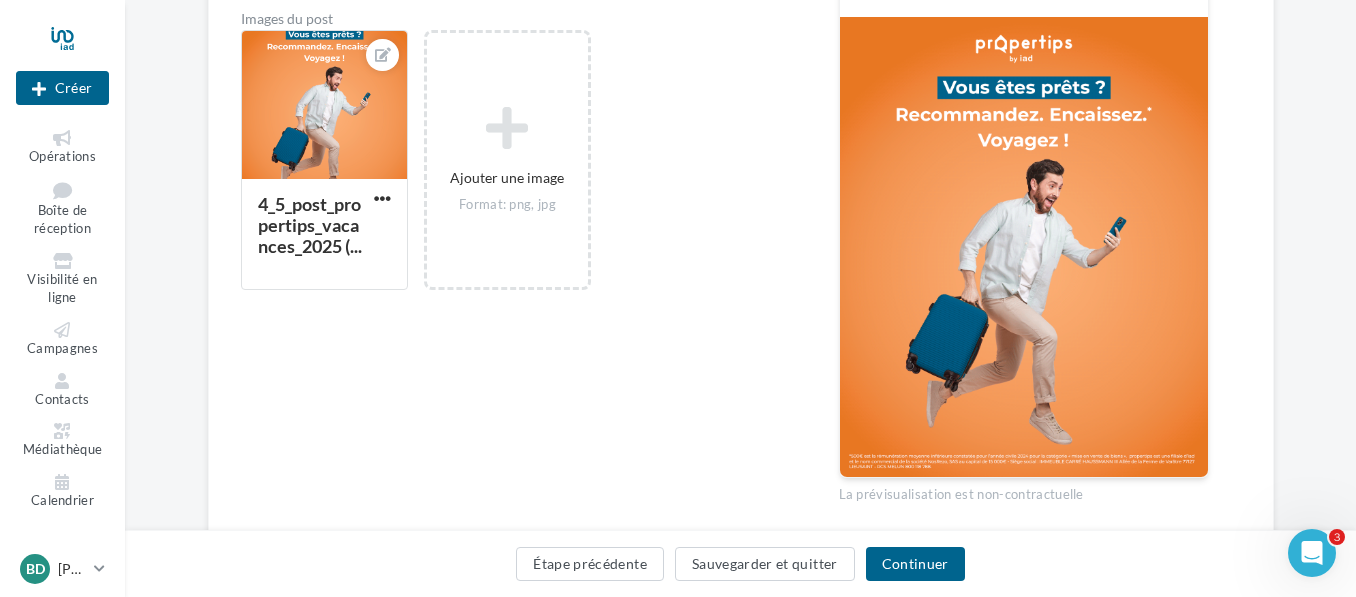 scroll, scrollTop: 614, scrollLeft: 0, axis: vertical 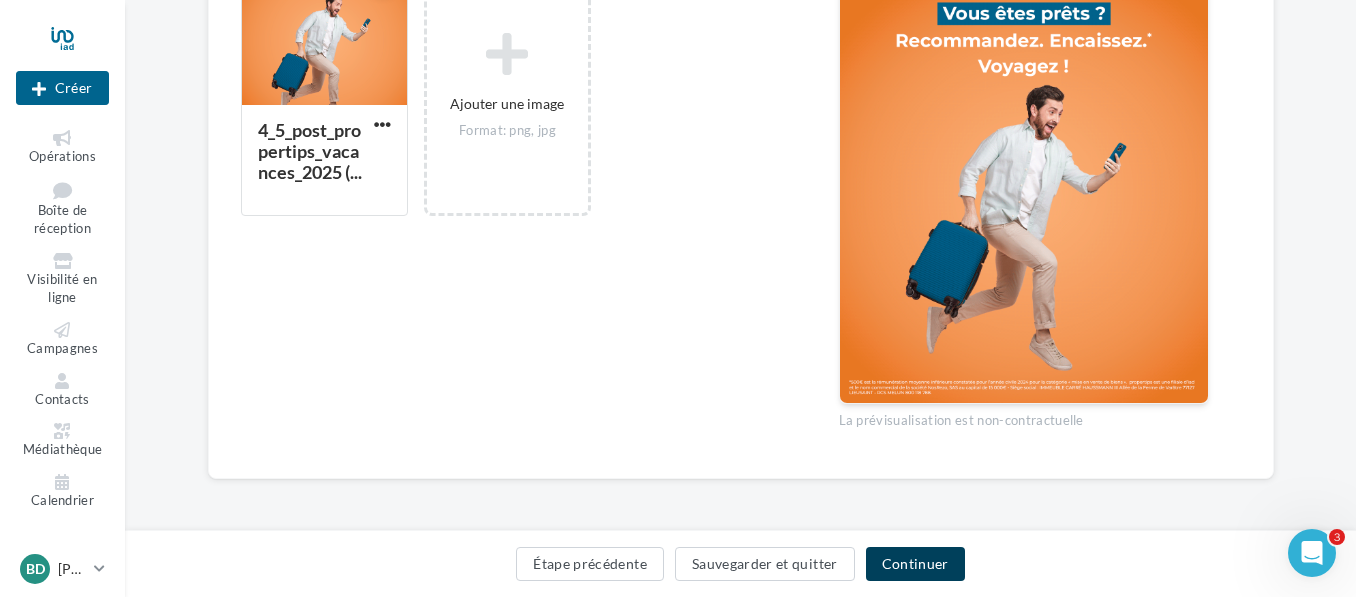 click on "Continuer" at bounding box center [915, 564] 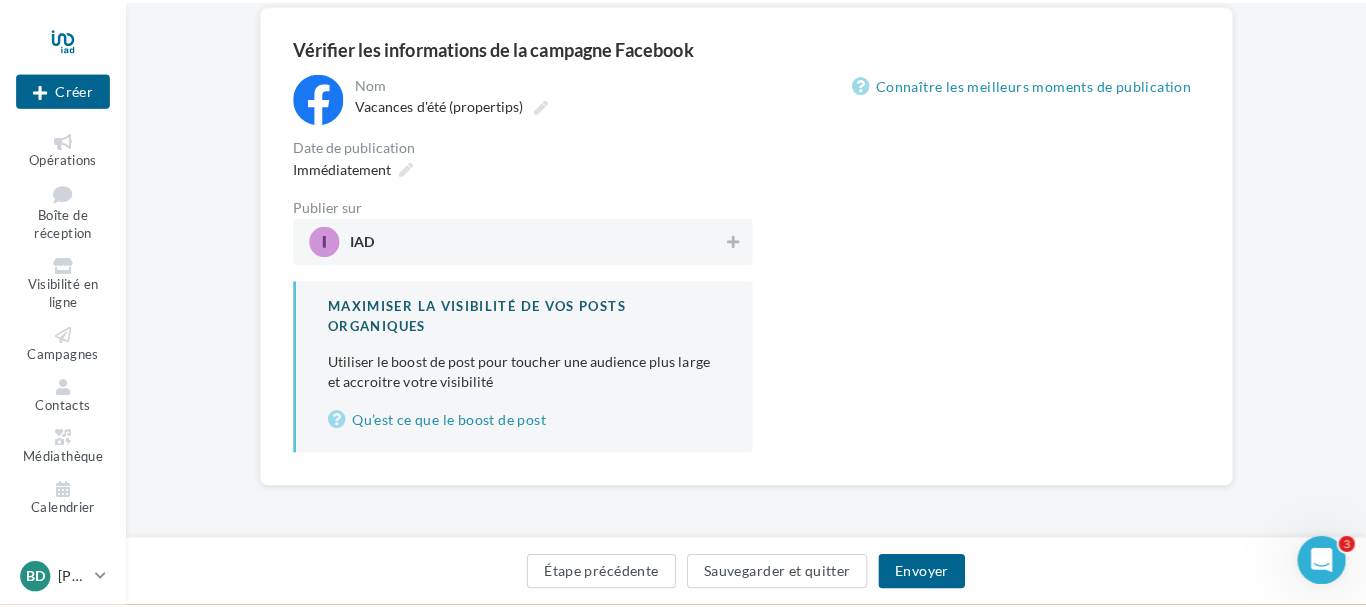scroll, scrollTop: 164, scrollLeft: 0, axis: vertical 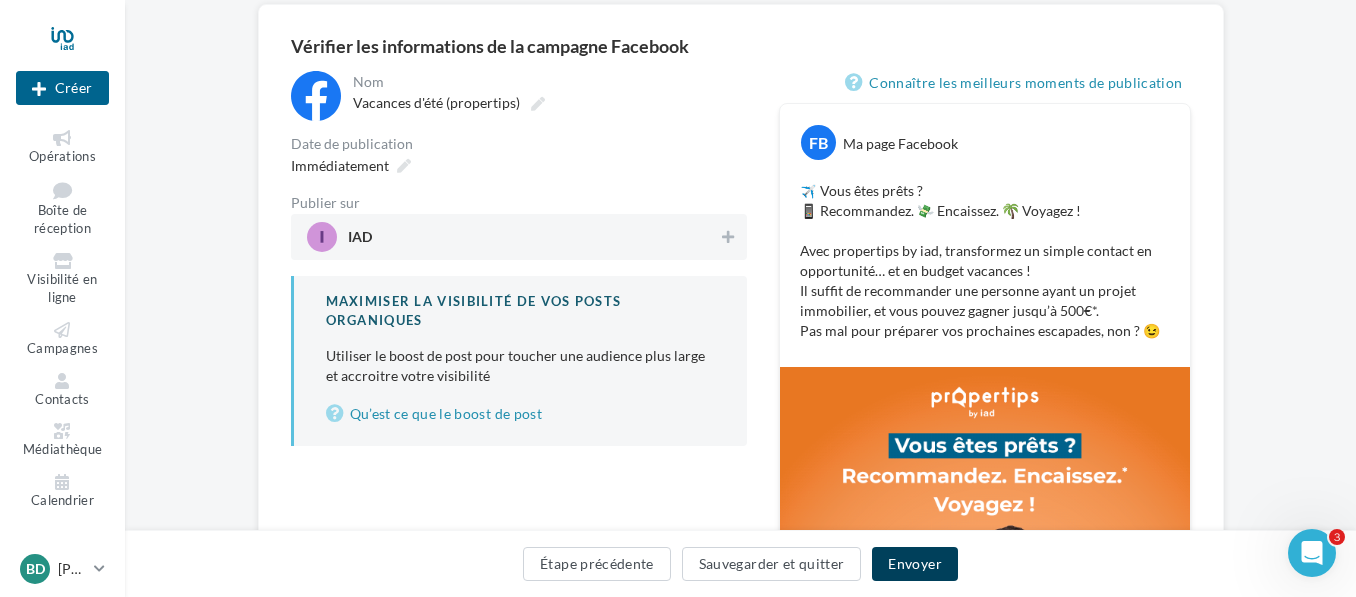 click on "Envoyer" at bounding box center (914, 564) 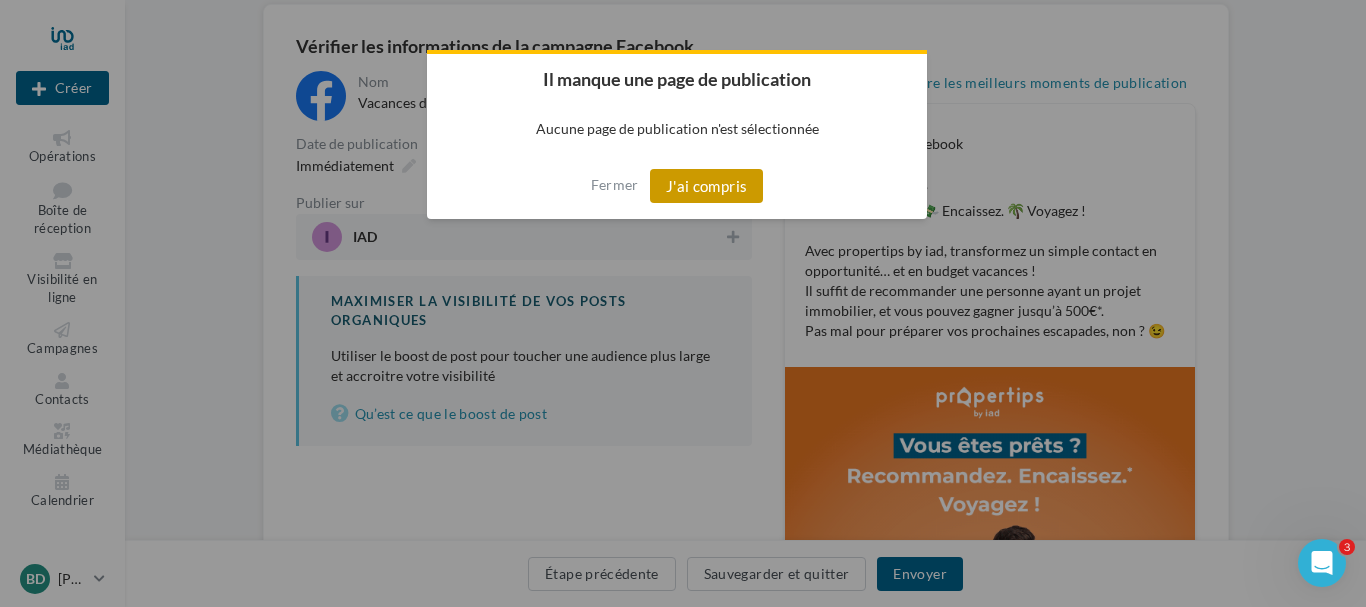 click on "J'ai compris" at bounding box center (707, 186) 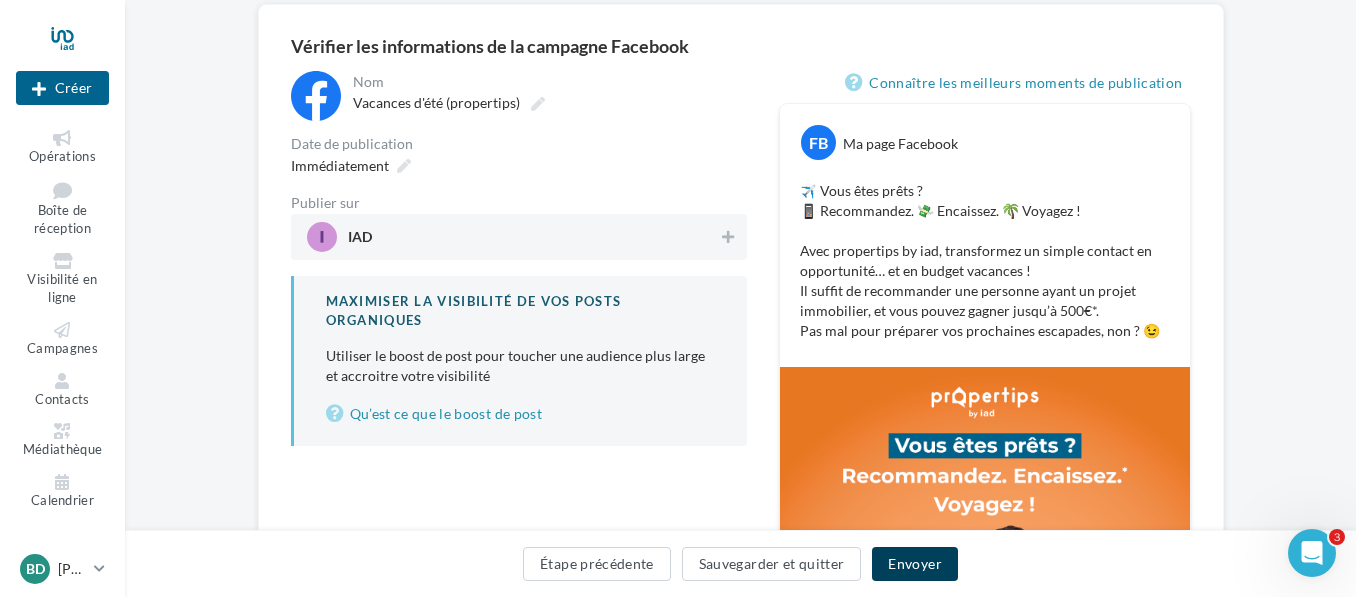 click on "Envoyer" at bounding box center [914, 564] 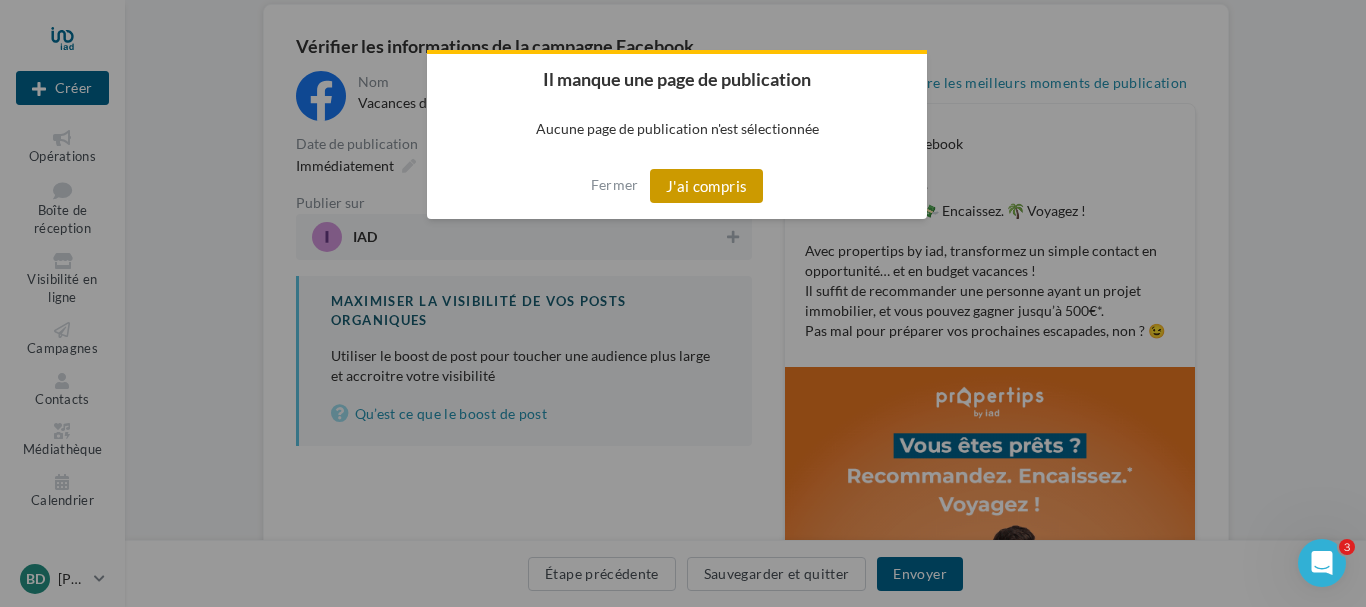 click on "J'ai compris" at bounding box center (707, 186) 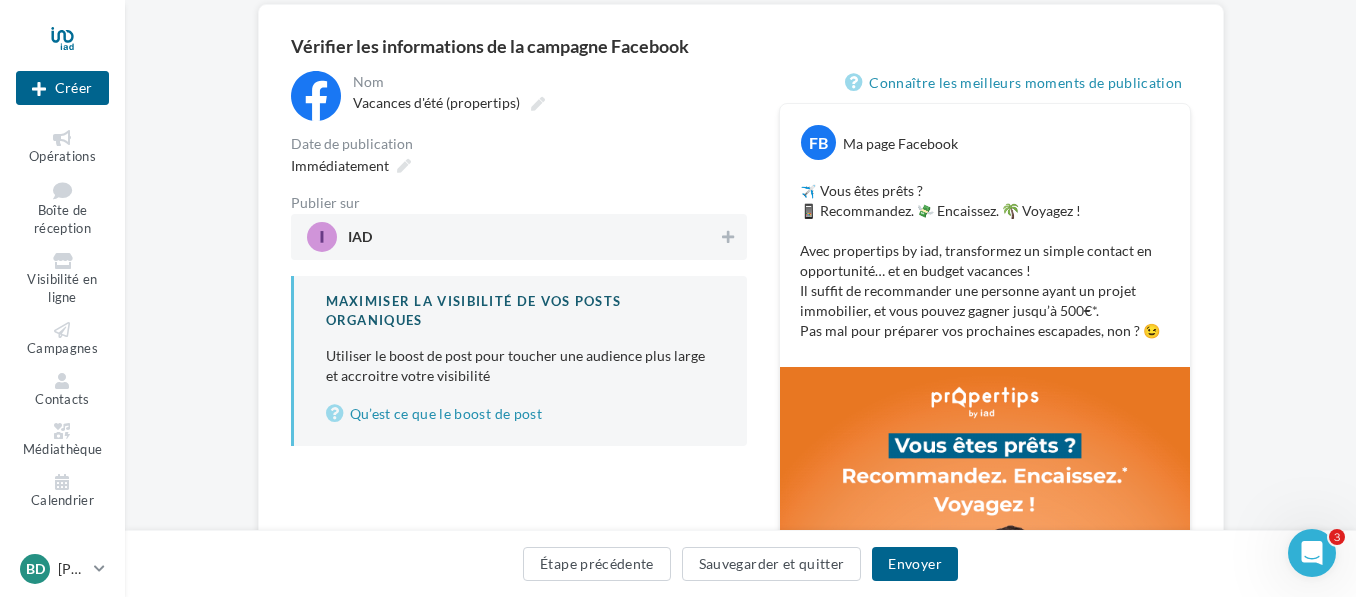 click on "IAD" at bounding box center (513, 237) 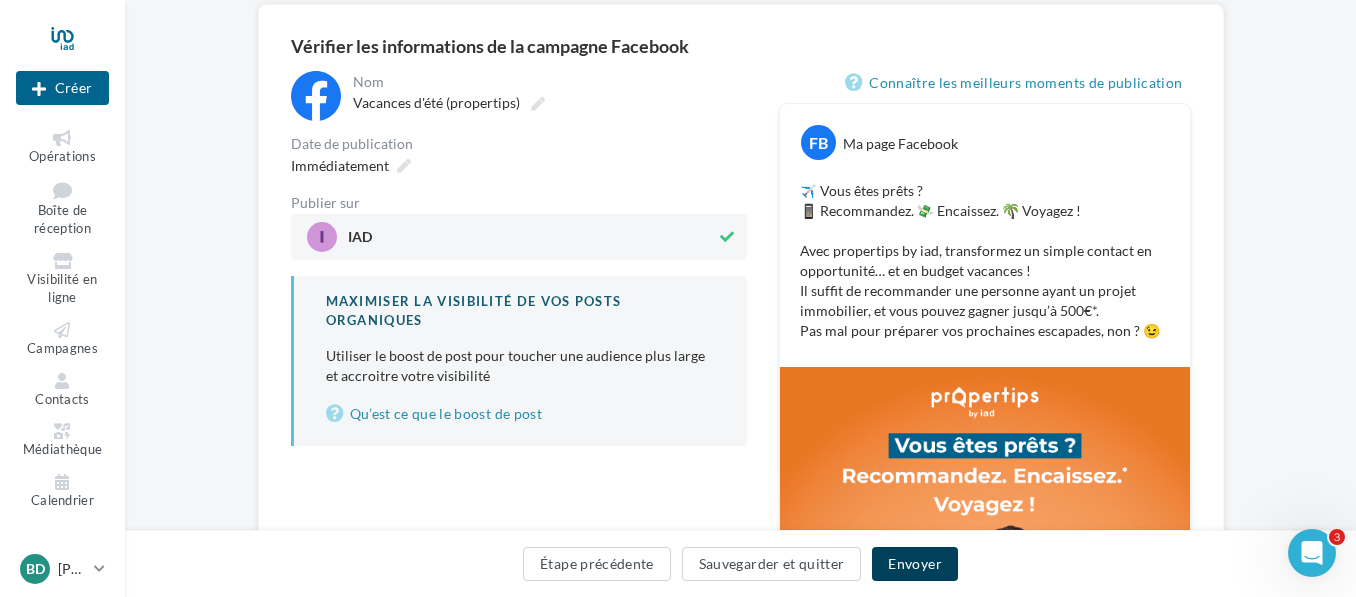 click on "Envoyer" at bounding box center [914, 564] 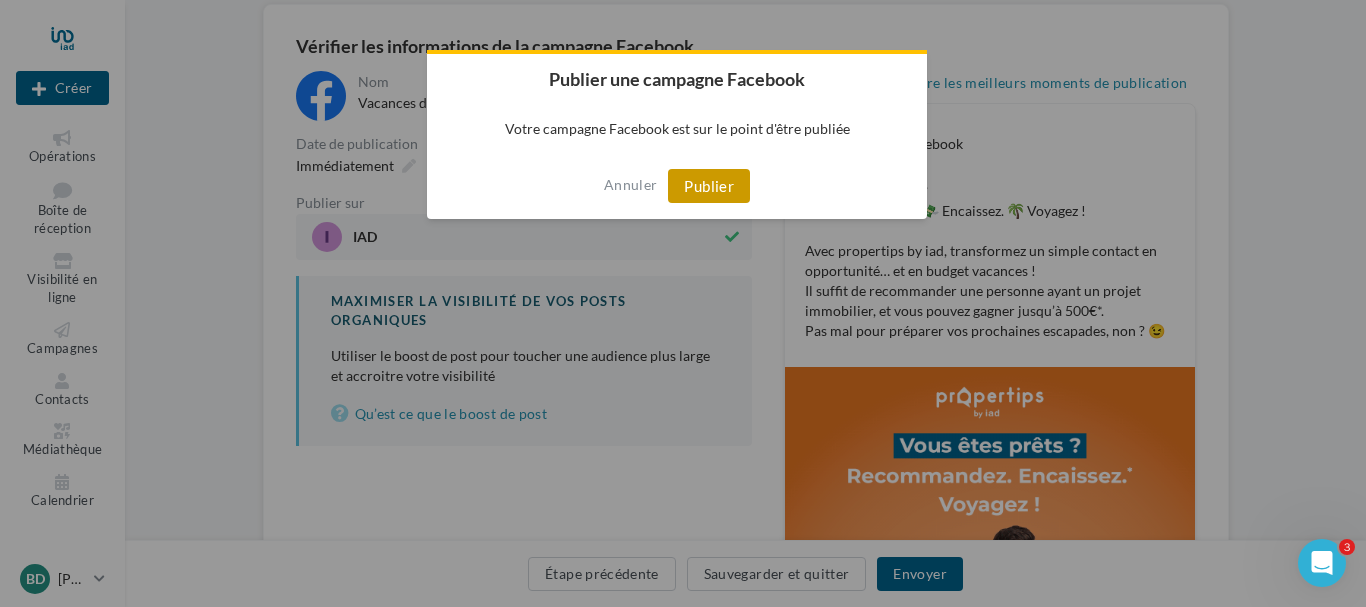 click on "Publier" at bounding box center (709, 186) 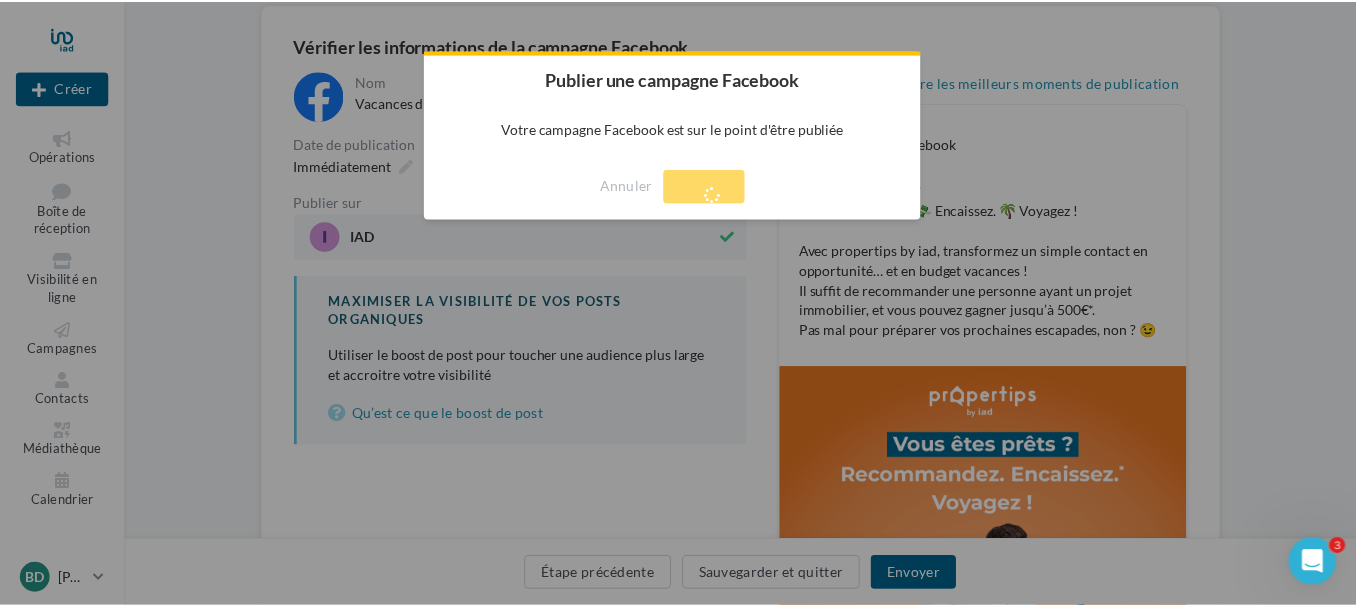 scroll, scrollTop: 32, scrollLeft: 0, axis: vertical 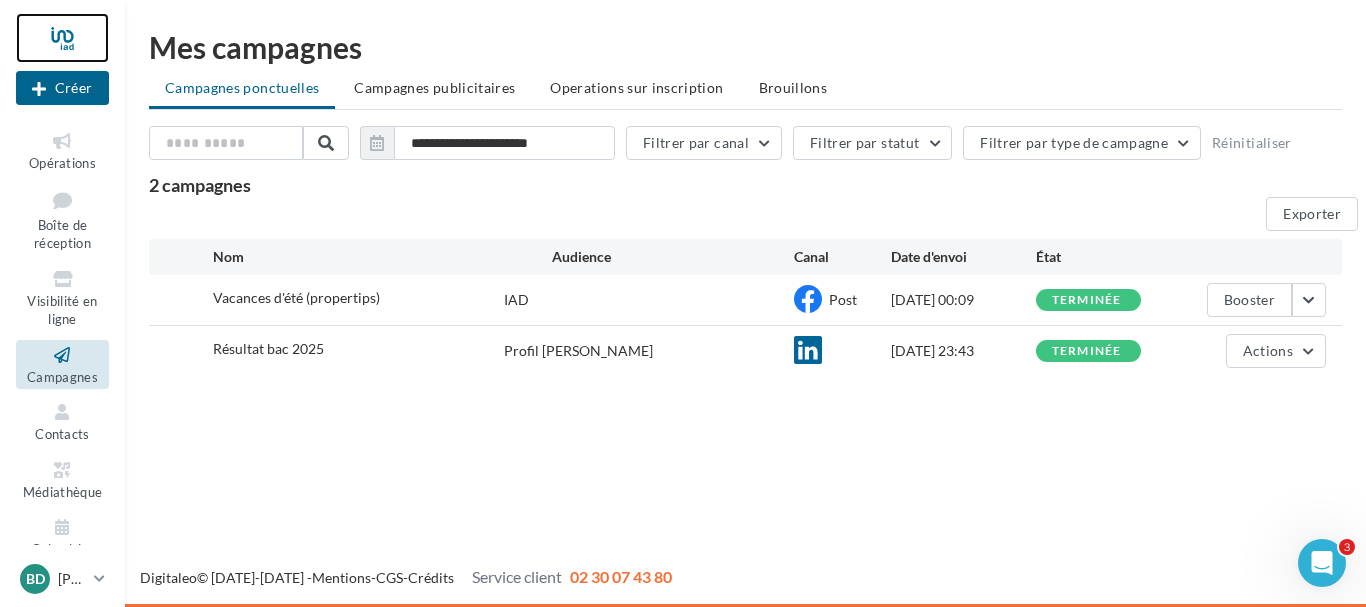 click at bounding box center (62, 38) 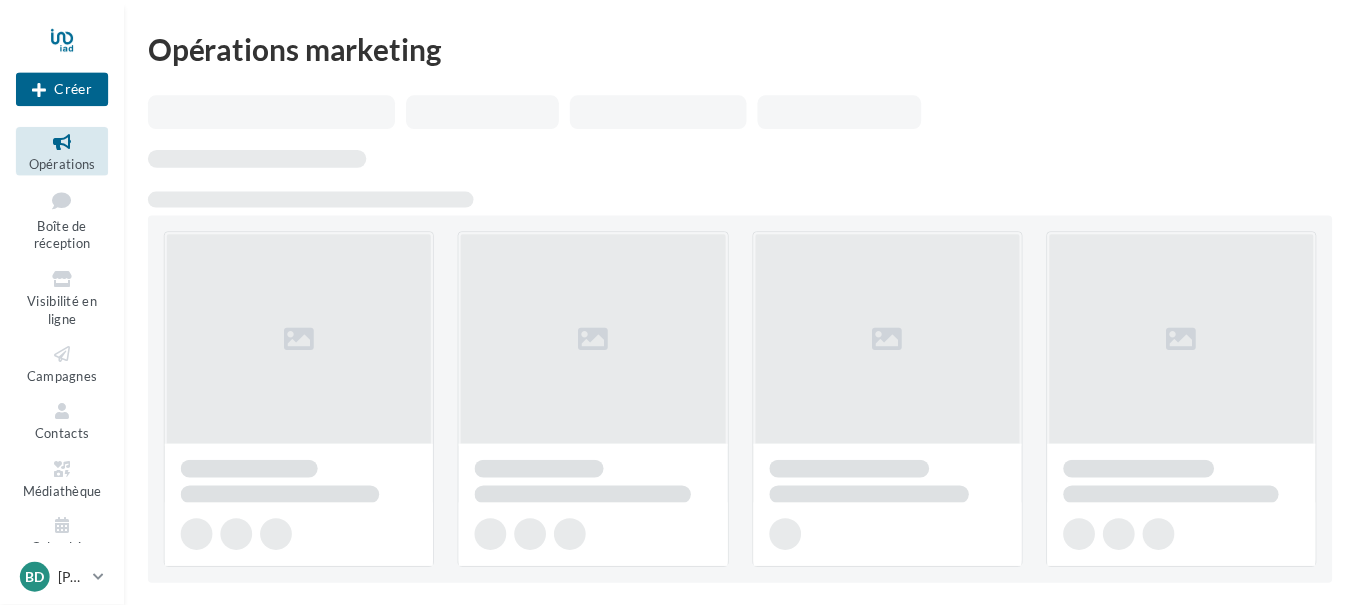 scroll, scrollTop: 0, scrollLeft: 0, axis: both 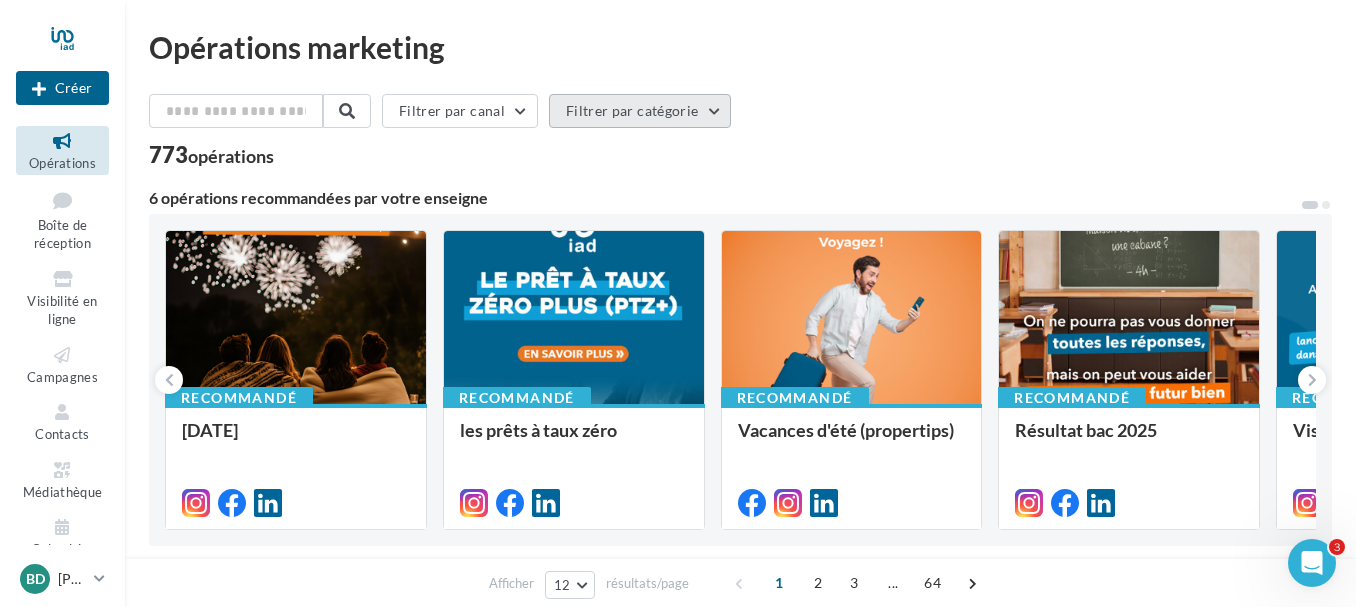 click on "Filtrer par catégorie" at bounding box center [640, 111] 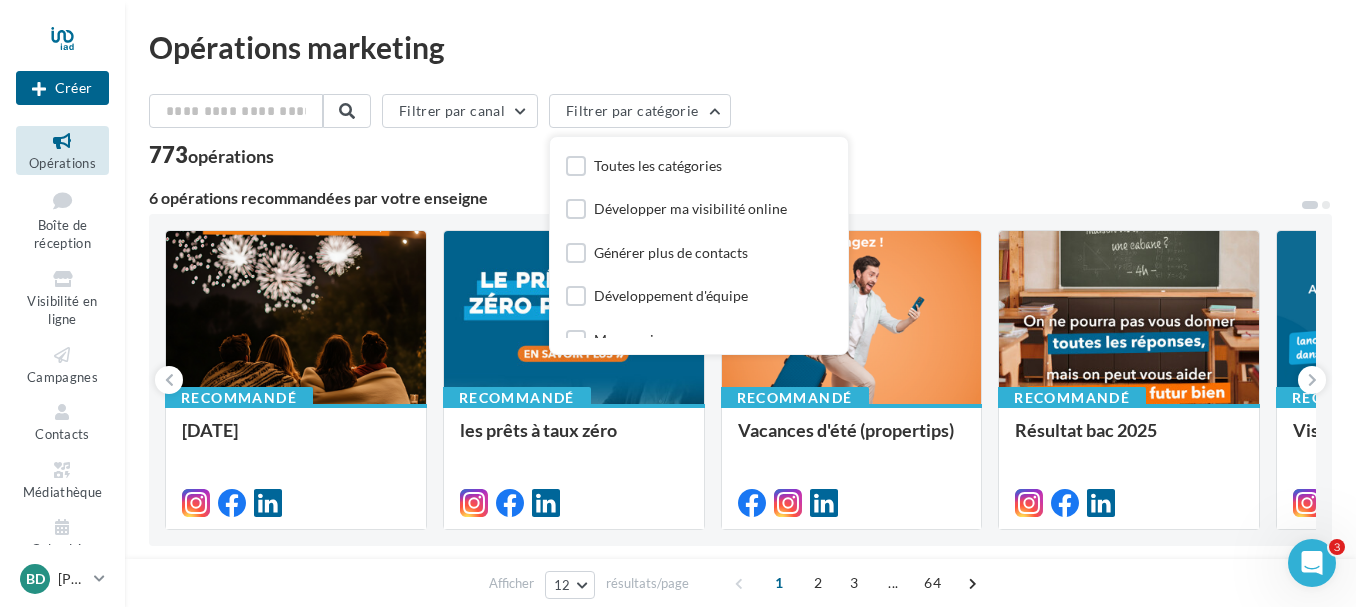 click on "Opérations marketing
Filtrer par canal         Filtrer par catégorie                 Toutes les catégories         Développer ma visibilité online         Générer plus de contacts         Développement d'équipe         Marronniers         Commercial         Conseils et astuces         actualité réseau         Prescription         Développer ma visibilité offline
773
opérations
6 opérations recommandées par votre enseigne
Recommandé          [DATE]                                                         Recommandé          les prêts à taux zéro                                                         Recommandé          Vacances d'été (propertips)                                                         Recommandé          Résultat bac 2025                                                         Recommandé" at bounding box center (740, 822) 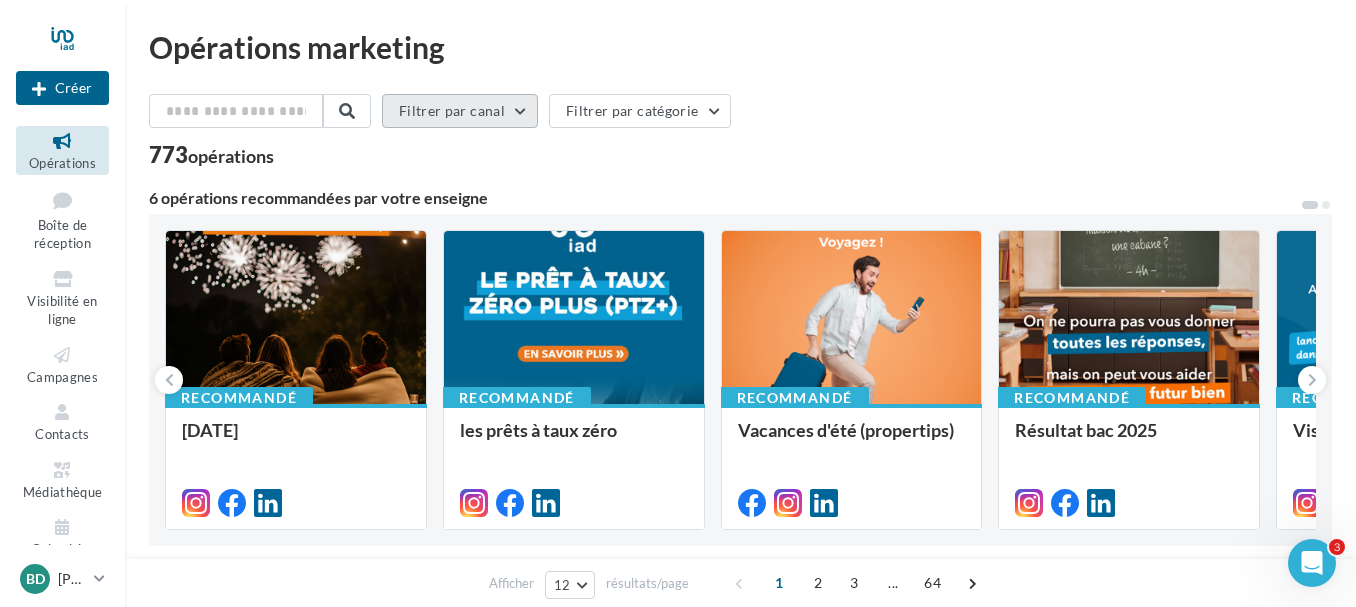click on "Filtrer par canal" at bounding box center (460, 111) 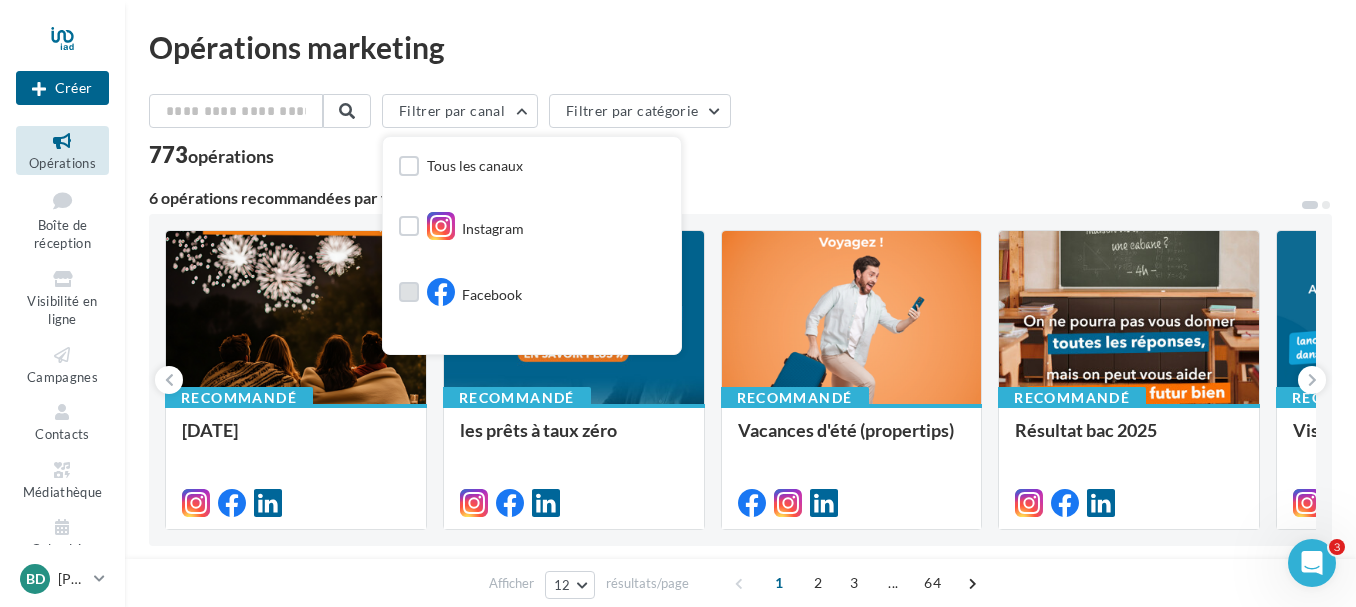 click on "Facebook" at bounding box center [492, 295] 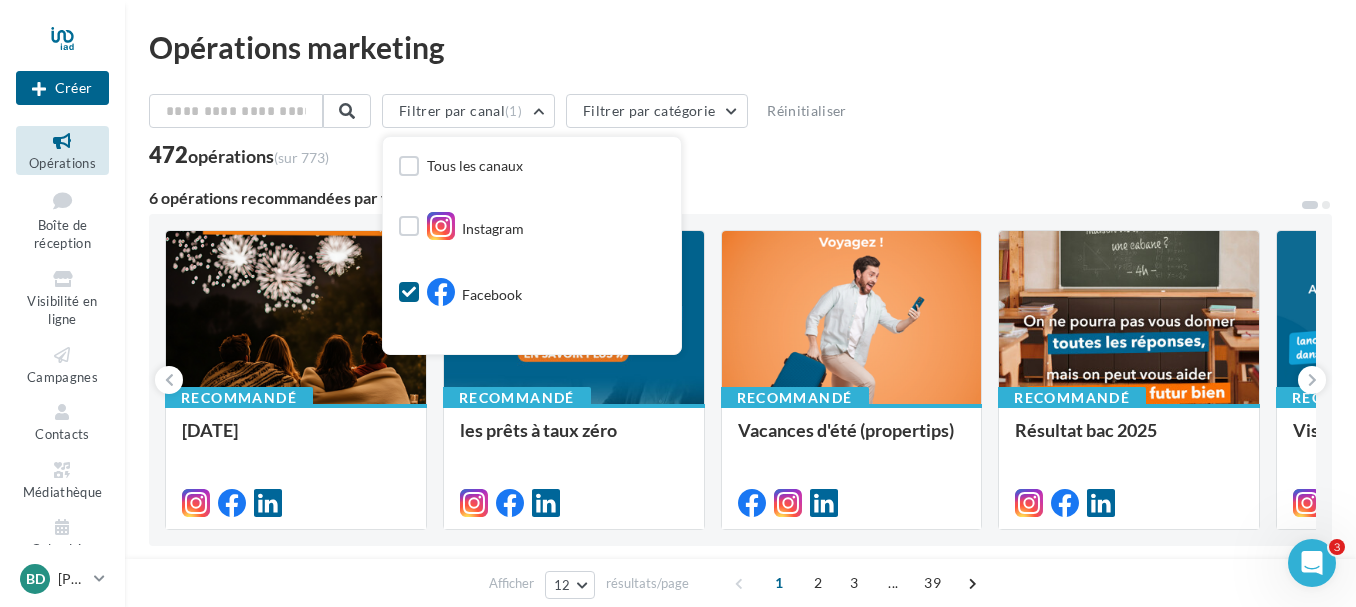 click on "472
opérations
(sur 773)" at bounding box center (740, 157) 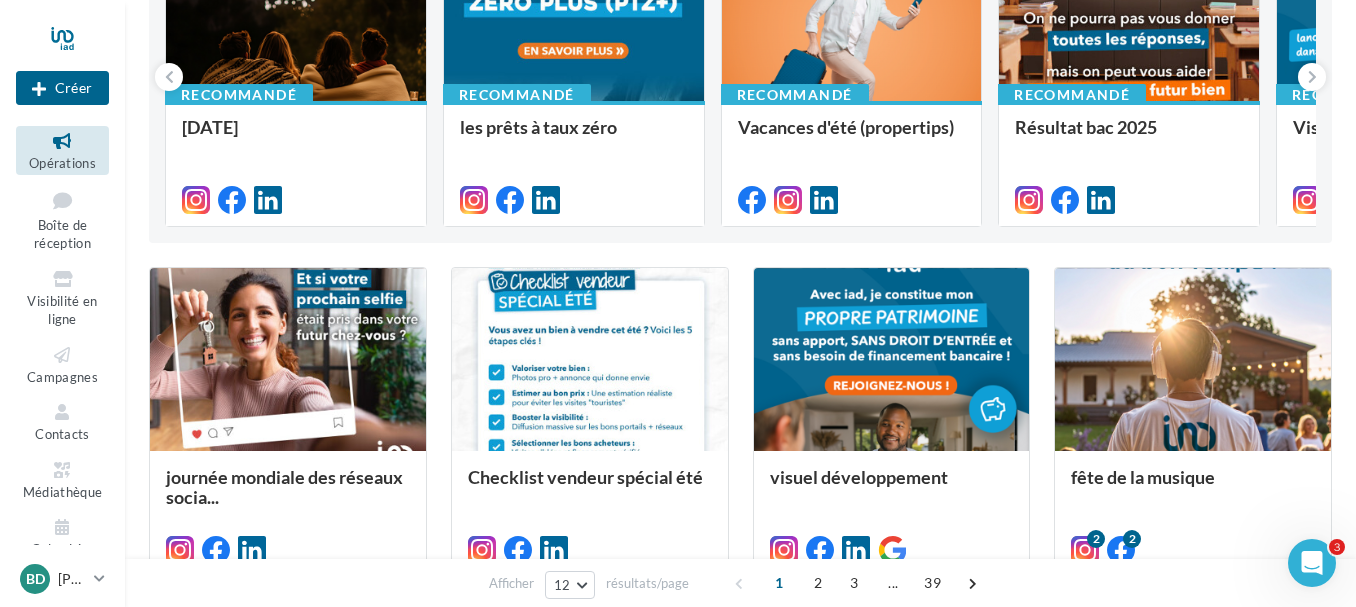 scroll, scrollTop: 335, scrollLeft: 0, axis: vertical 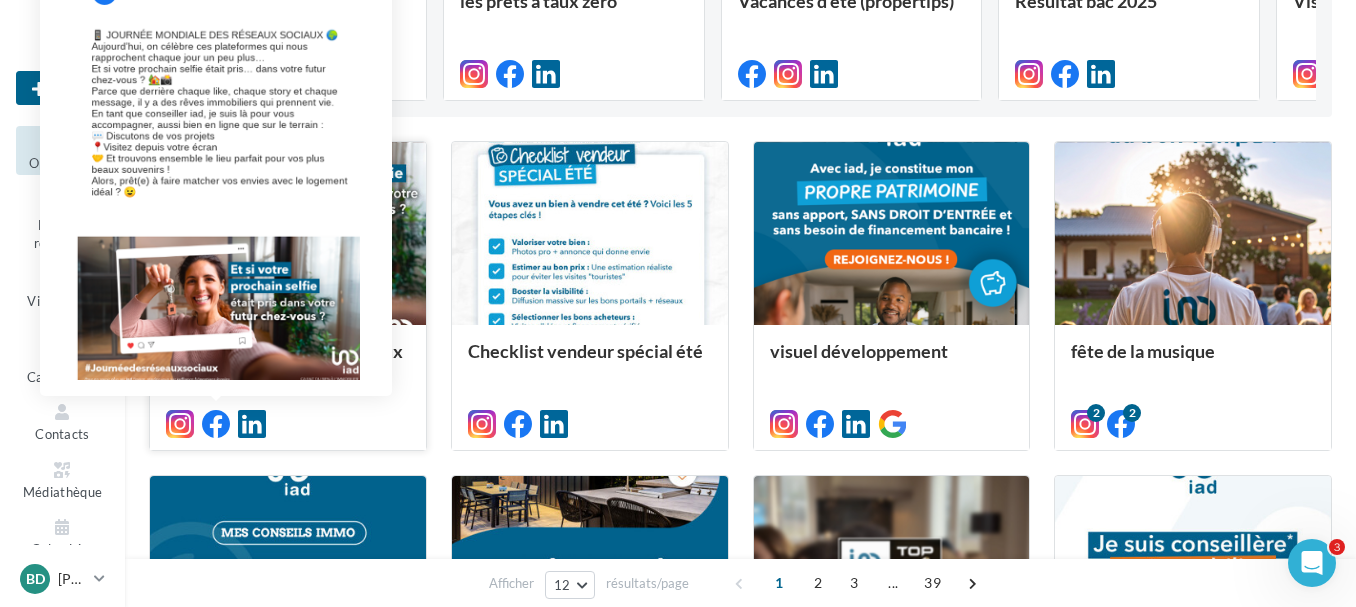 click at bounding box center (216, 424) 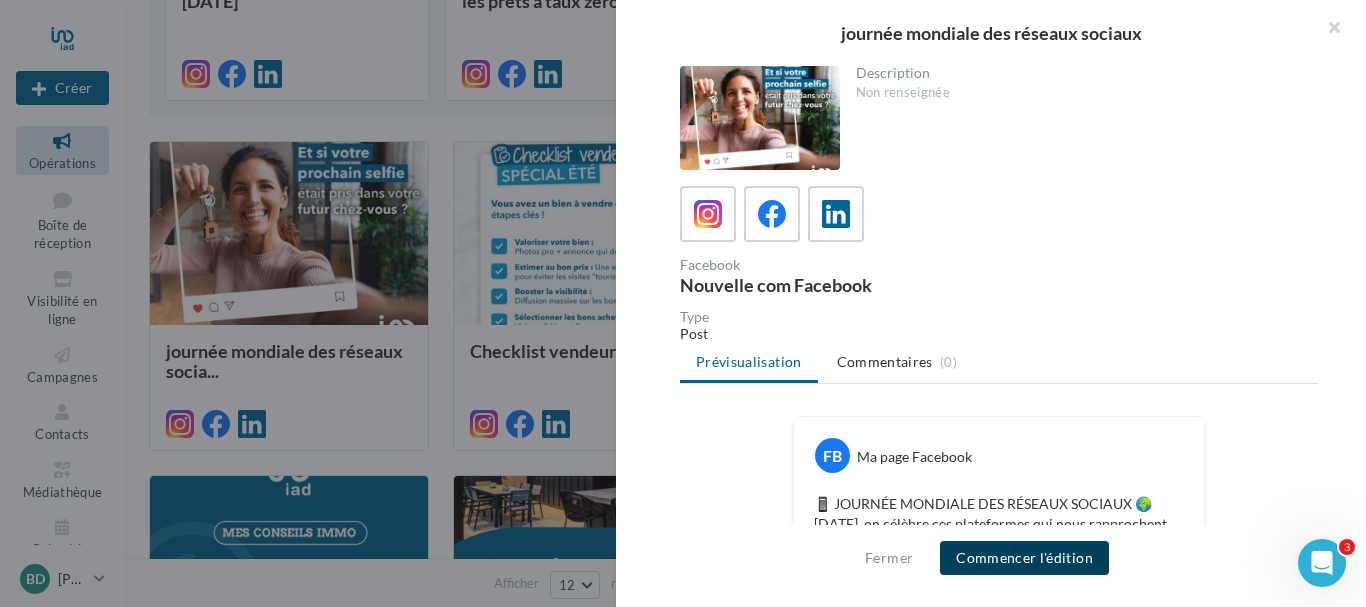 click on "Commencer l'édition" at bounding box center (1024, 558) 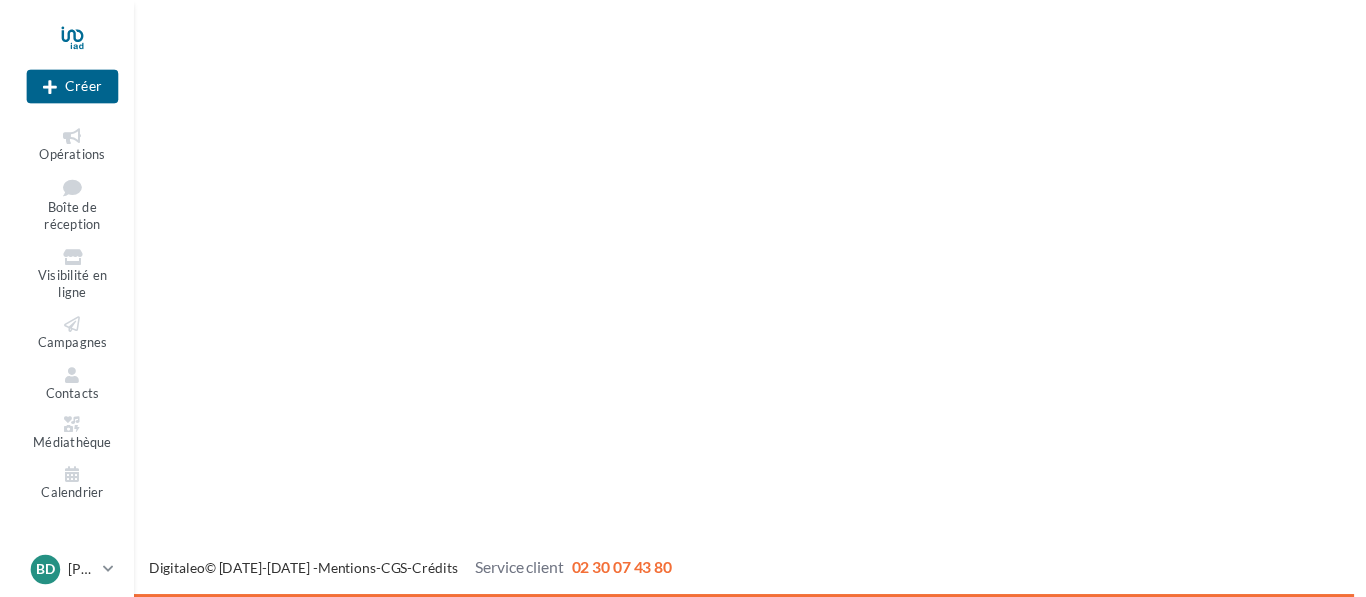 scroll, scrollTop: 0, scrollLeft: 0, axis: both 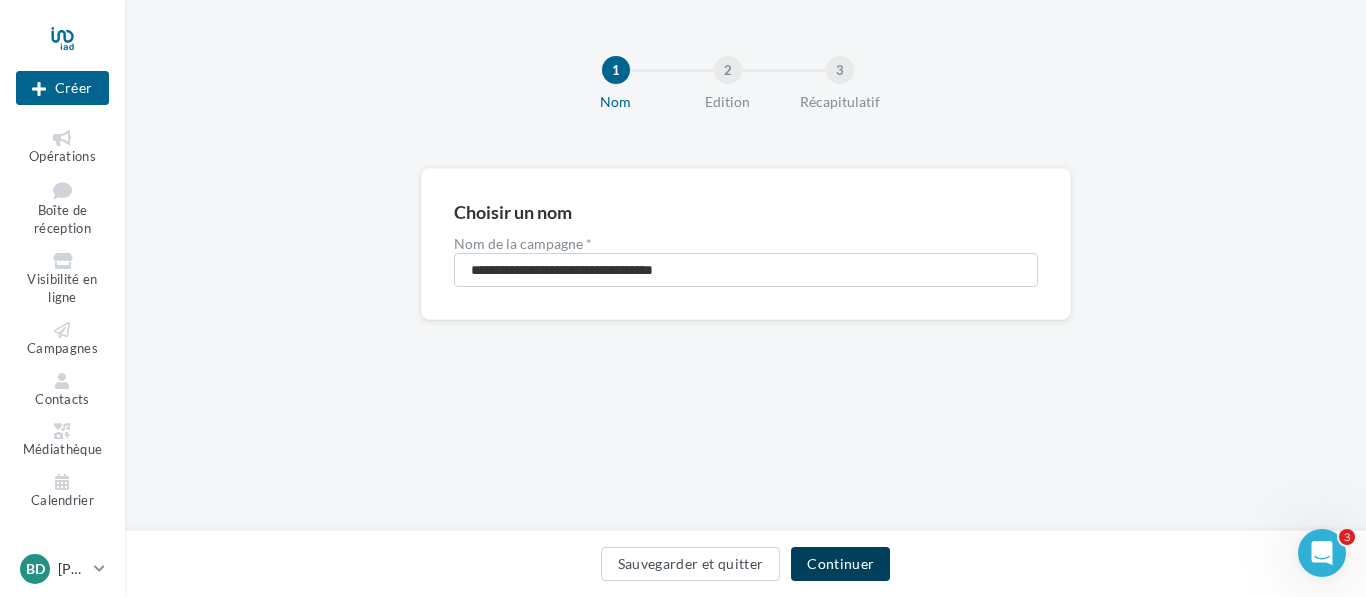 click on "Continuer" at bounding box center [840, 564] 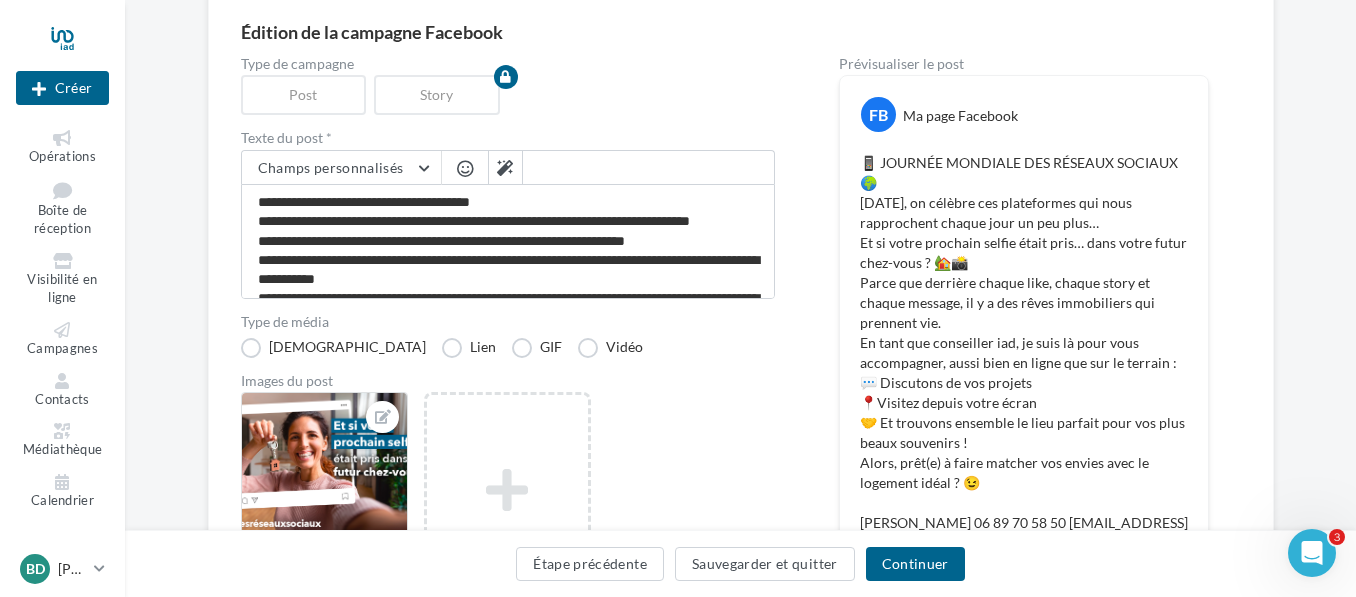 scroll, scrollTop: 174, scrollLeft: 0, axis: vertical 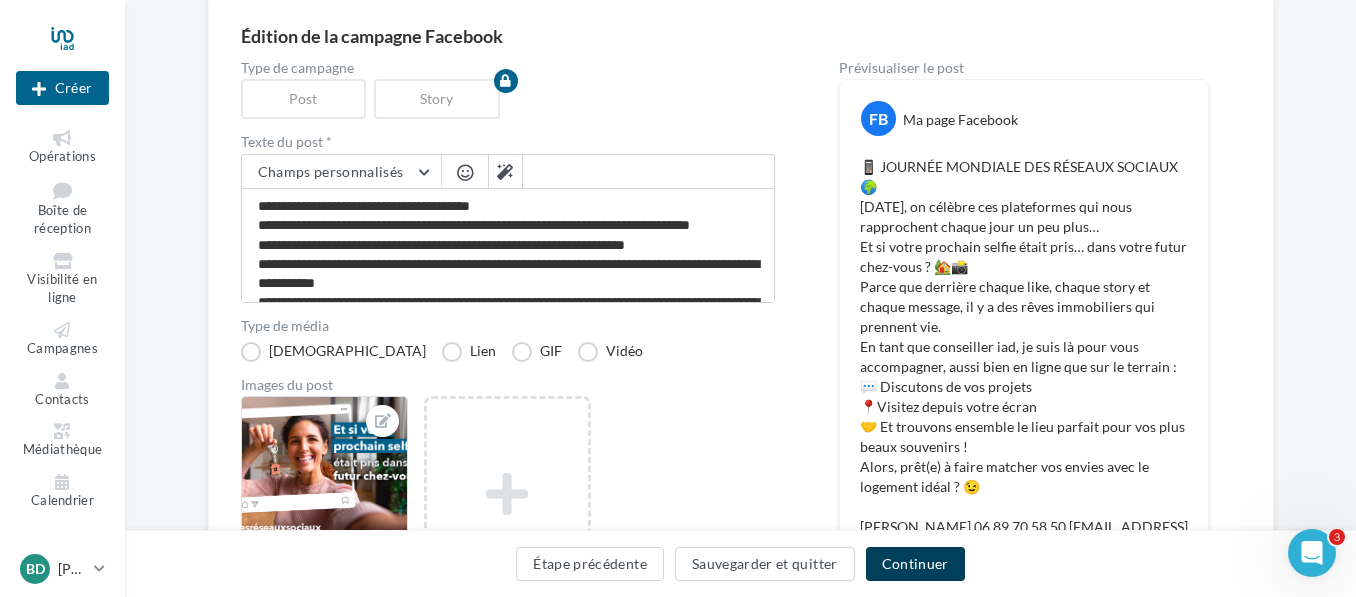 click on "Continuer" at bounding box center [915, 564] 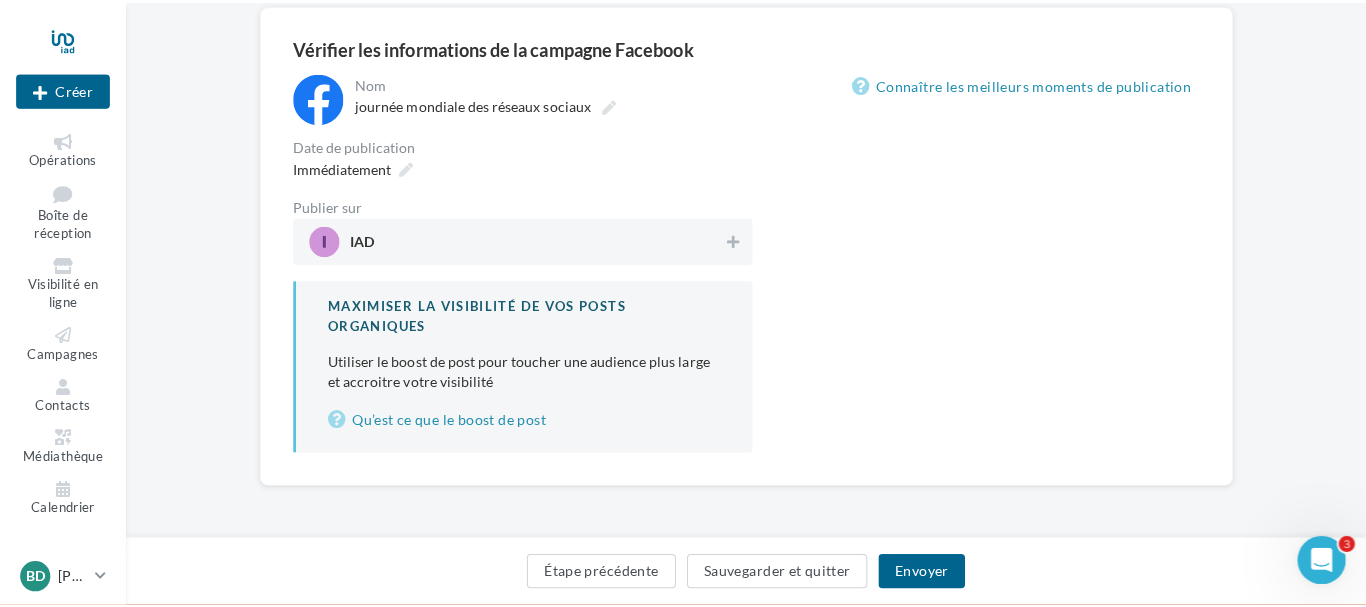 scroll, scrollTop: 217, scrollLeft: 0, axis: vertical 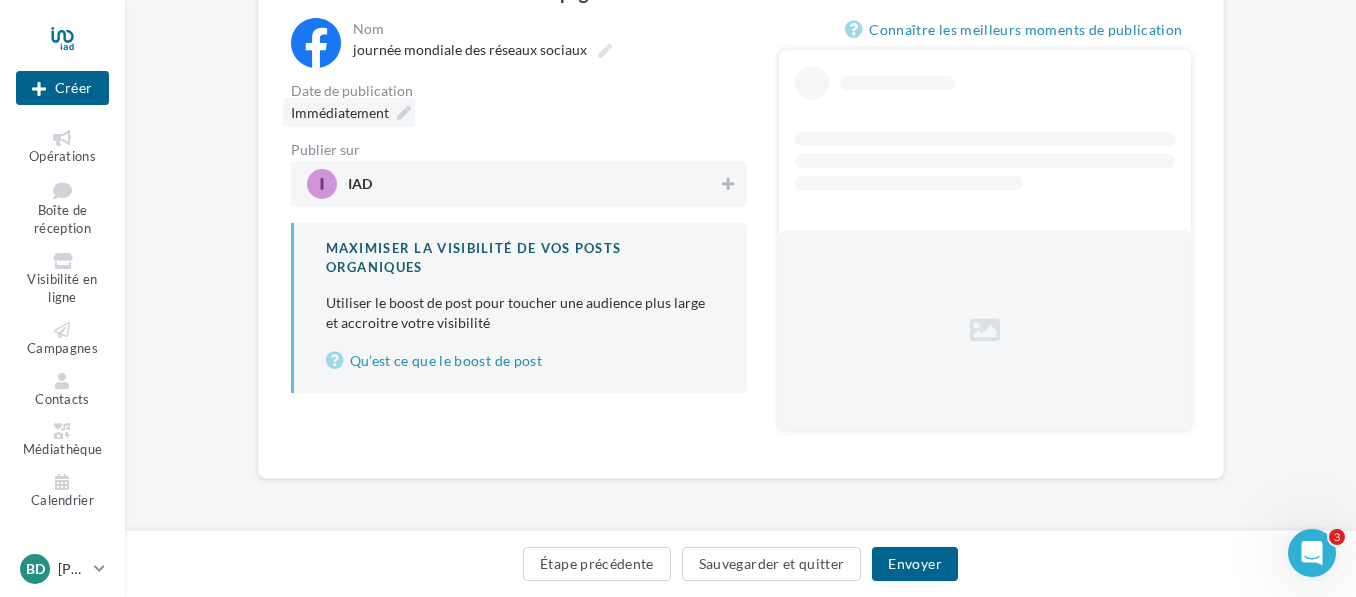 click on "Immédiatement" at bounding box center (340, 112) 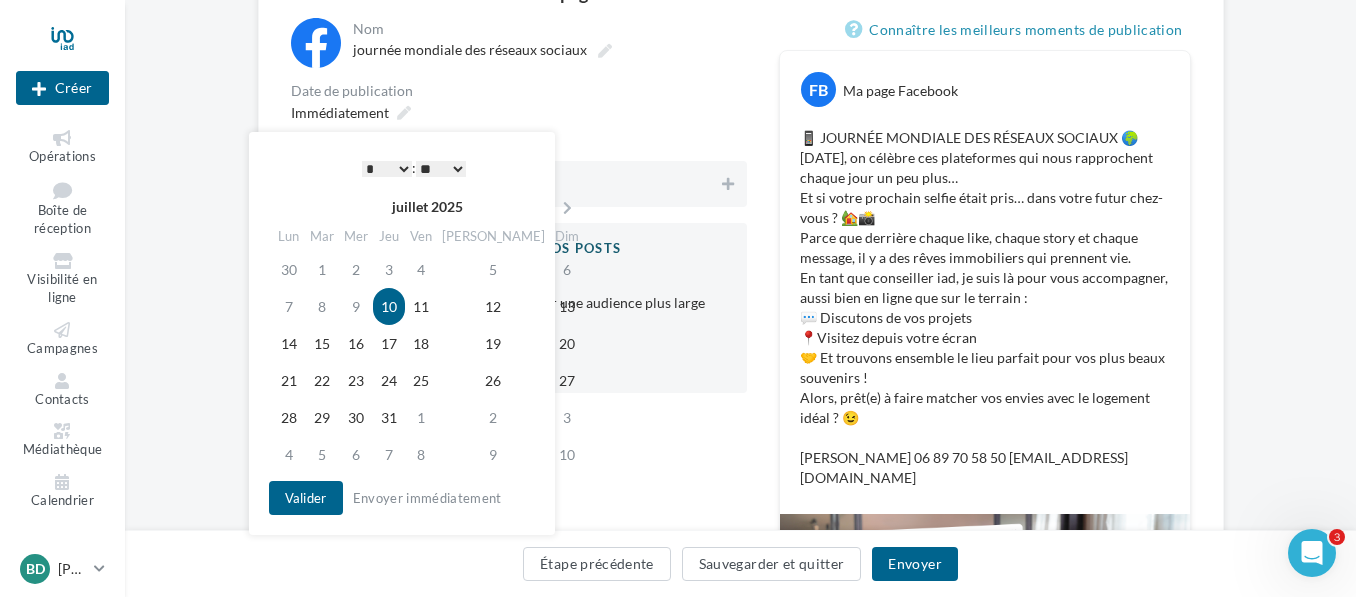 click on "* * * * * * * * * * ** ** ** ** ** ** ** ** ** ** ** ** ** **" at bounding box center [387, 169] 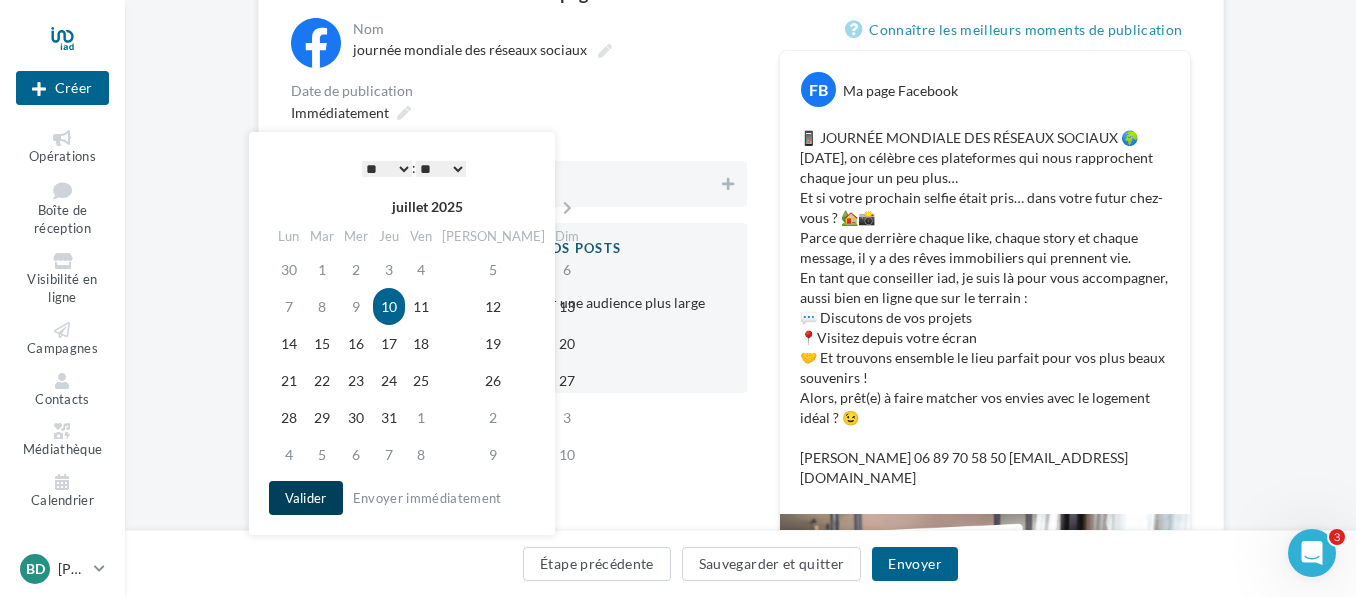 click on "Valider" at bounding box center (306, 498) 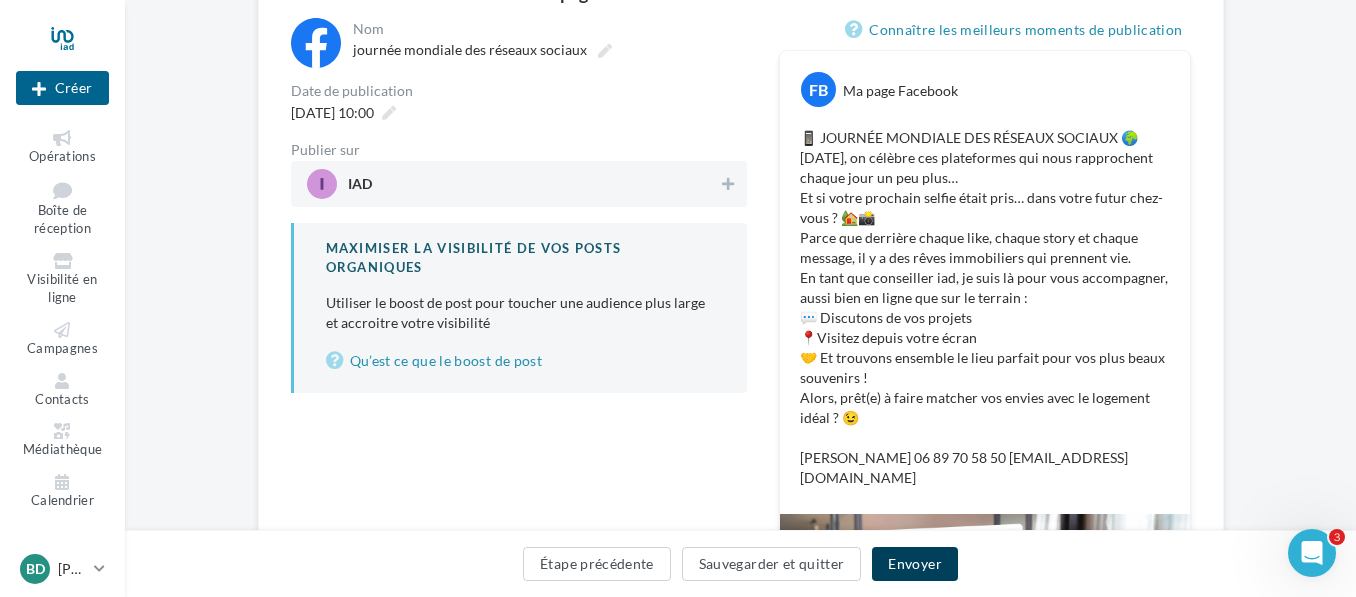 click on "Envoyer" at bounding box center (914, 564) 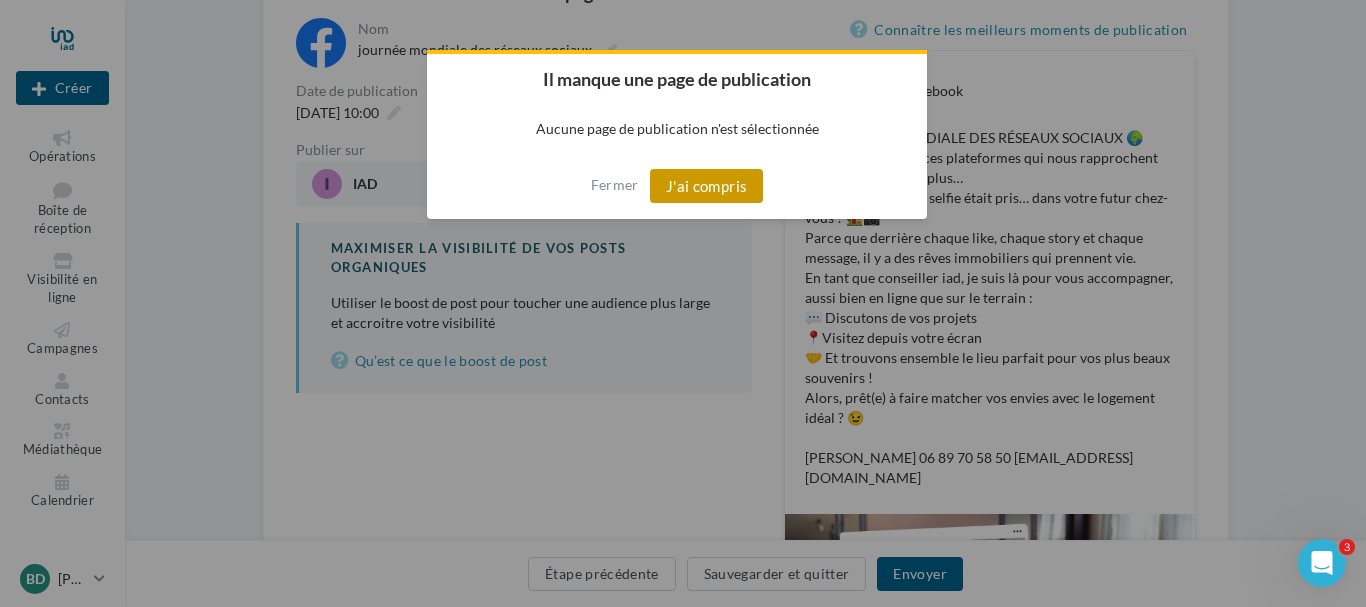 click on "J'ai compris" at bounding box center [707, 186] 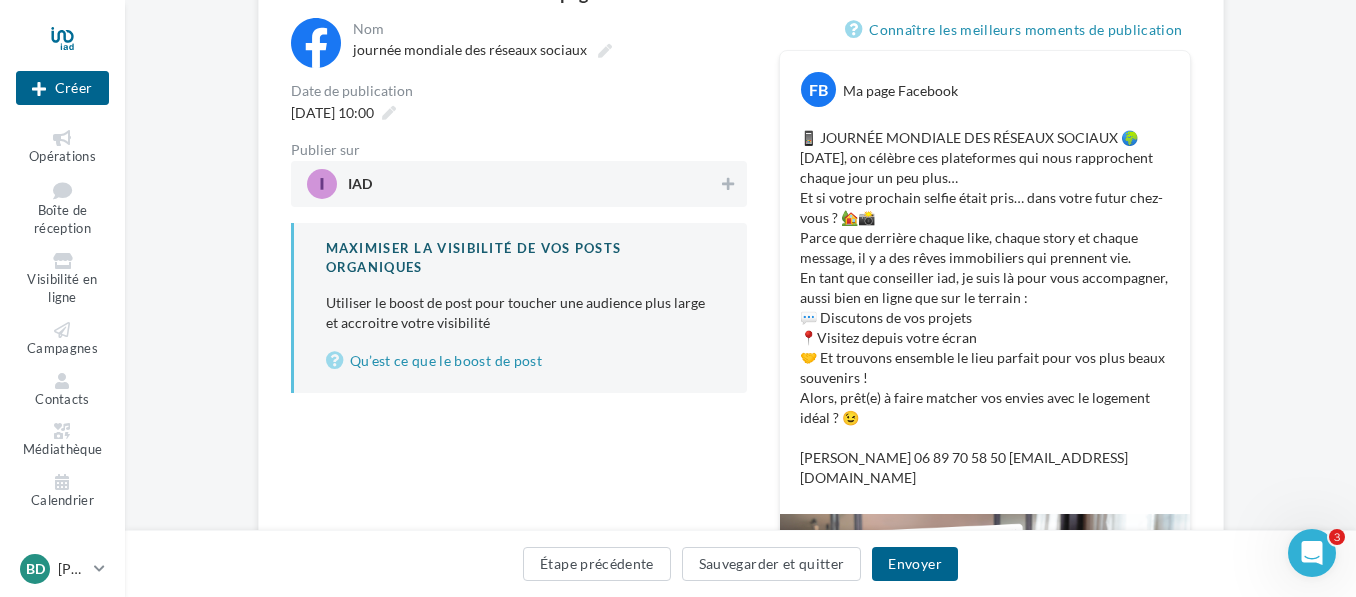 click on "IAD" at bounding box center [513, 184] 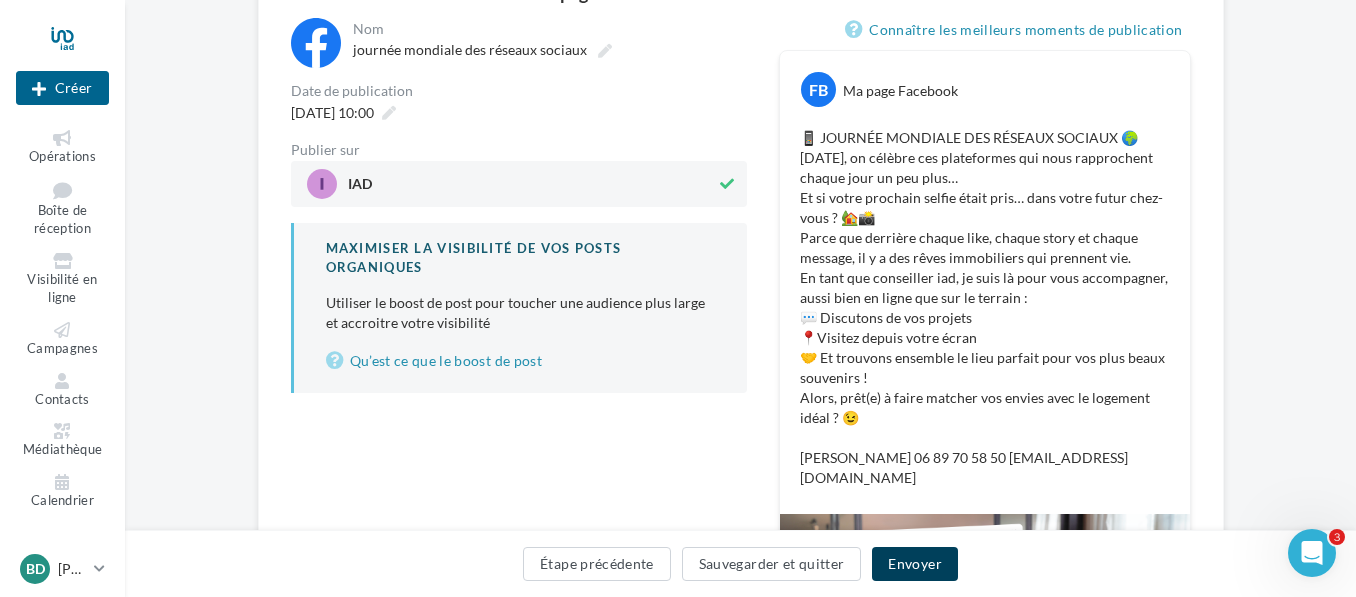 click on "Envoyer" at bounding box center [914, 564] 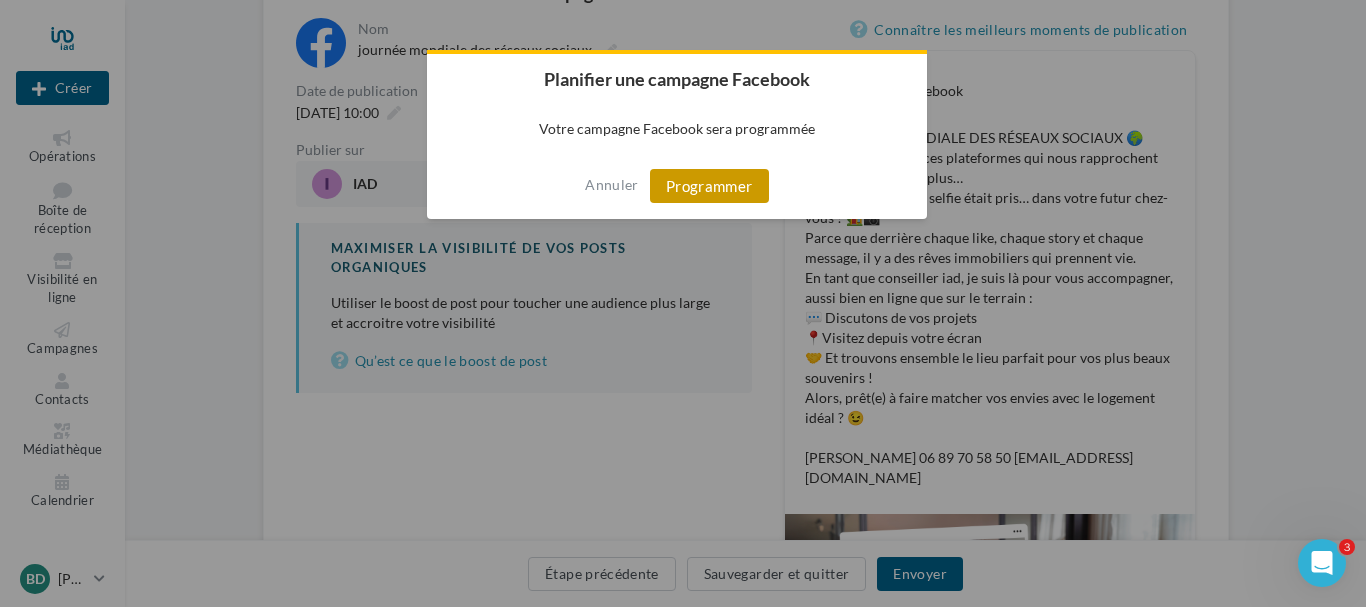 click on "Programmer" at bounding box center (709, 186) 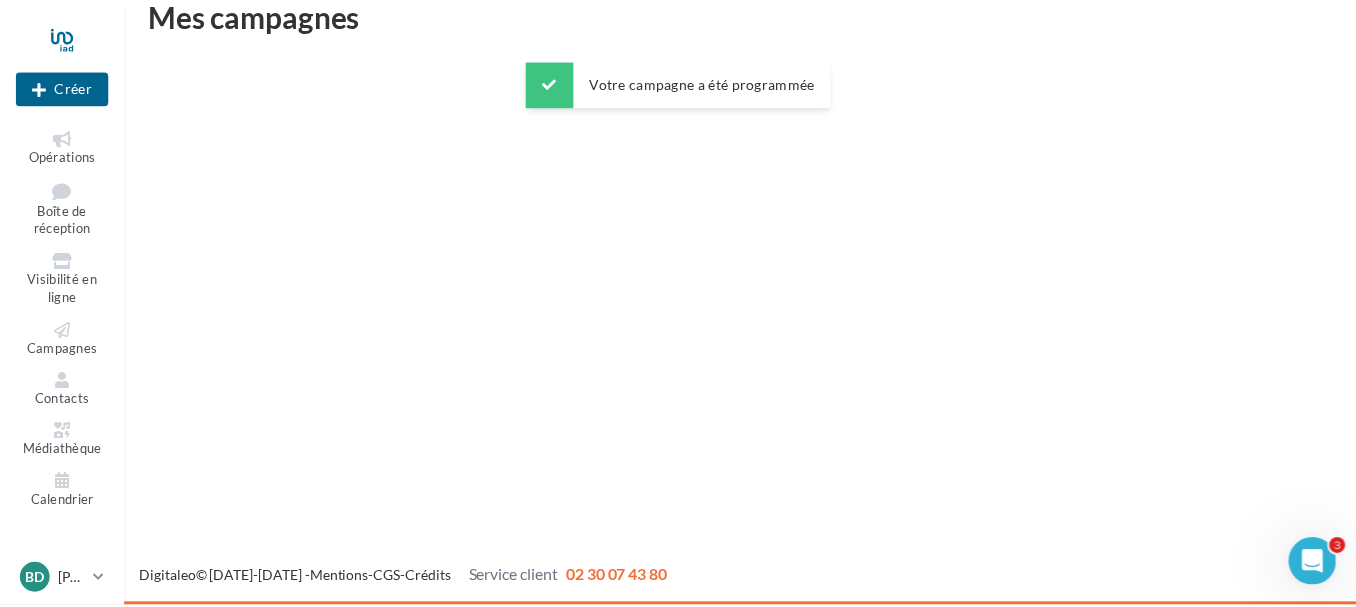 scroll, scrollTop: 32, scrollLeft: 0, axis: vertical 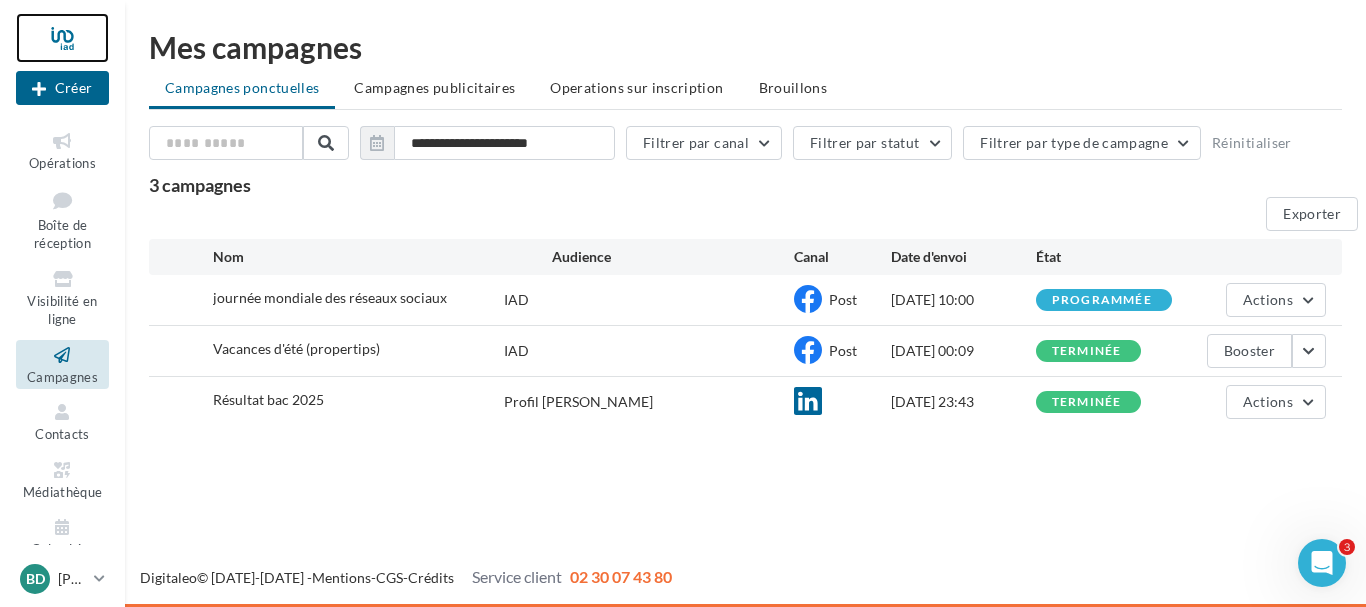 click at bounding box center [62, 38] 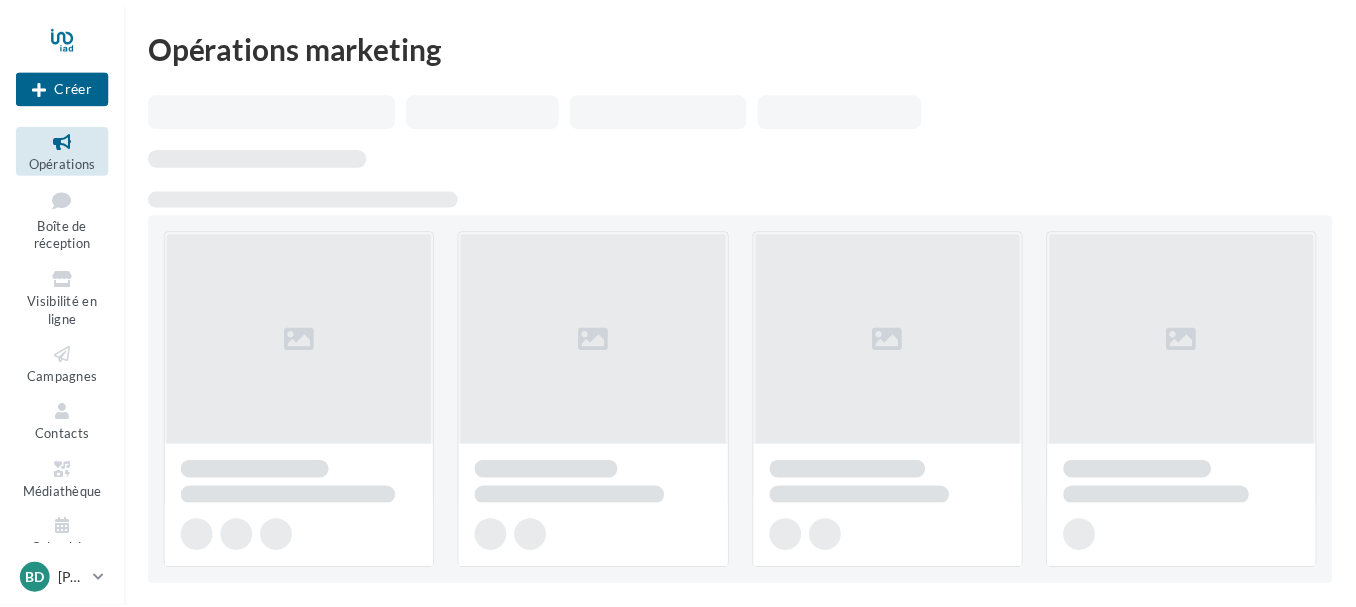 scroll, scrollTop: 0, scrollLeft: 0, axis: both 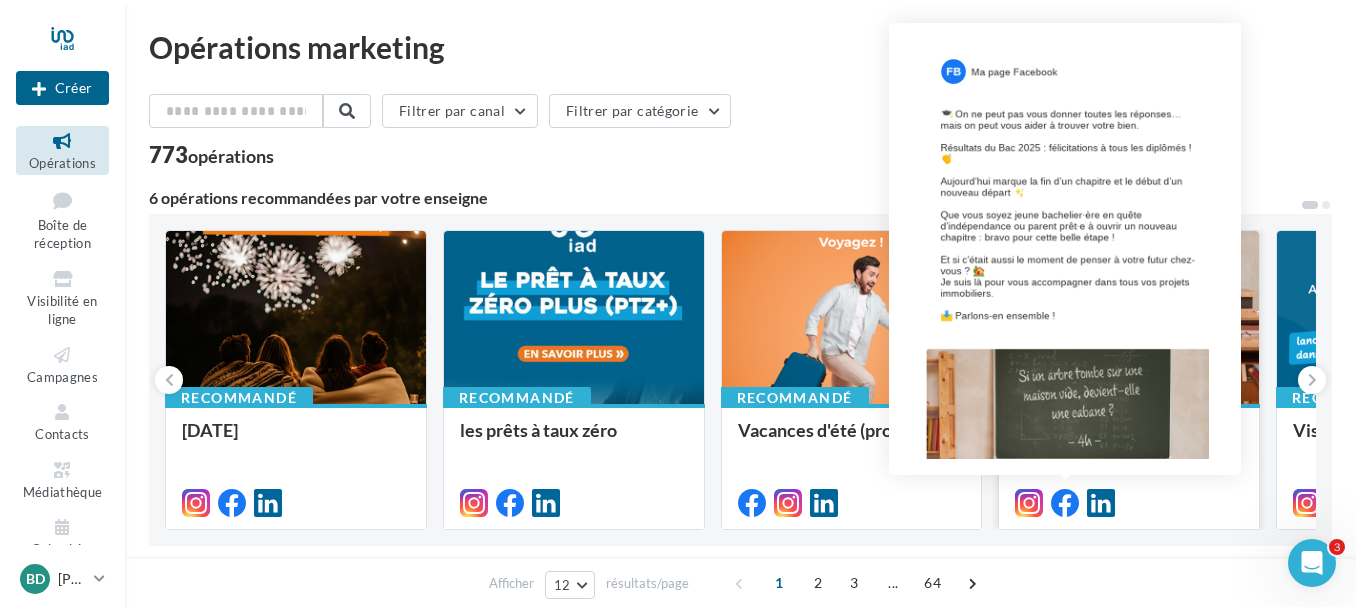 click at bounding box center (1065, 503) 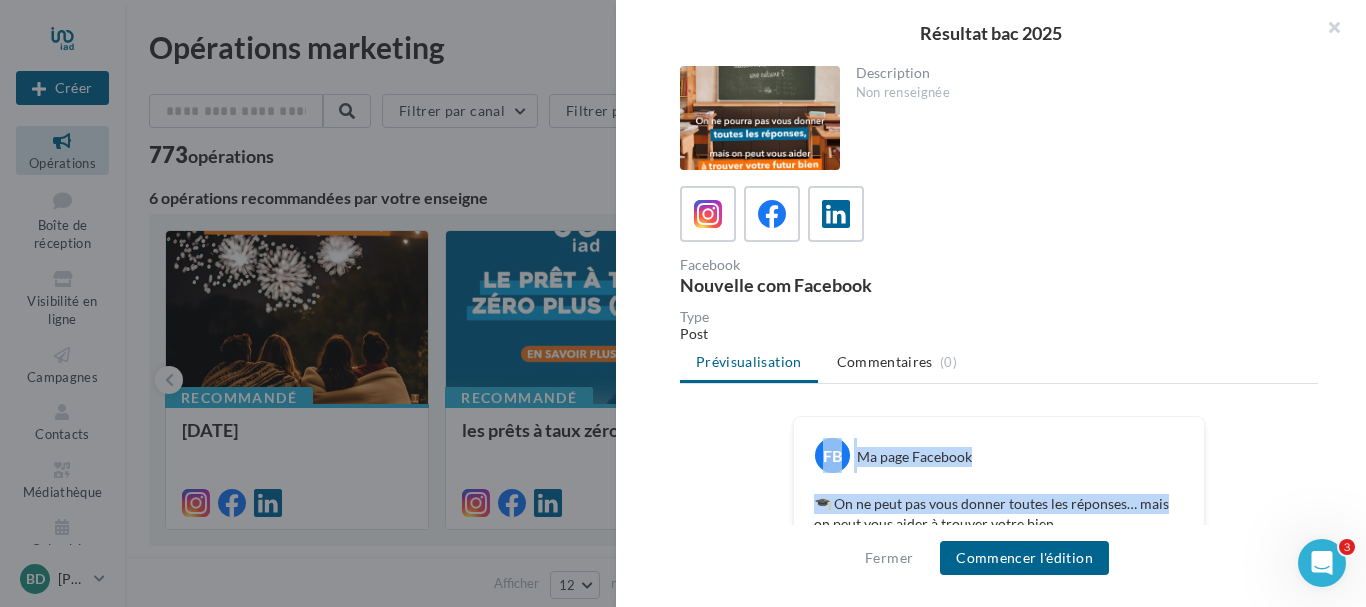 drag, startPoint x: 1365, startPoint y: 368, endPoint x: 1365, endPoint y: 484, distance: 116 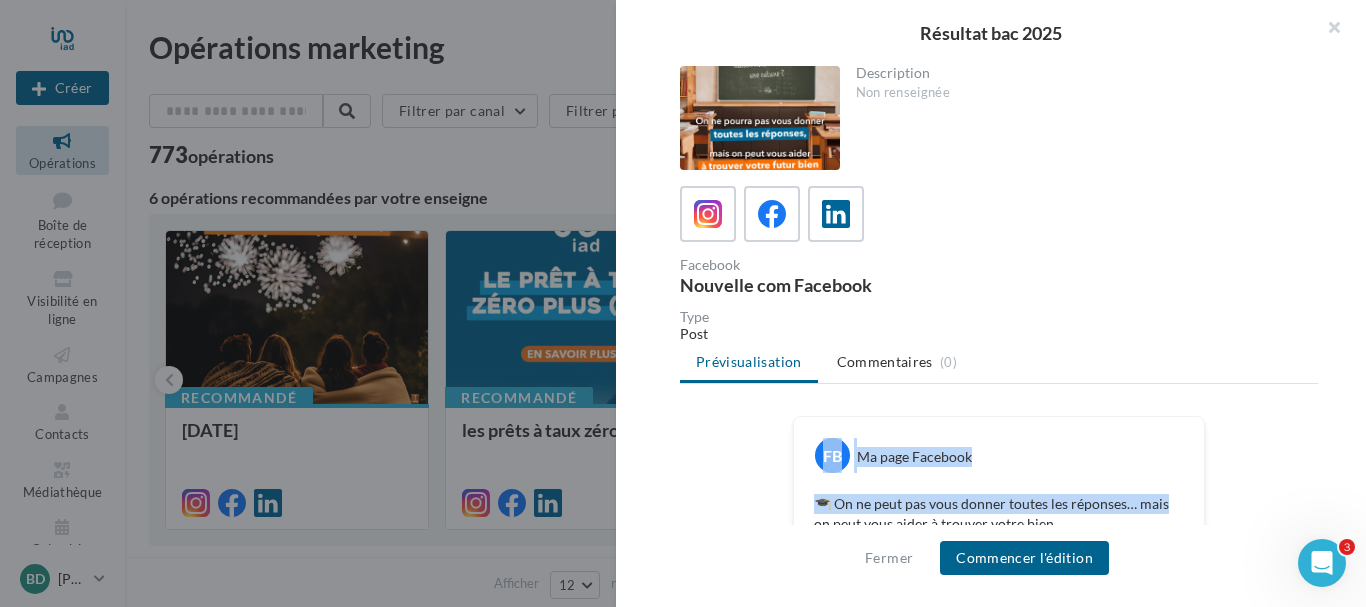 click on "Description
Non renseignée
Facebook
Nouvelle com Facebook
Type
Post
Prévisualisation
Commentaires
(0)
FB
Ma page Facebook
🎓 On ne peut pas vous donner toutes les réponses… mais on peut vous aider à trouver votre bien. Résultats du Bac 2025 : félicitations à tous les diplômés ! 👏 Aujourd’hui marque la fin d’un chapitre et le début d’un nouveau départ ✨ Et si c’était aussi le moment de penser à votre futur chez-vous ? 🏡 📩 Parlons-en ensemble !" at bounding box center [999, 304] 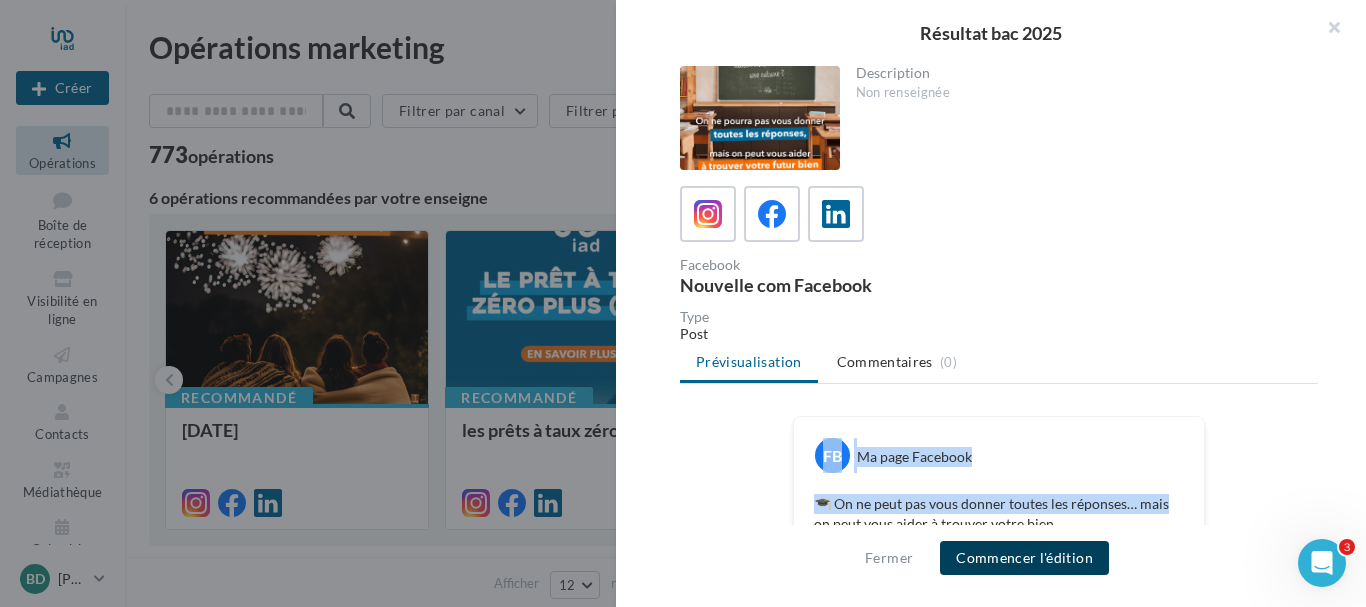 click on "Commencer l'édition" at bounding box center [1024, 558] 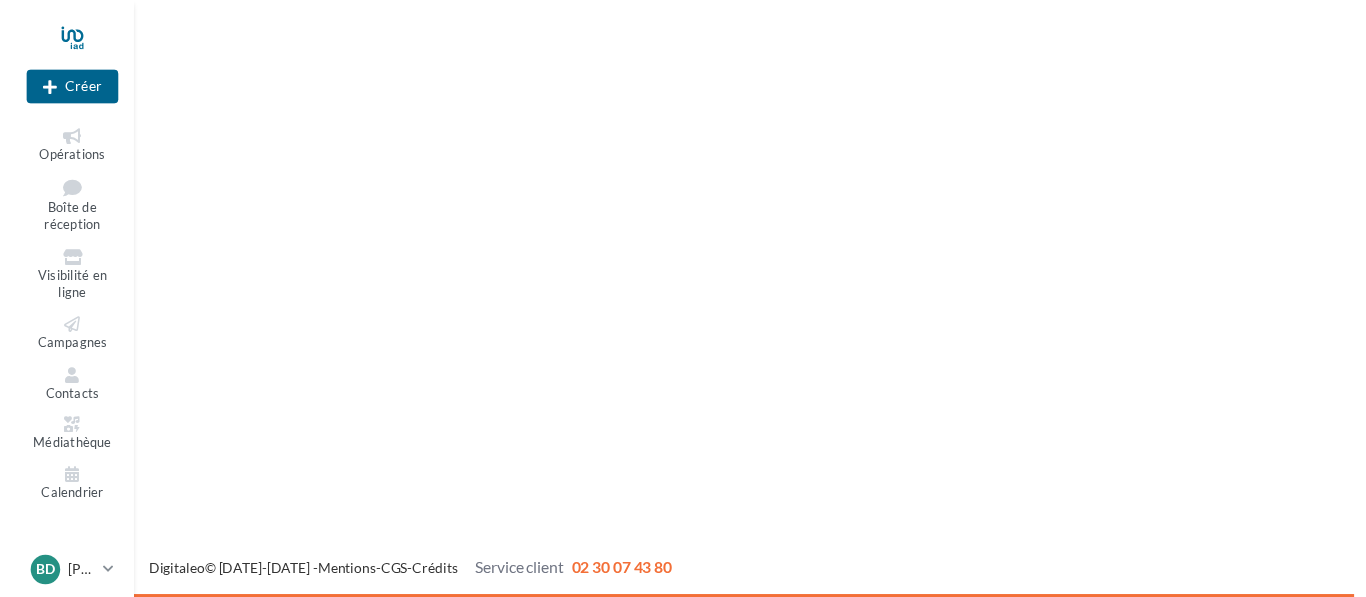 scroll, scrollTop: 0, scrollLeft: 0, axis: both 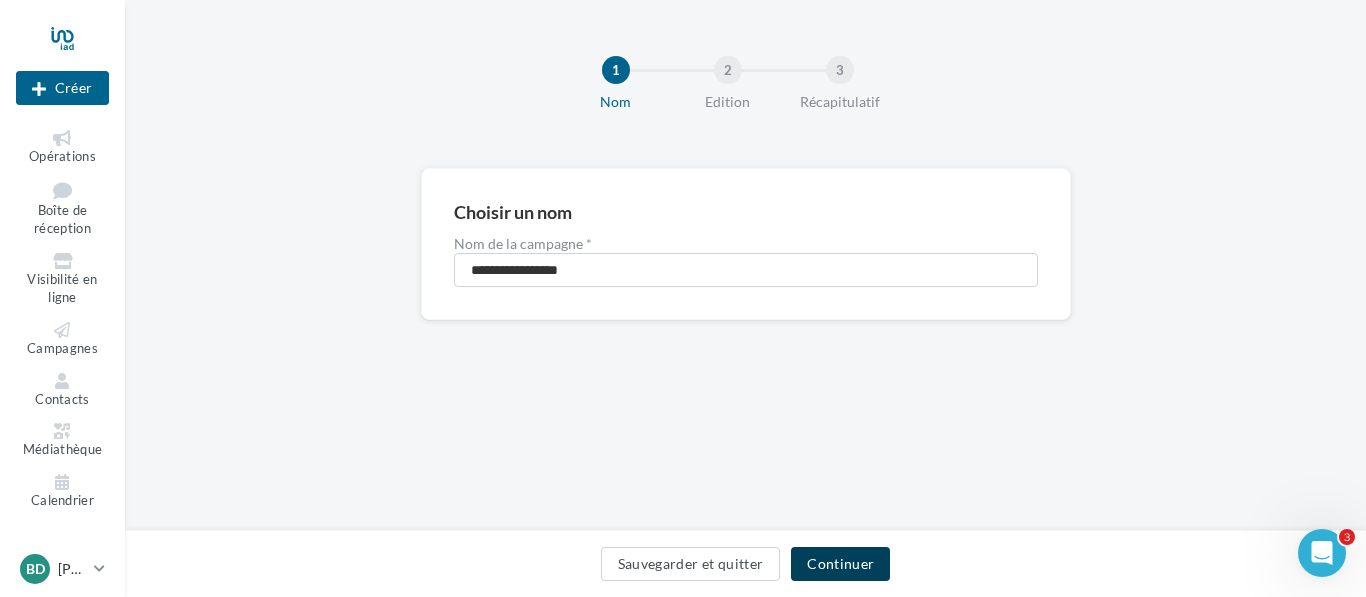 click on "Continuer" at bounding box center [840, 564] 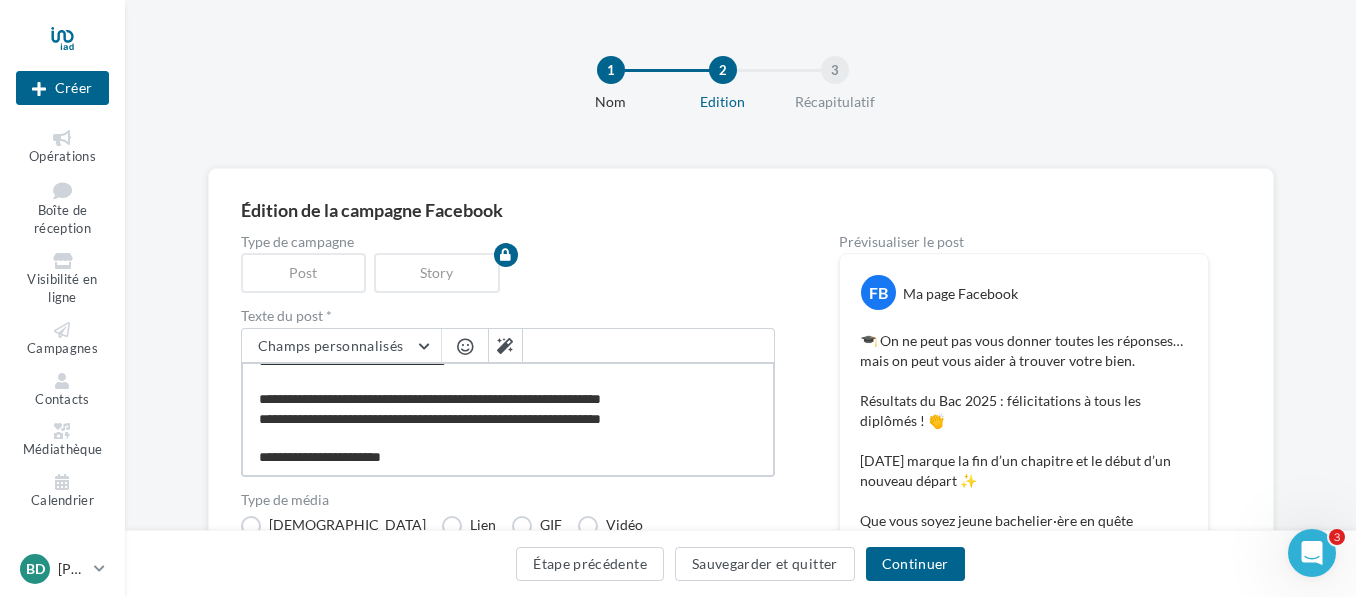 scroll, scrollTop: 175, scrollLeft: 0, axis: vertical 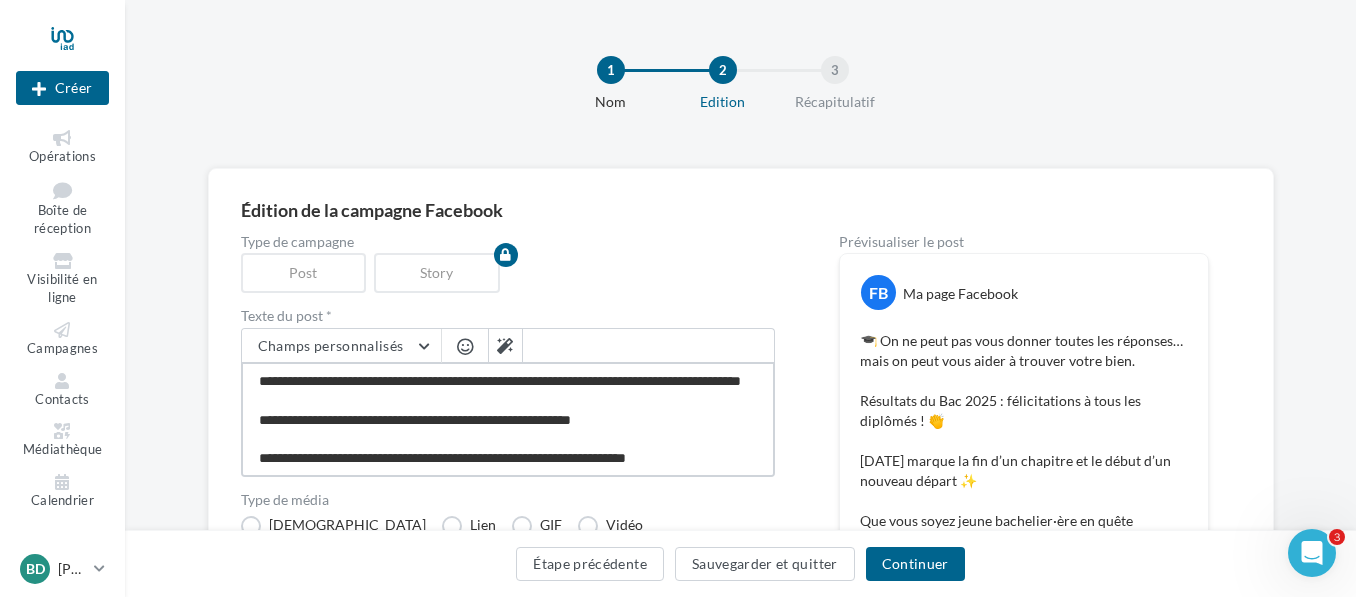 drag, startPoint x: 523, startPoint y: 458, endPoint x: 172, endPoint y: 337, distance: 371.27078 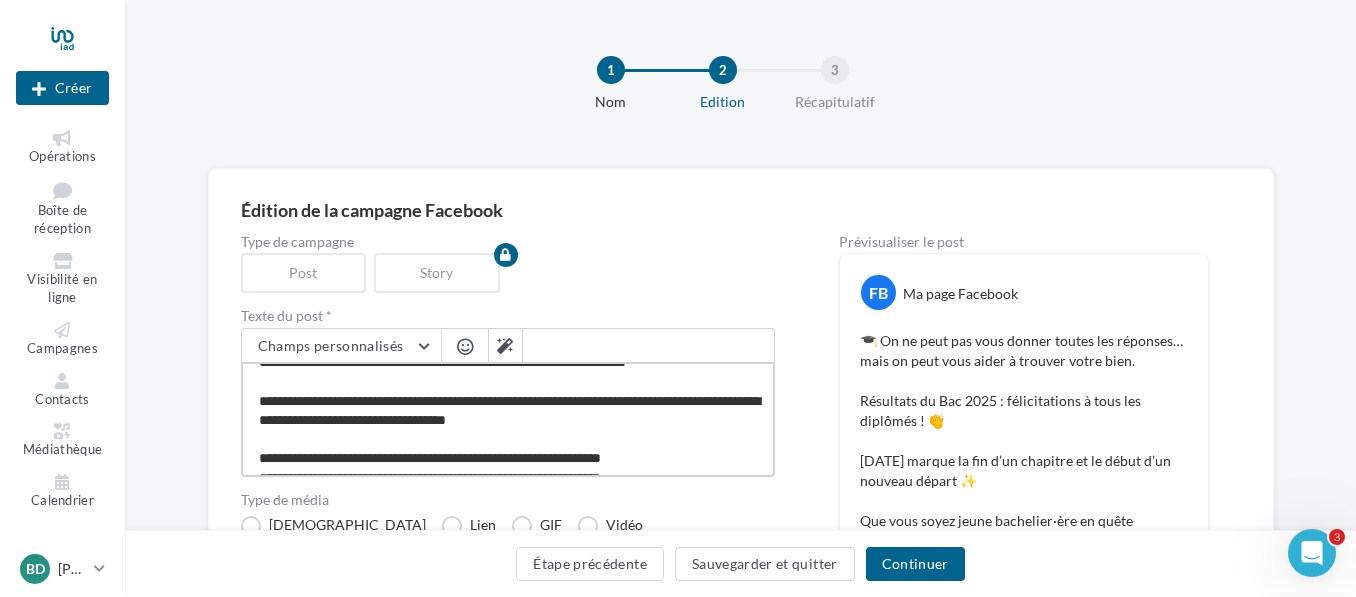 scroll, scrollTop: 175, scrollLeft: 0, axis: vertical 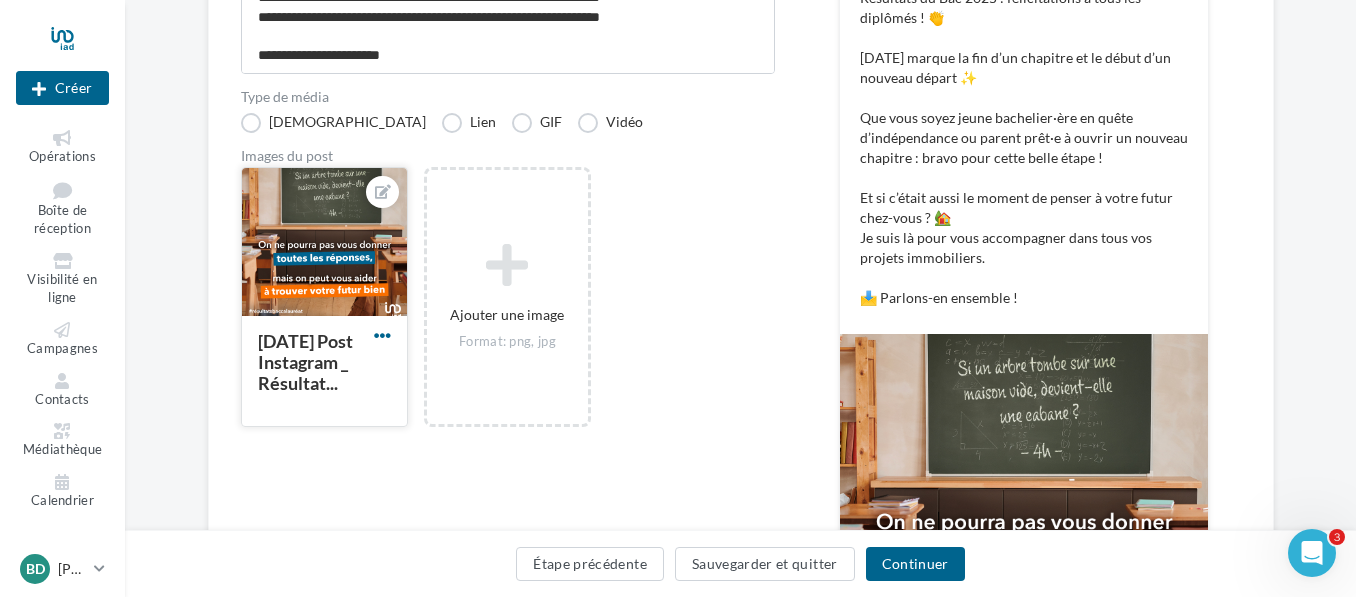 click at bounding box center [382, 335] 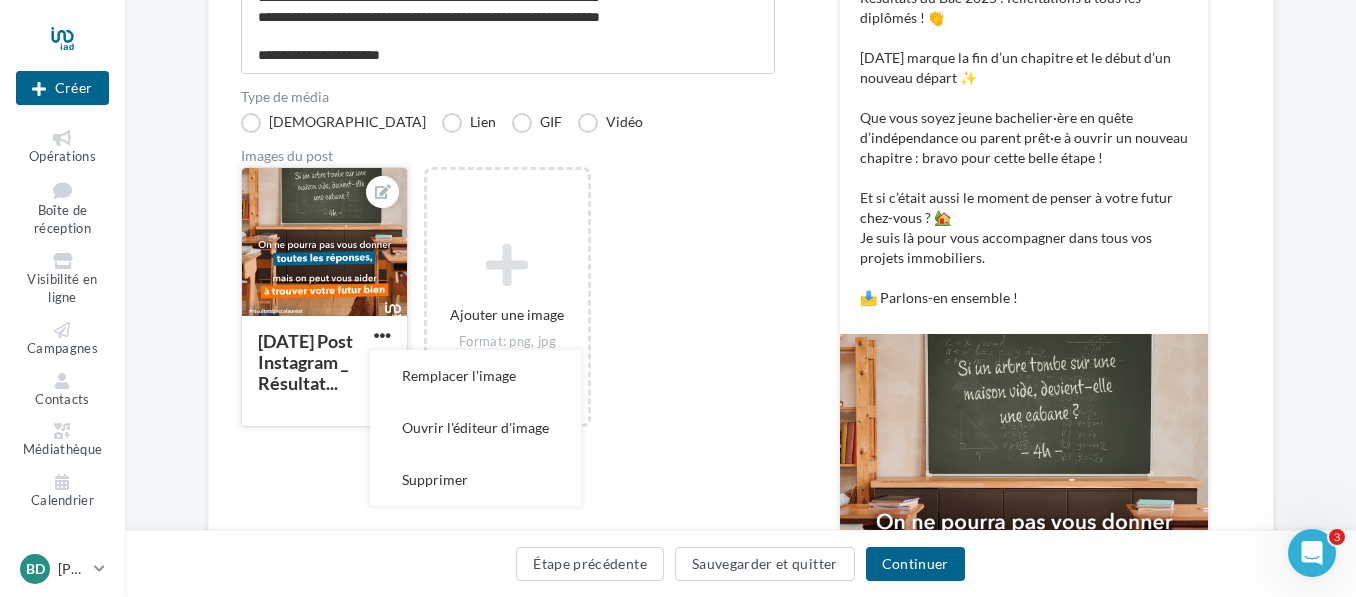 click at bounding box center [324, 243] 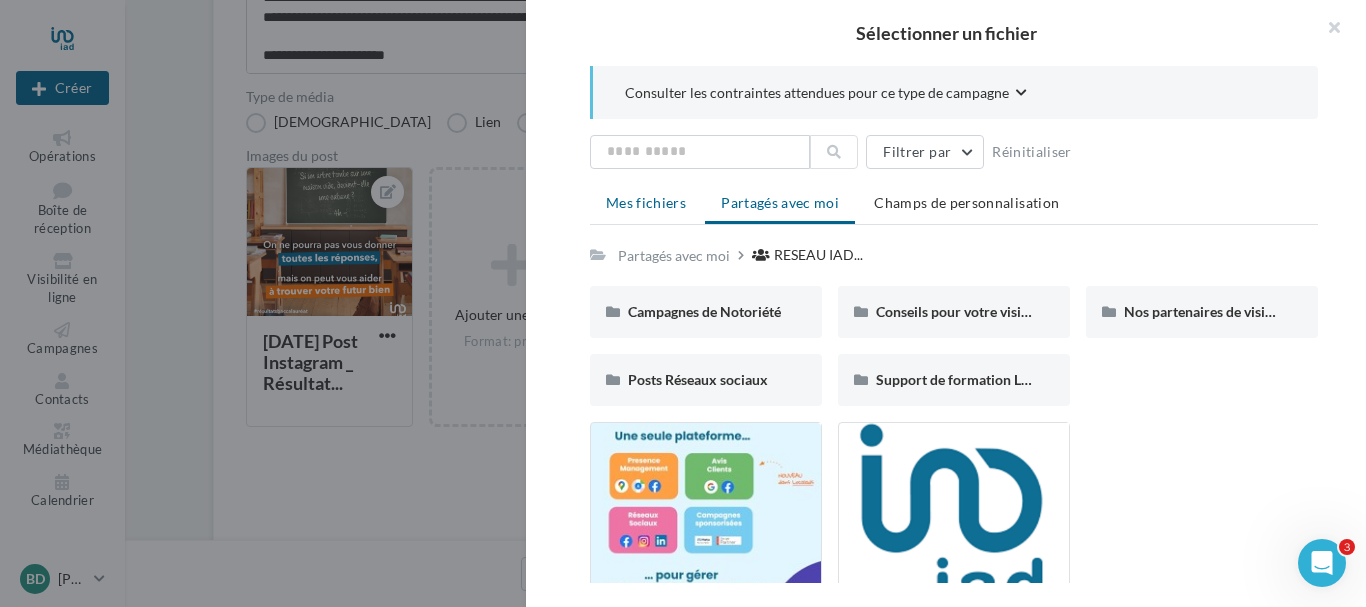 click on "Mes fichiers" at bounding box center [646, 202] 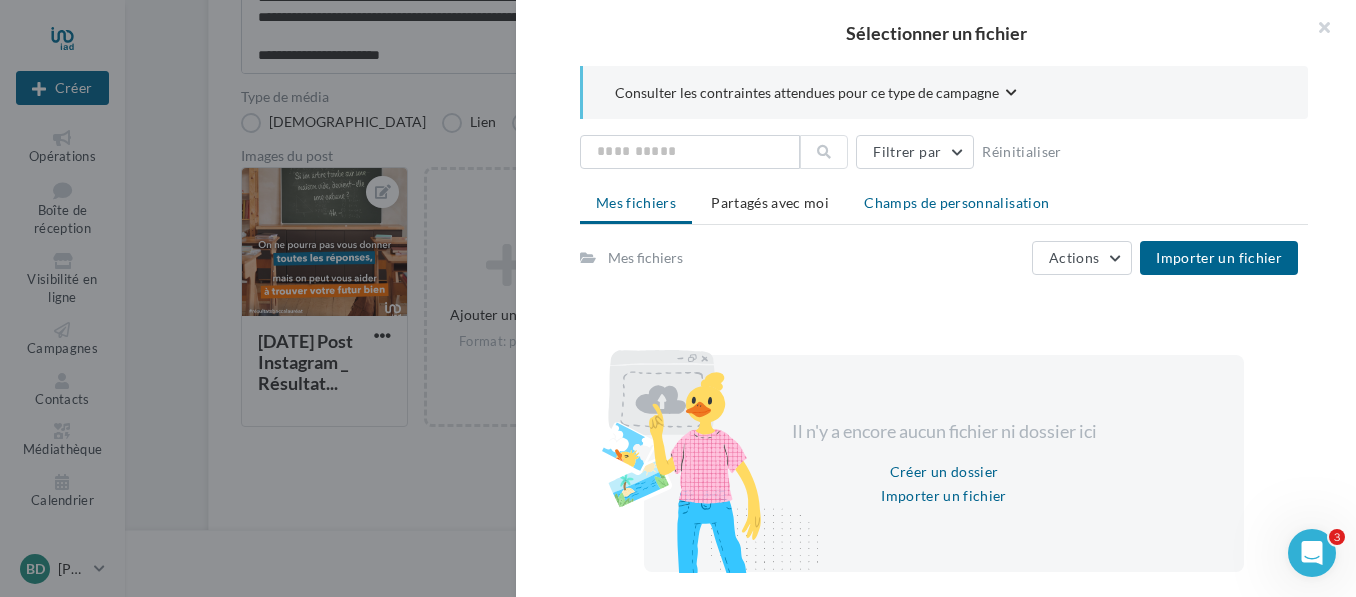 click on "Champs de personnalisation" at bounding box center [956, 202] 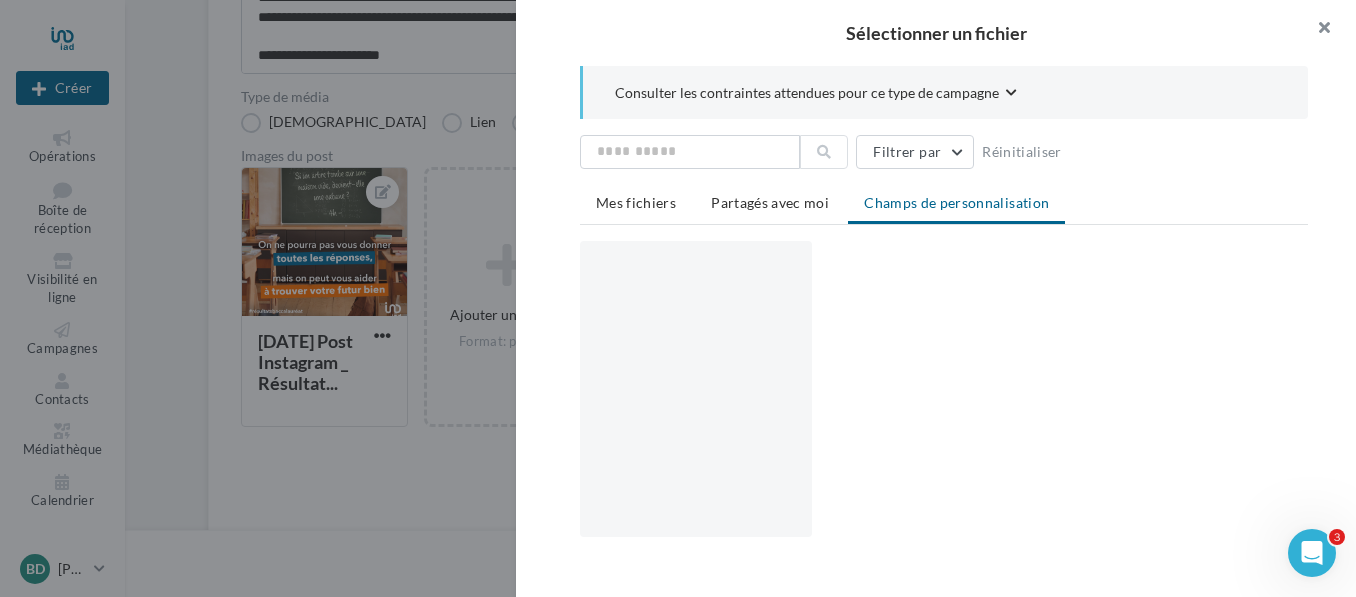 click at bounding box center (1316, 30) 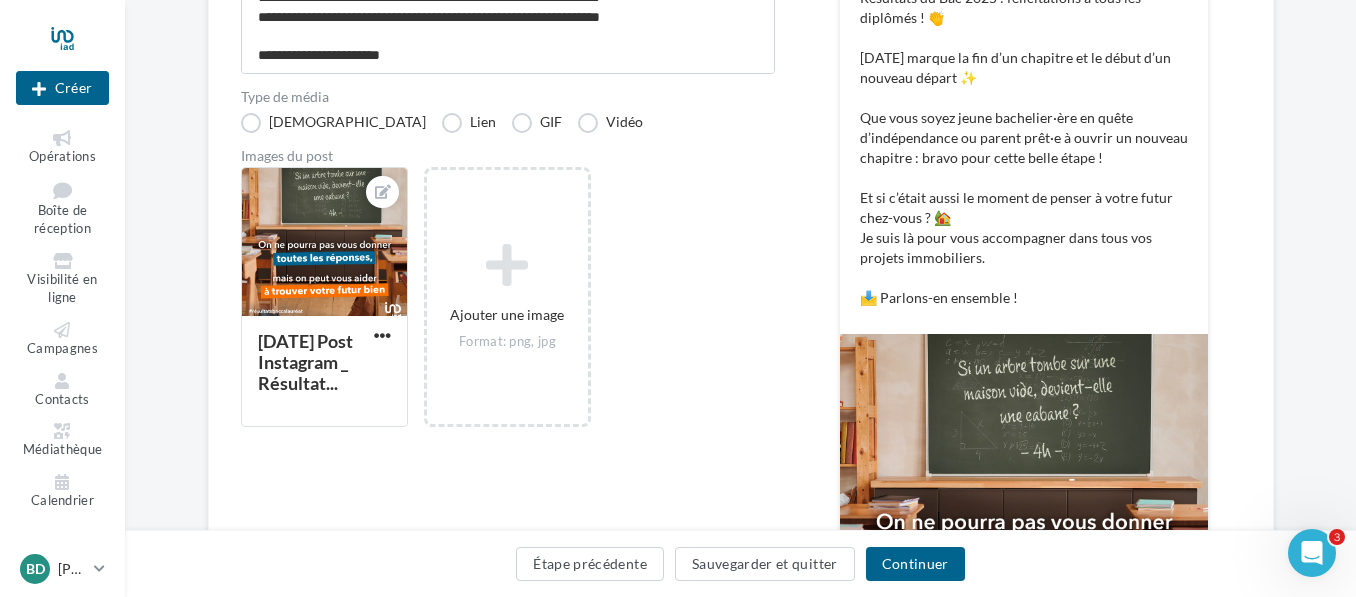 click at bounding box center [1024, 518] 